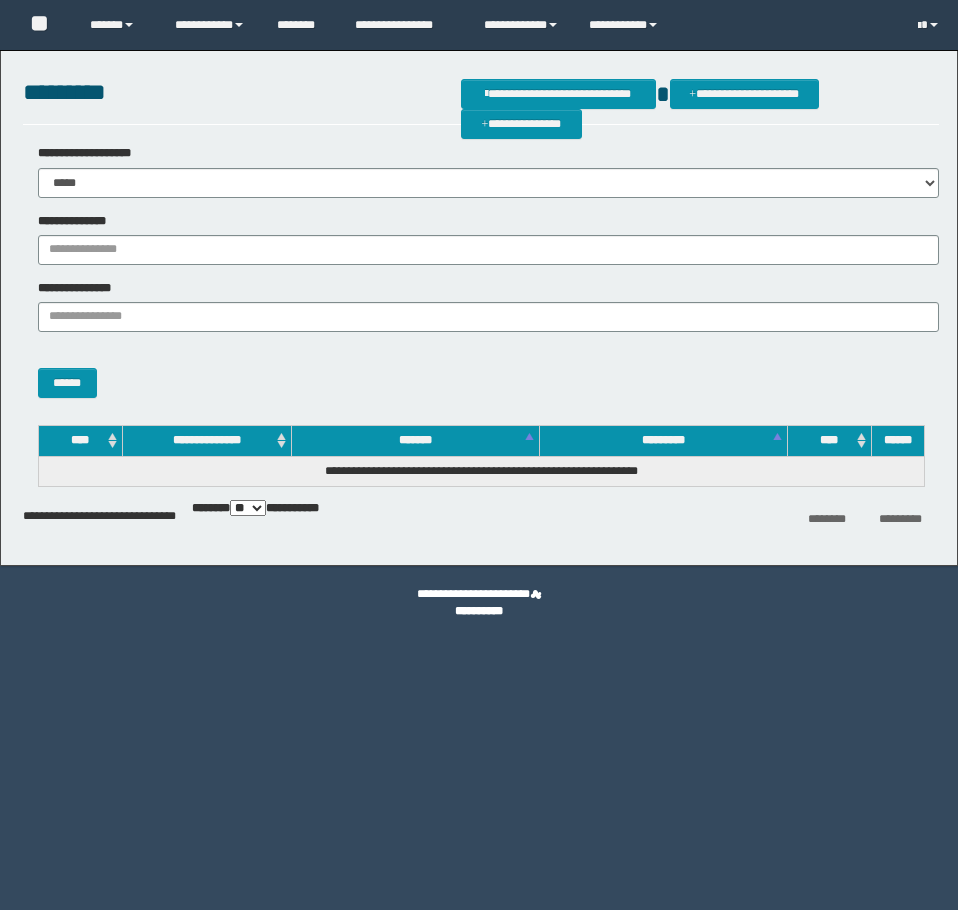 scroll, scrollTop: 0, scrollLeft: 0, axis: both 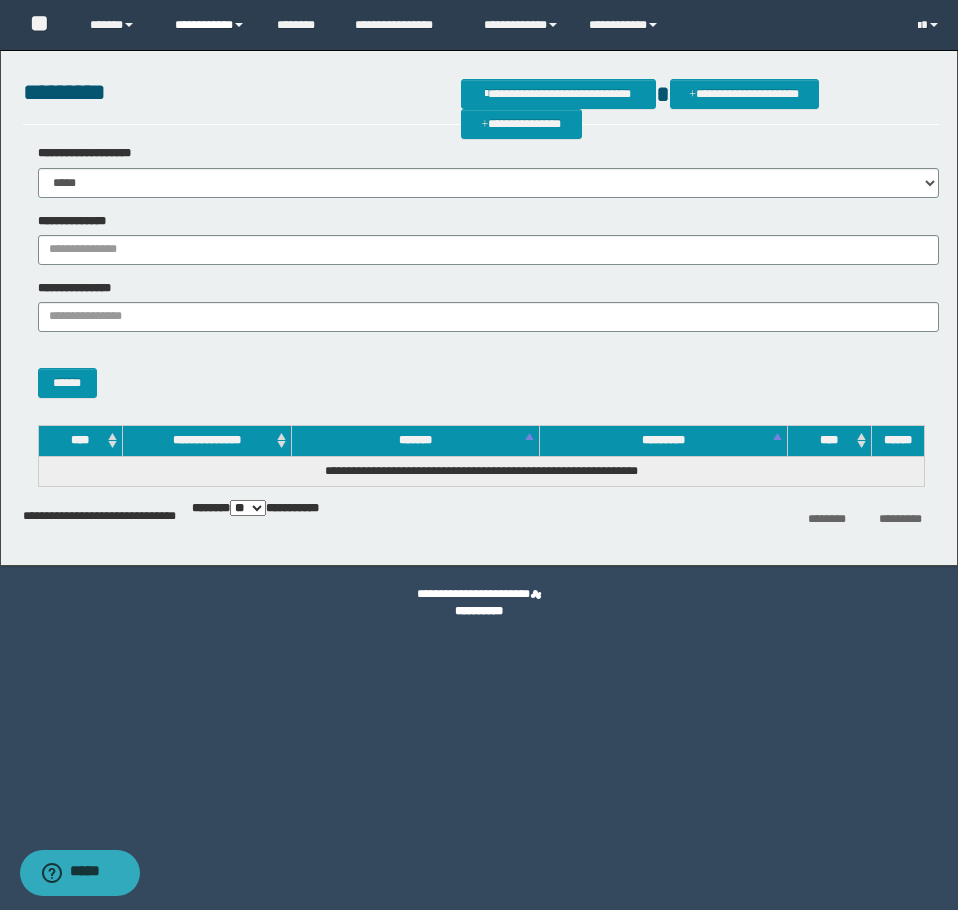 click on "**********" at bounding box center [210, 25] 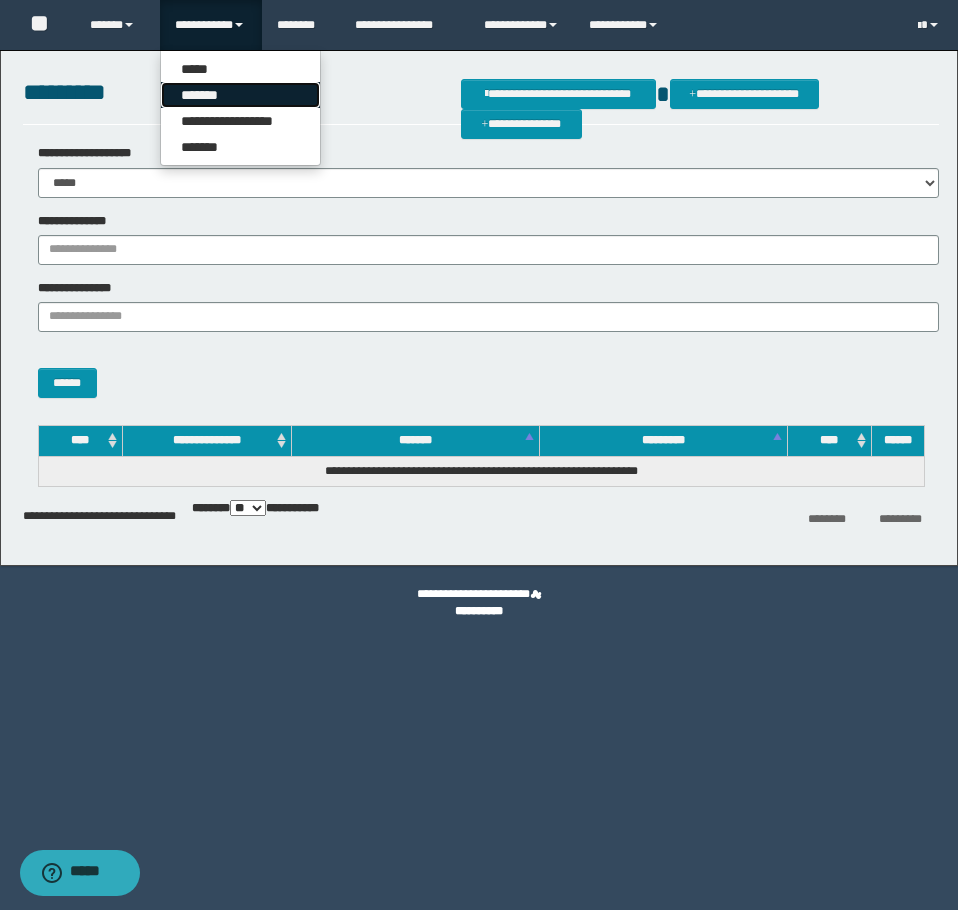 click on "*******" at bounding box center (240, 95) 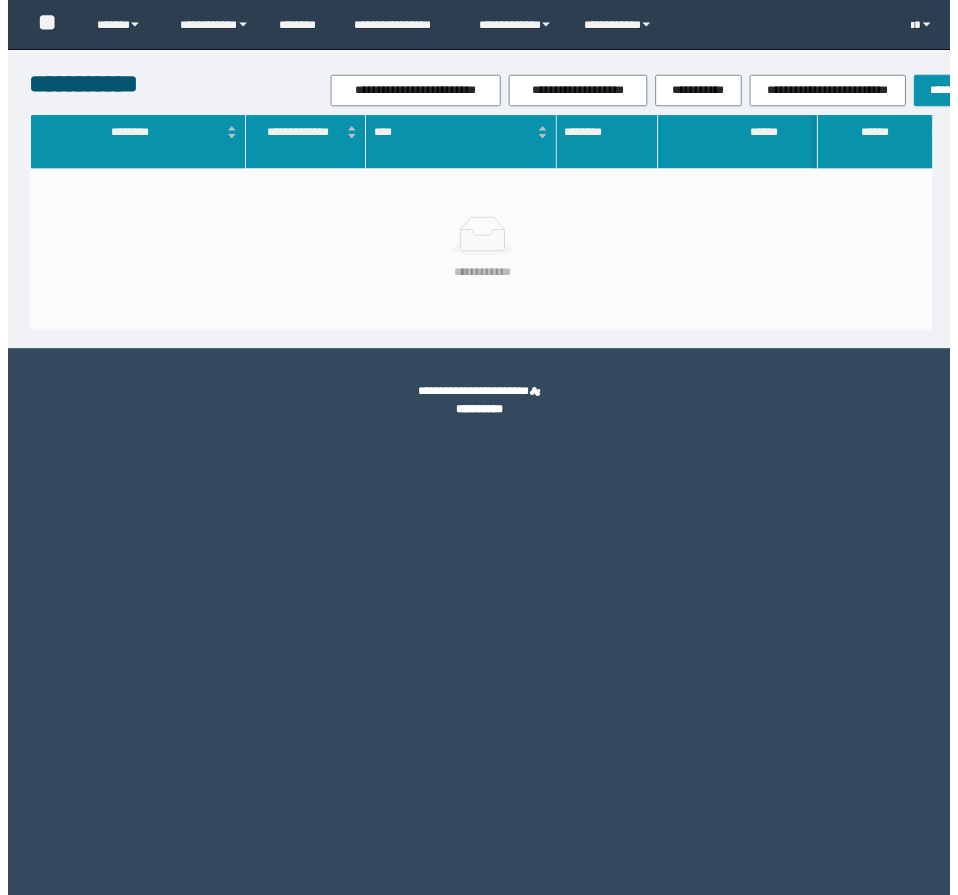scroll, scrollTop: 0, scrollLeft: 0, axis: both 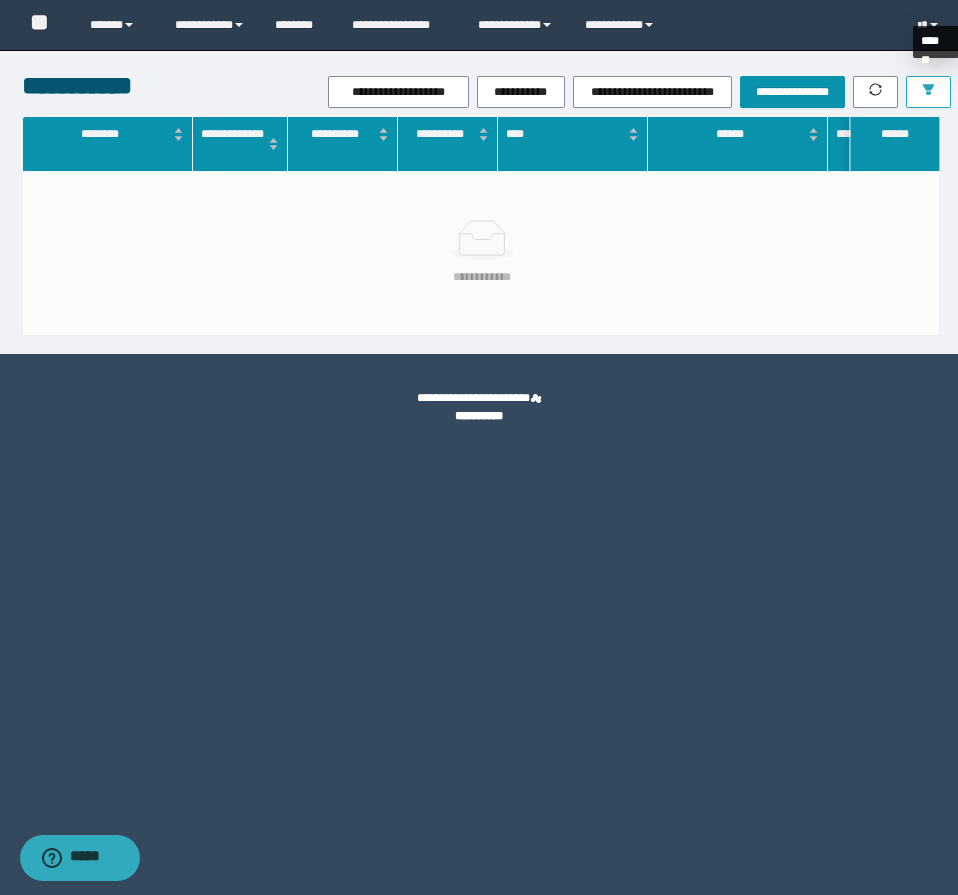click at bounding box center [928, 92] 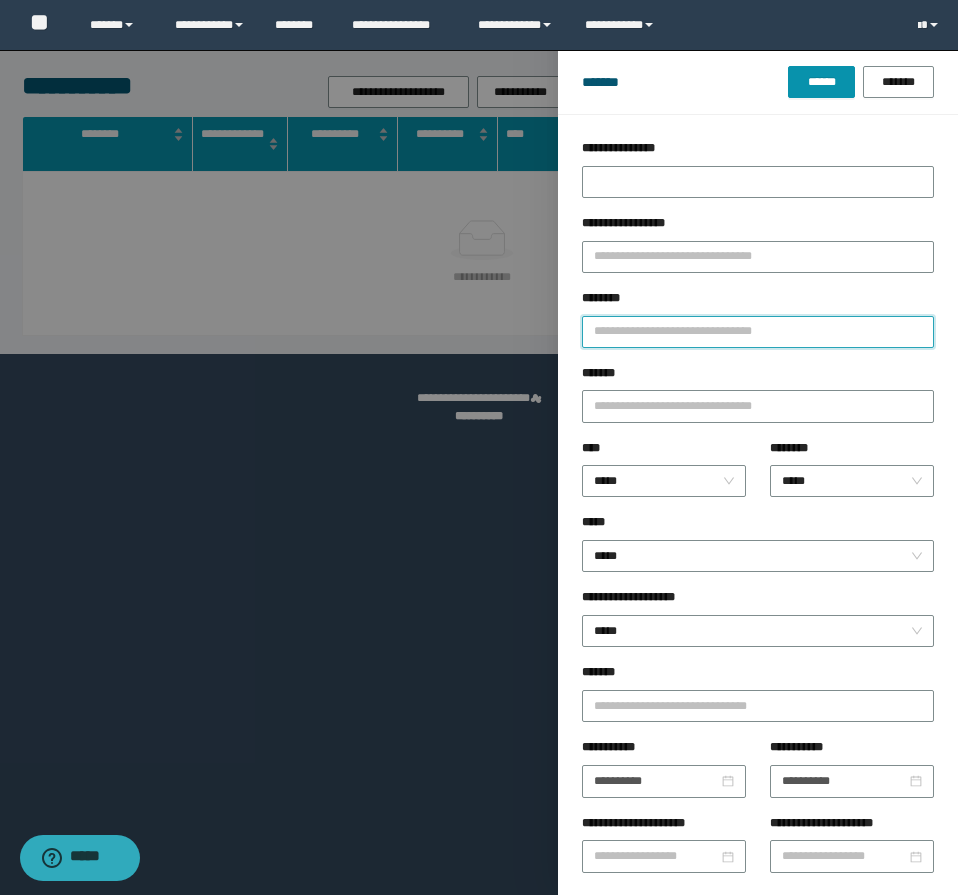 click on "********" at bounding box center [758, 332] 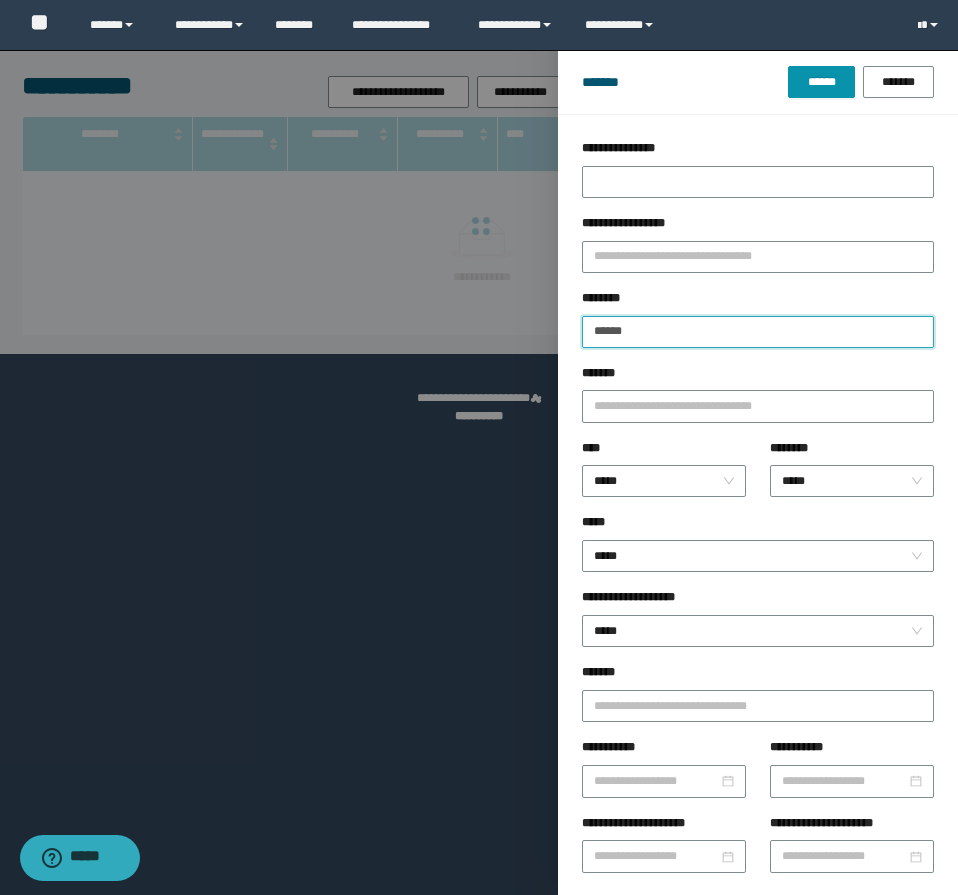 type on "******" 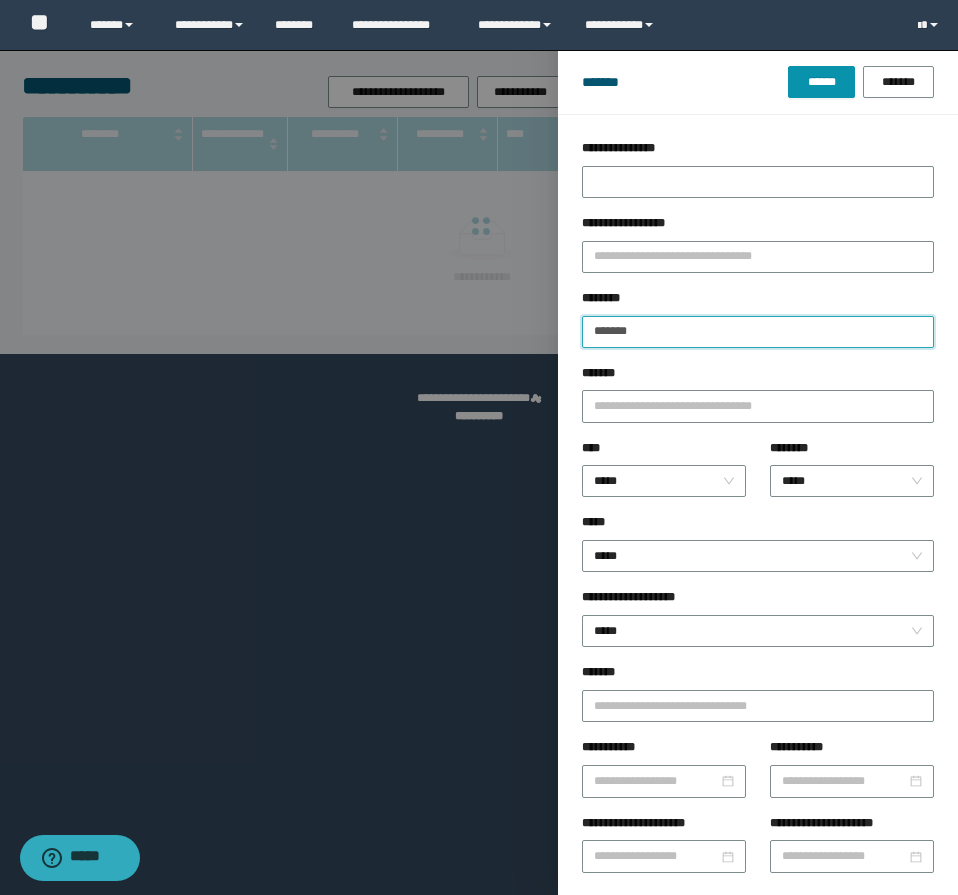 type 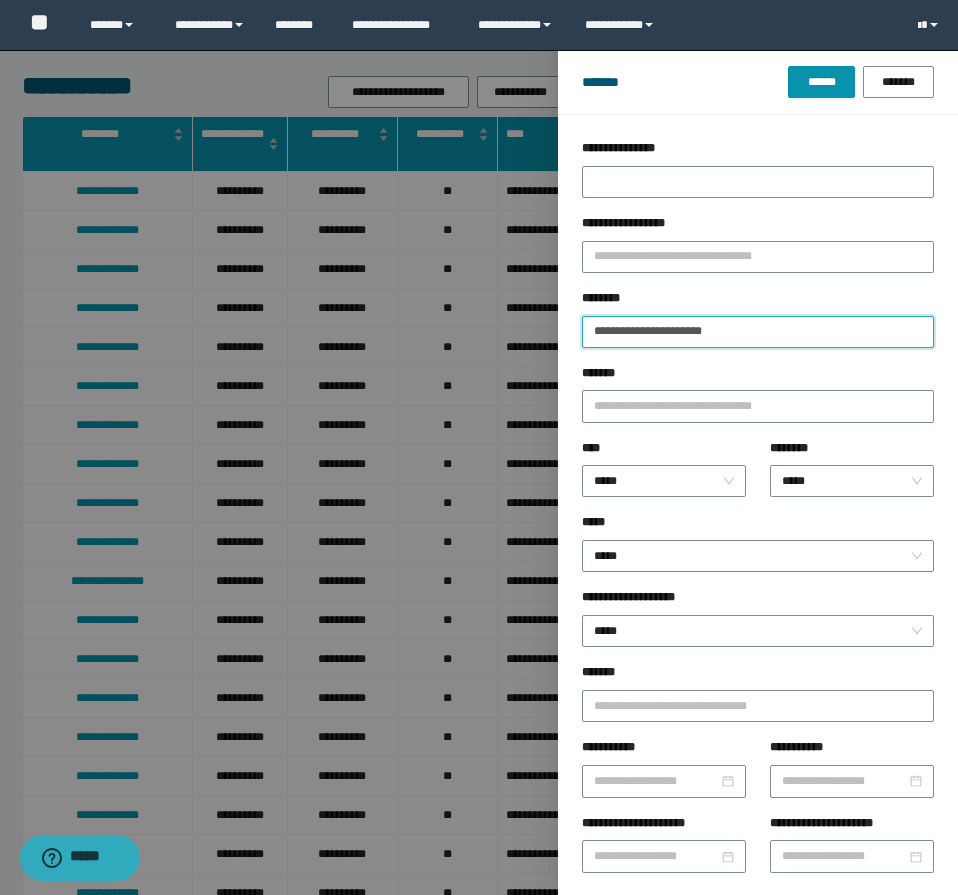 type on "**********" 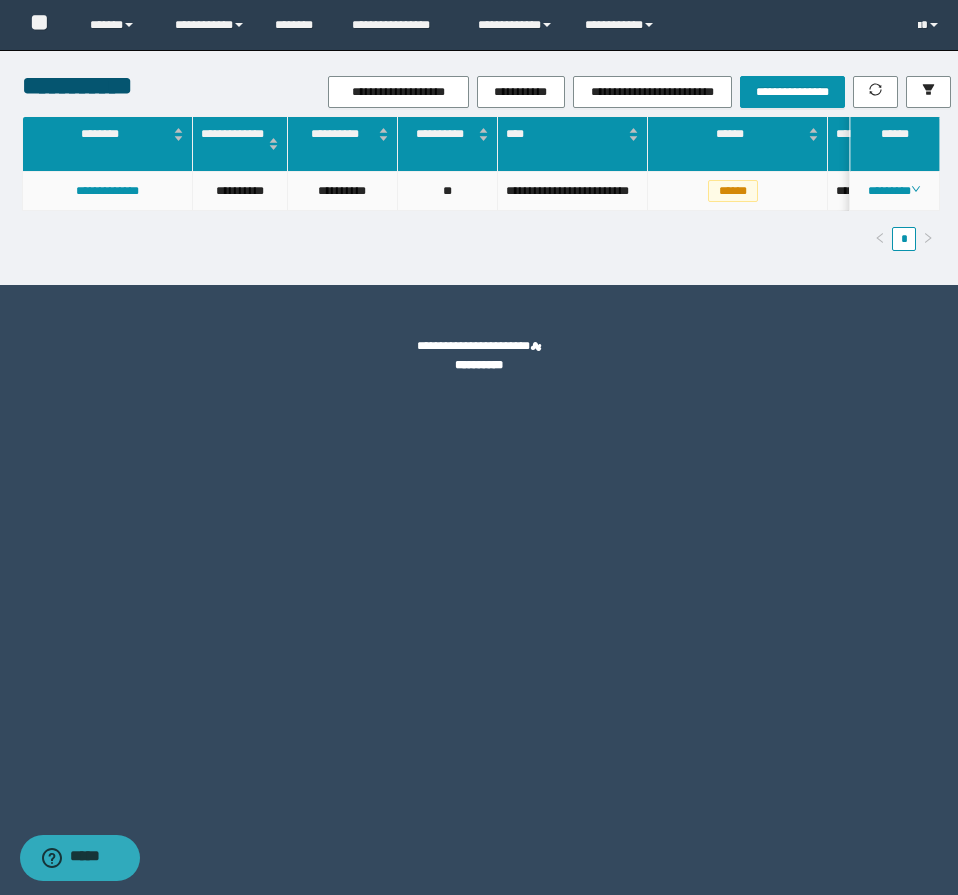 click on "********" at bounding box center (895, 191) 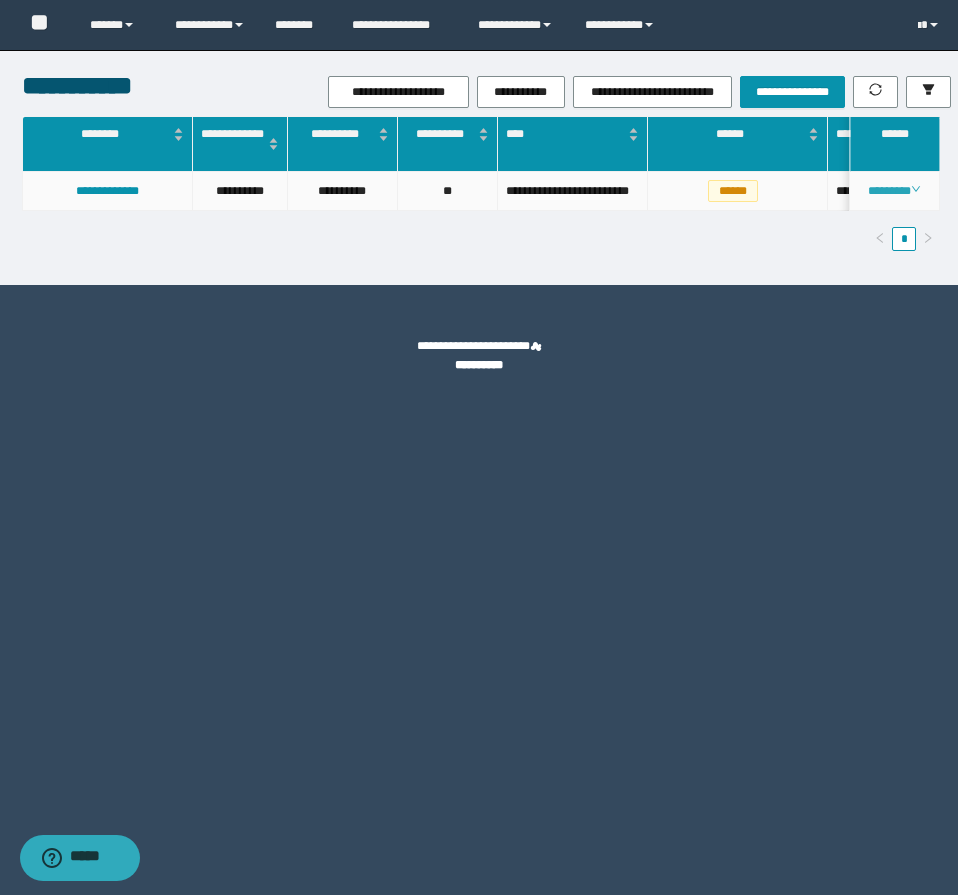 click on "********" at bounding box center [894, 191] 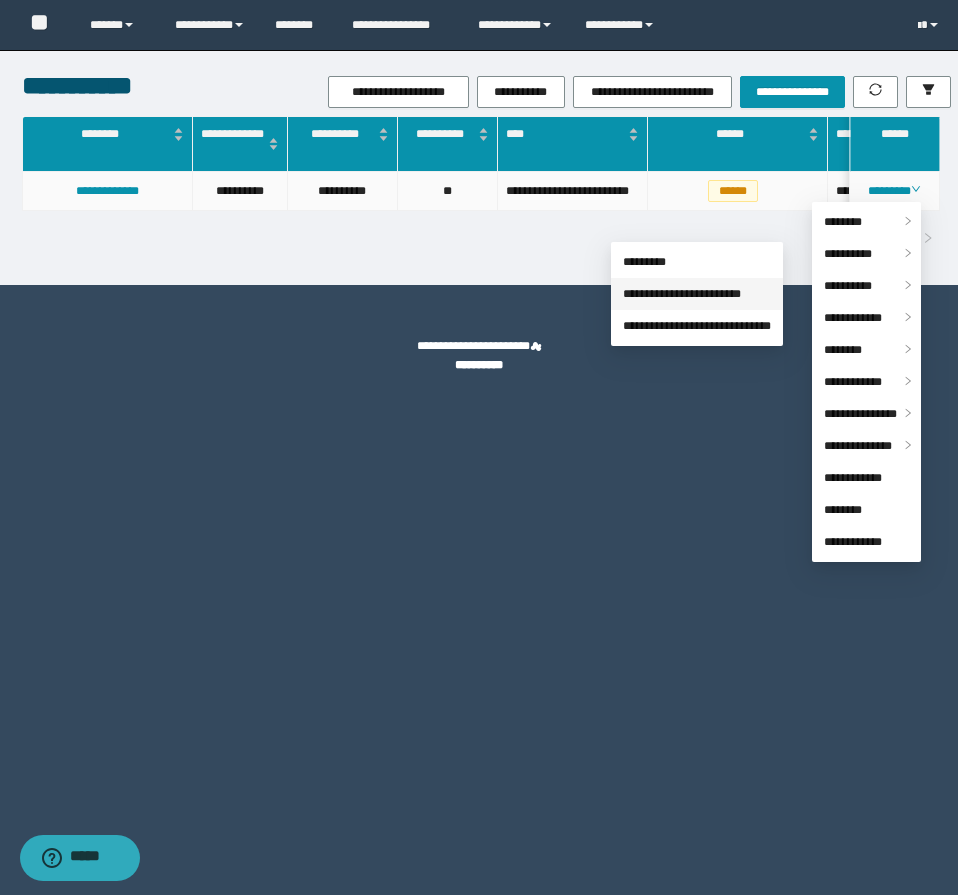 click on "**********" at bounding box center (682, 294) 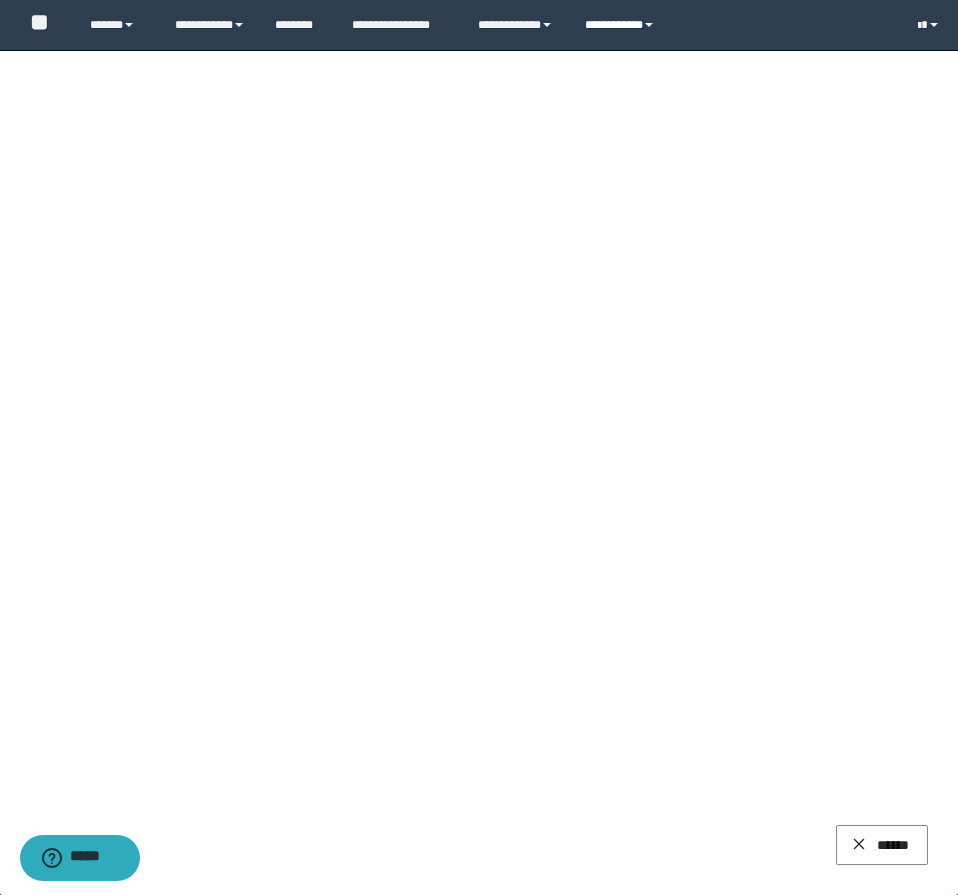 click on "**********" at bounding box center (622, 25) 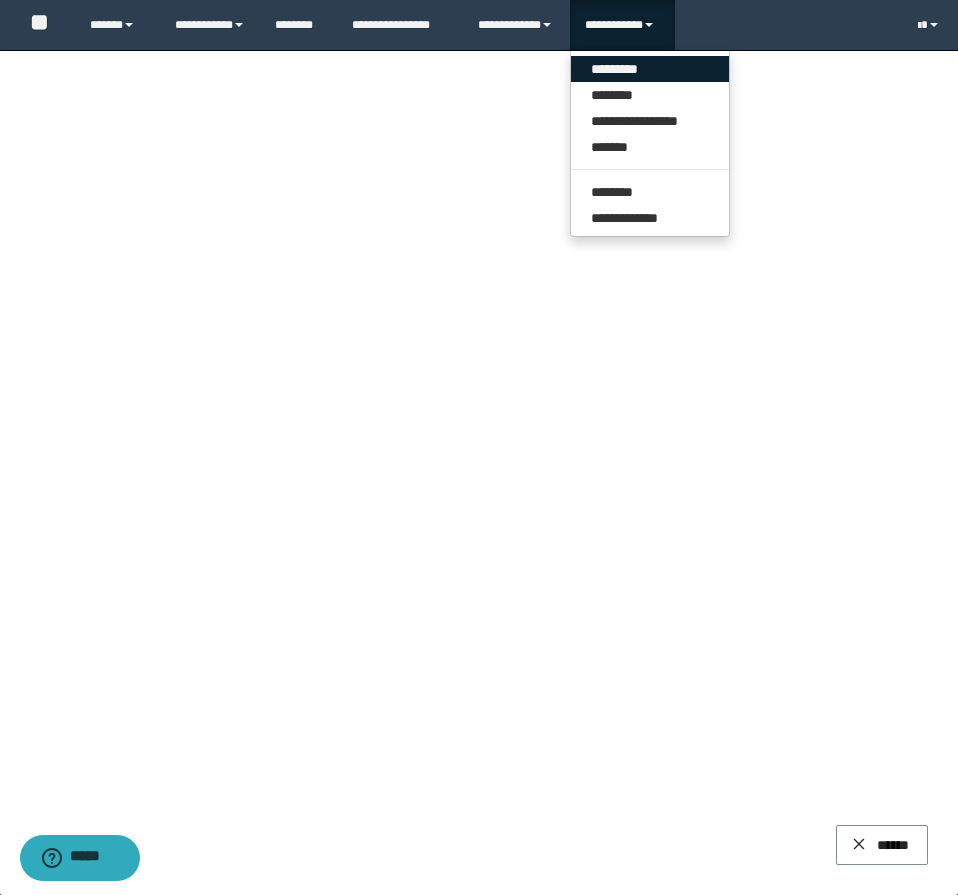 click on "*********" at bounding box center (650, 69) 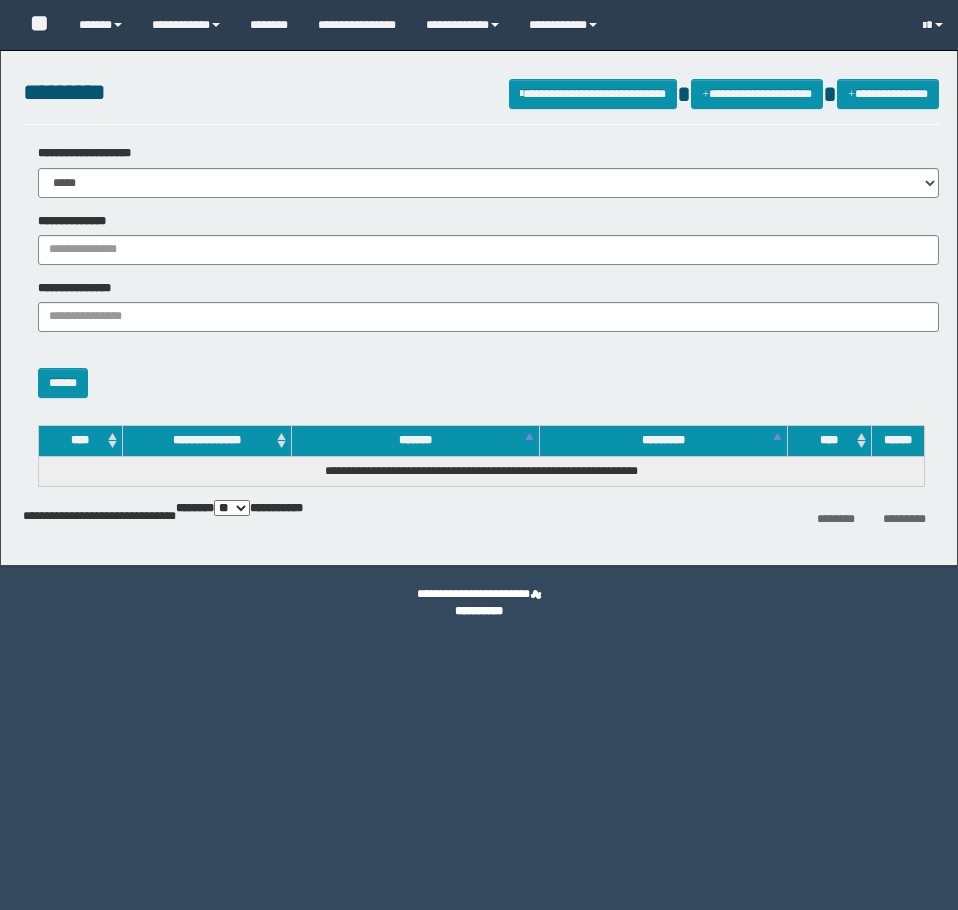 scroll, scrollTop: 0, scrollLeft: 0, axis: both 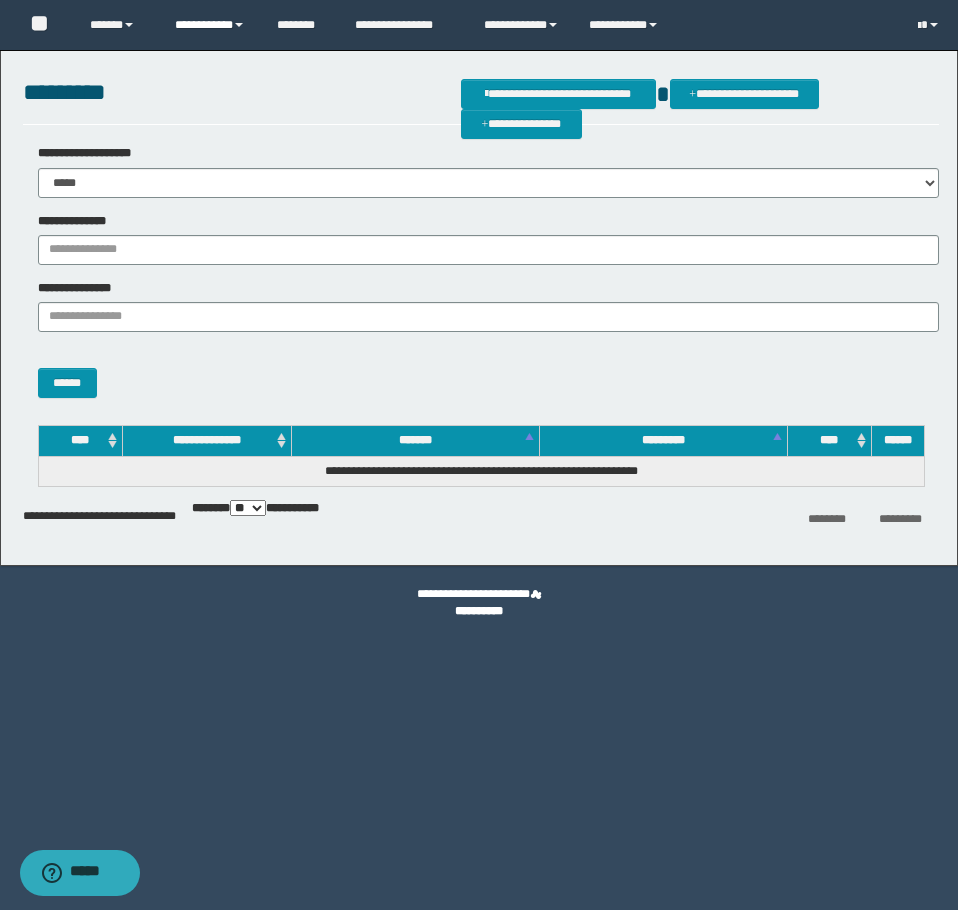 click on "**********" at bounding box center [210, 25] 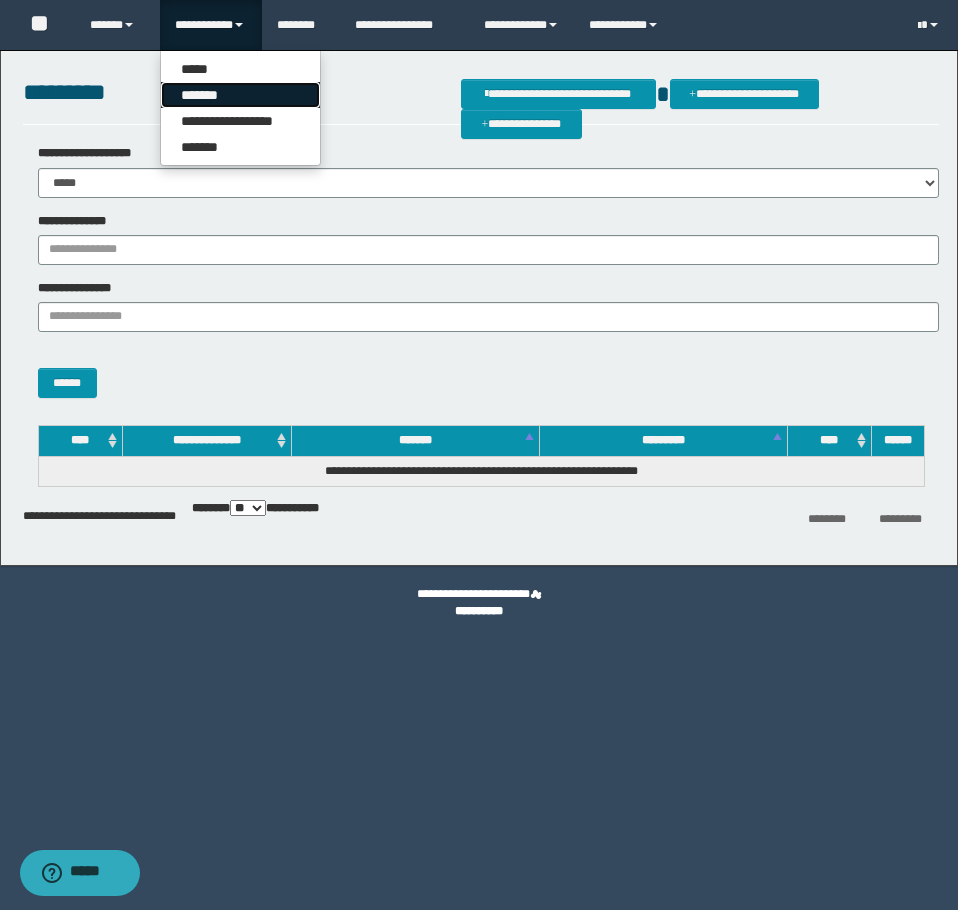 click on "*******" at bounding box center (240, 95) 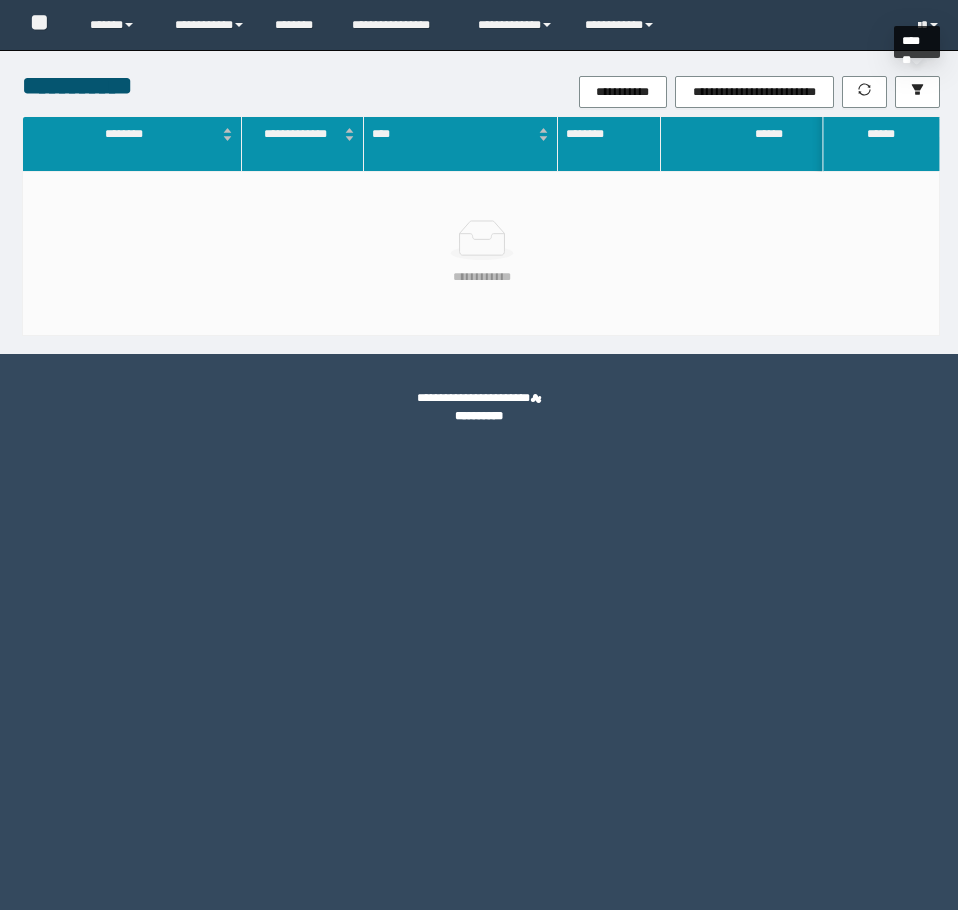 scroll, scrollTop: 0, scrollLeft: 0, axis: both 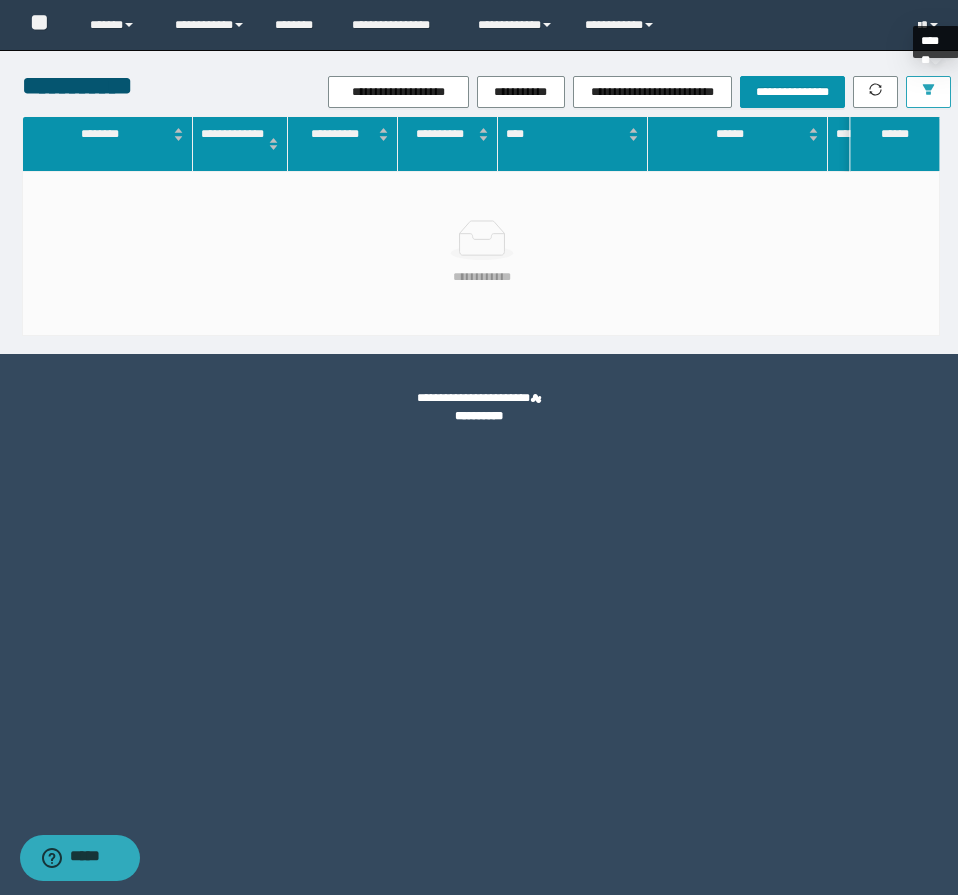 click at bounding box center (928, 92) 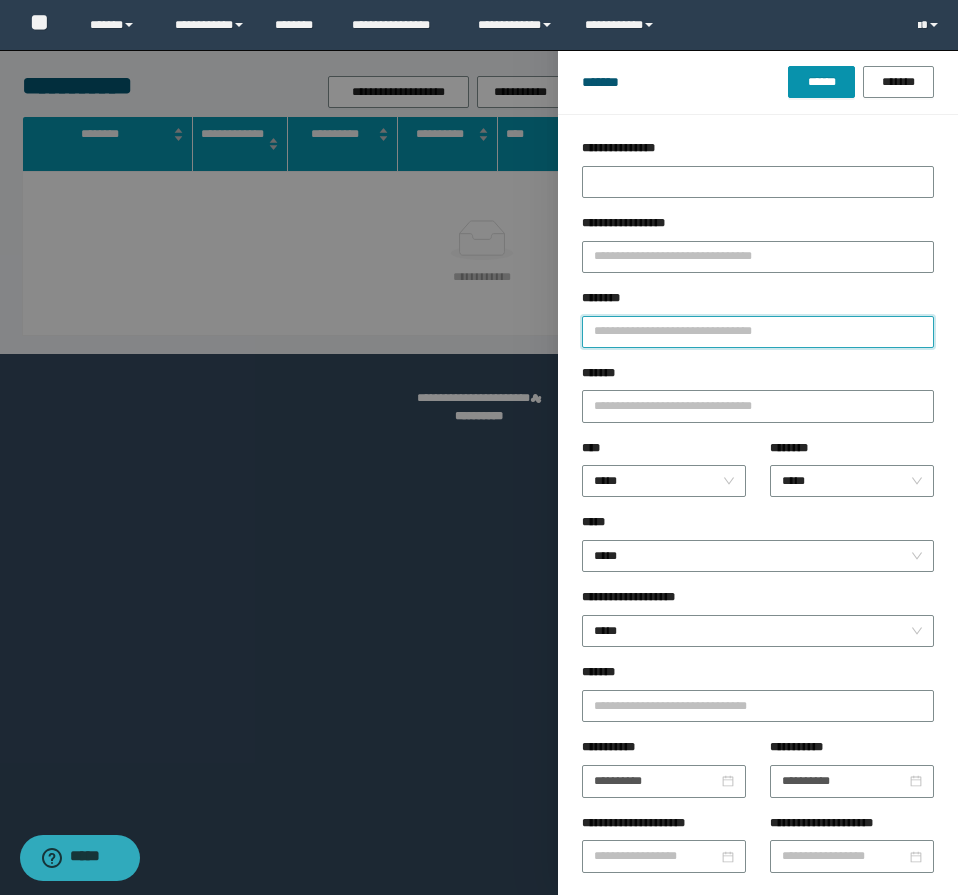 click on "********" at bounding box center (758, 332) 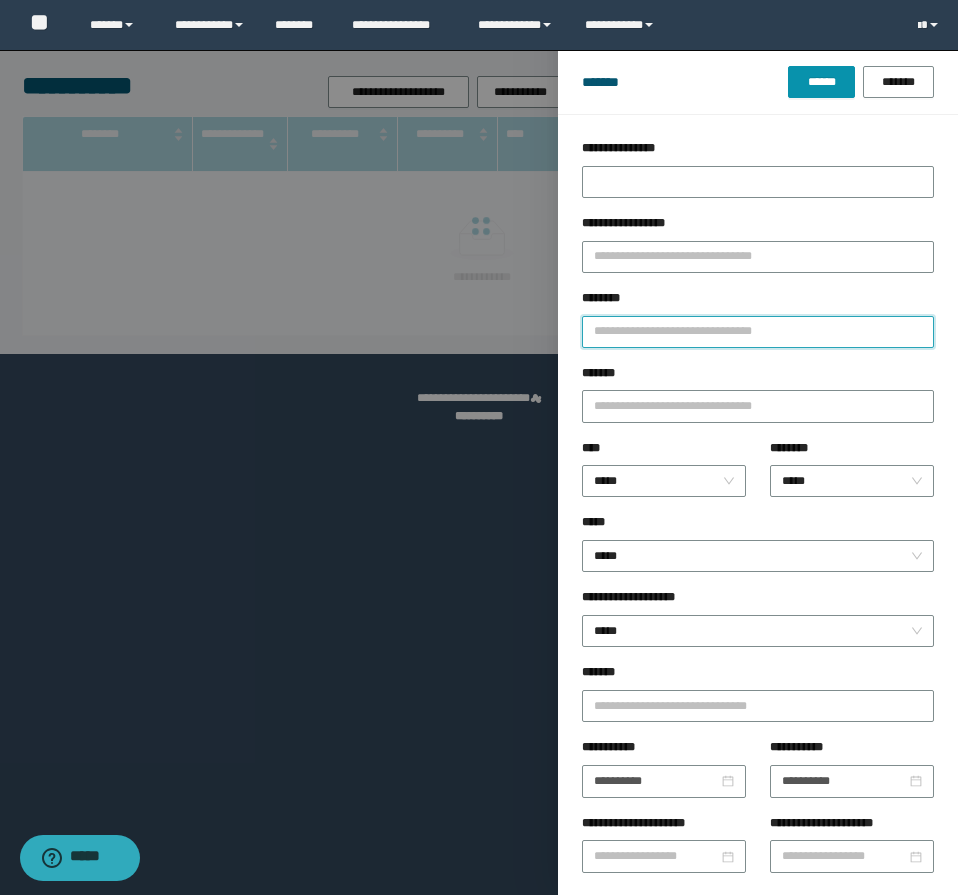 type on "*" 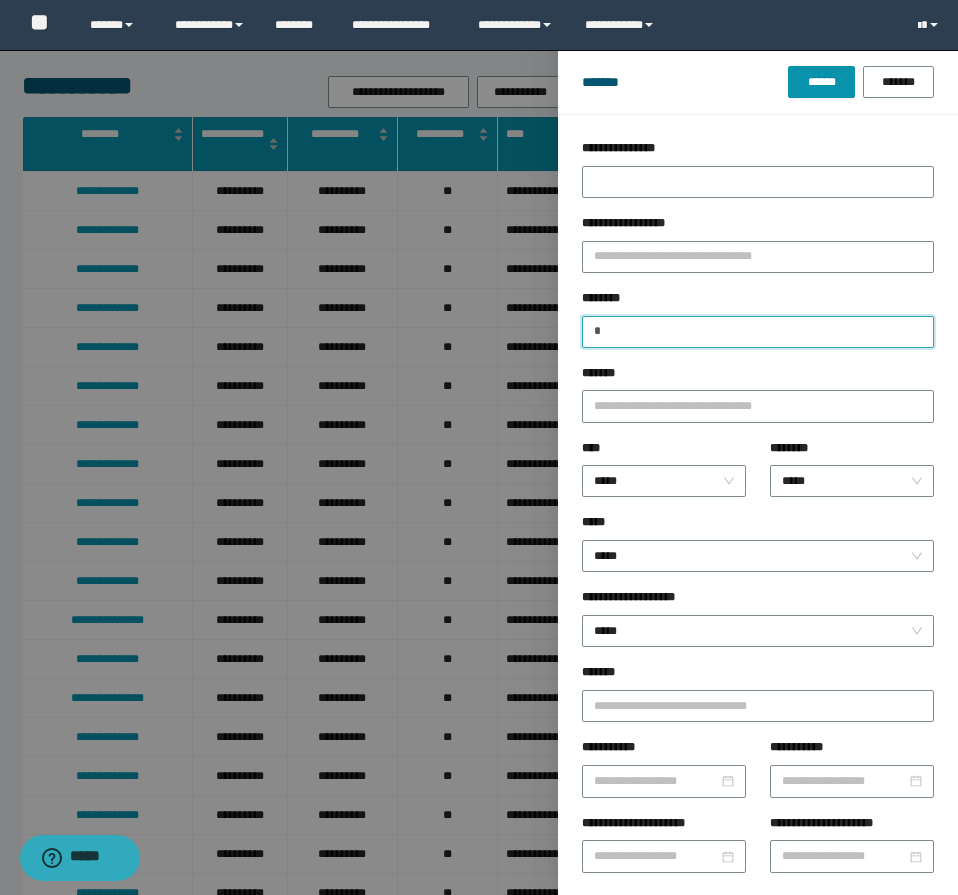 type 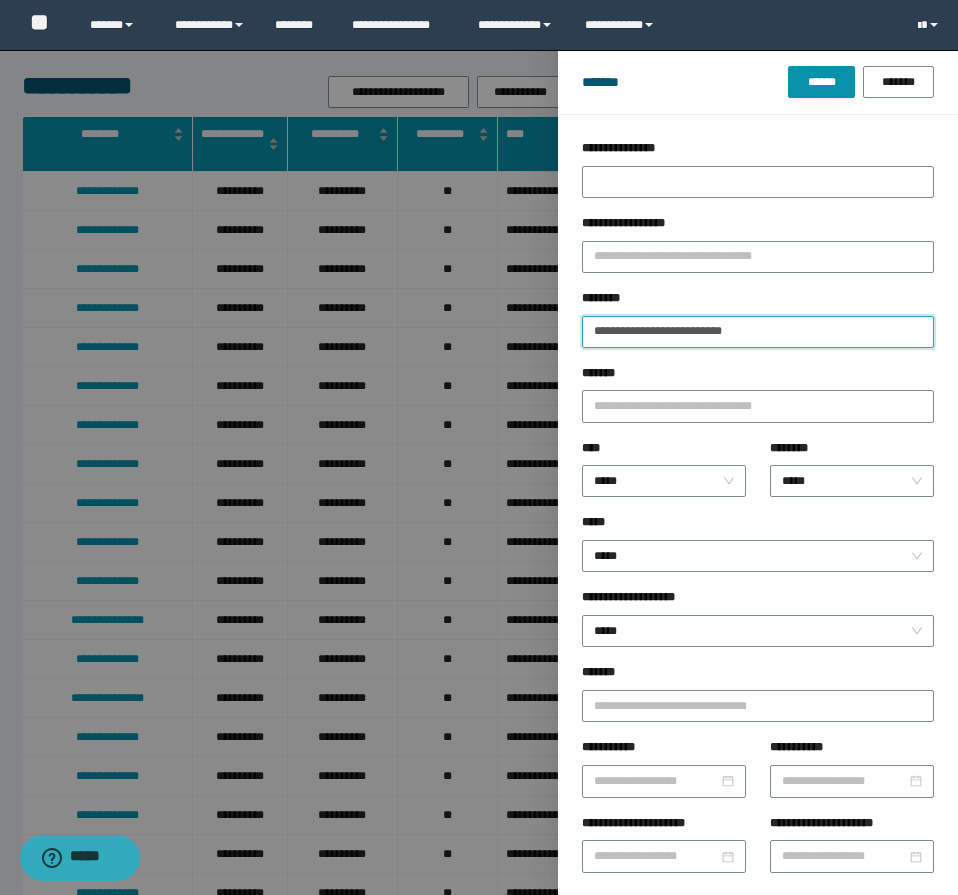type on "**********" 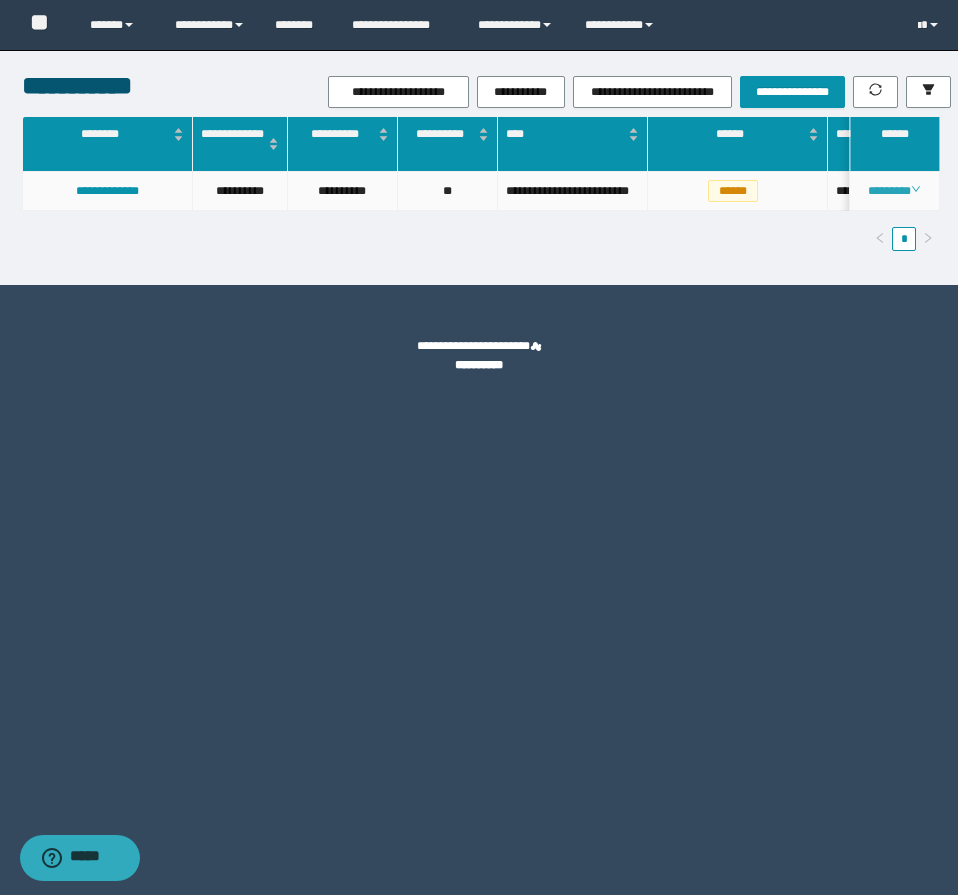 click on "********" at bounding box center (894, 191) 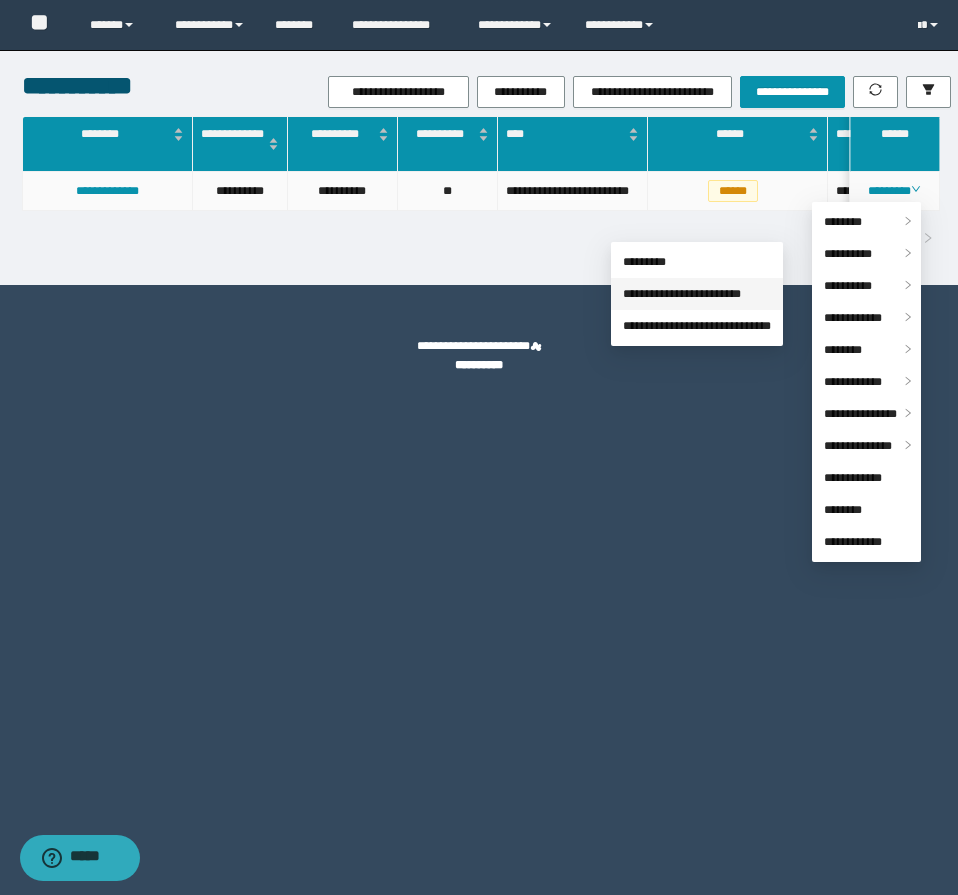 click on "**********" at bounding box center [682, 294] 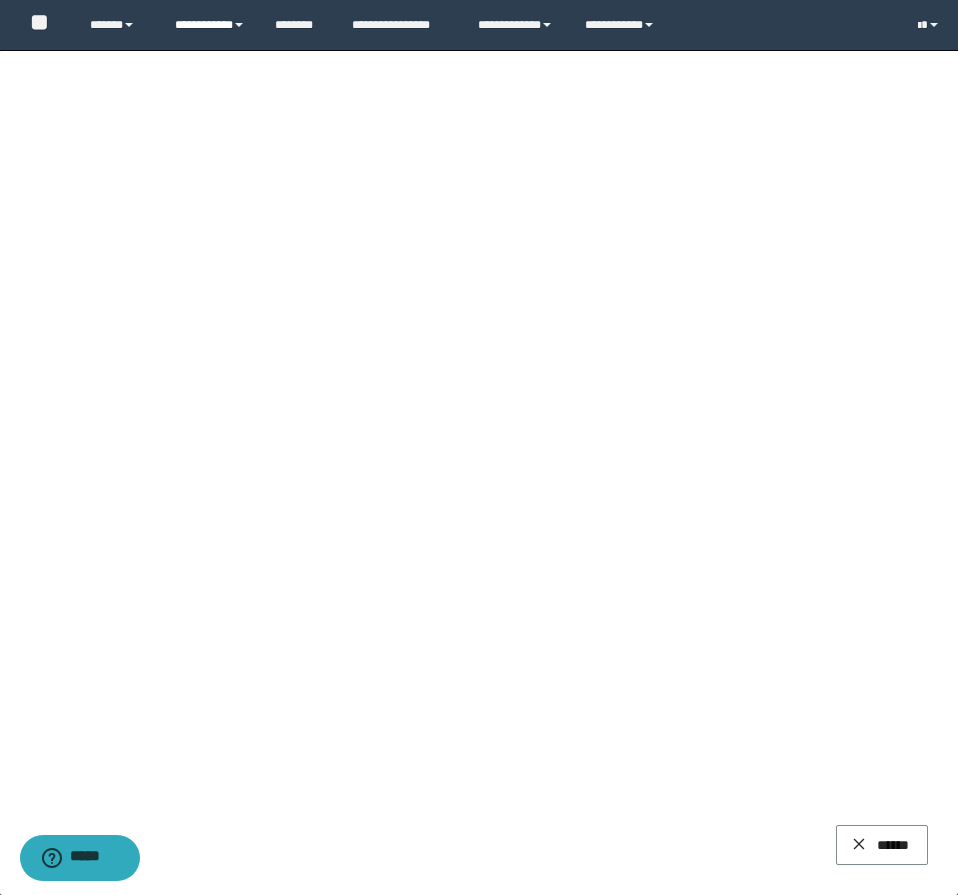 click on "**********" at bounding box center [210, 25] 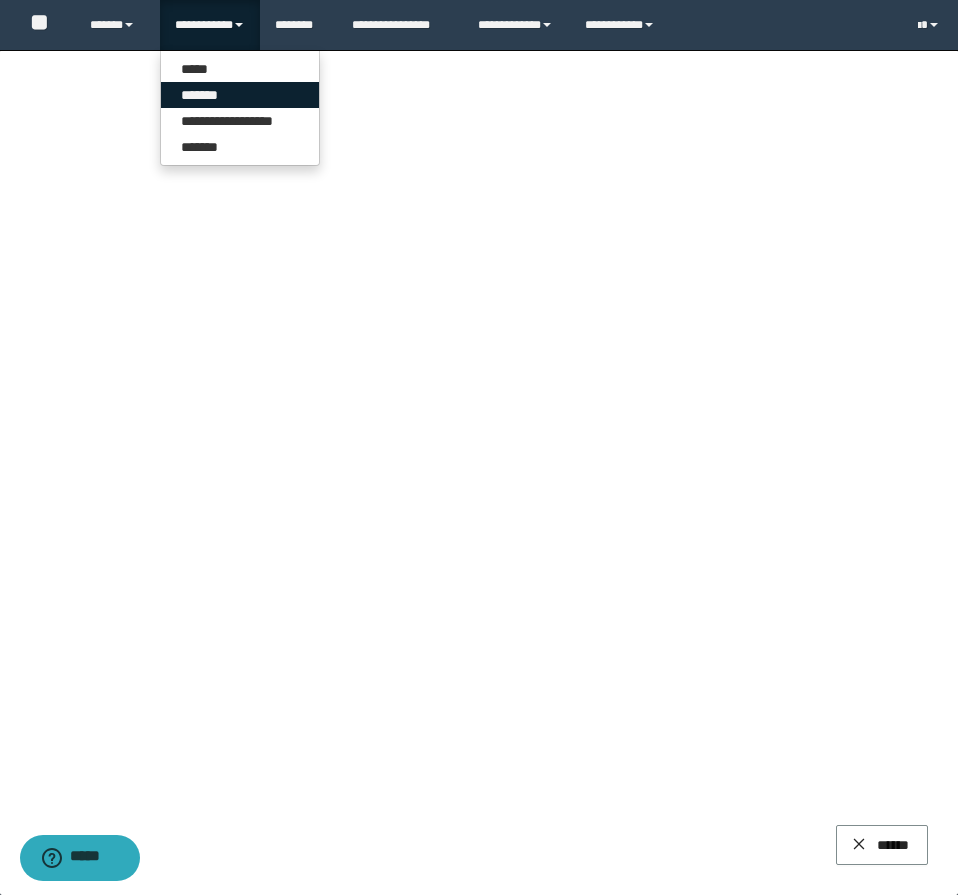 click on "*******" at bounding box center [240, 95] 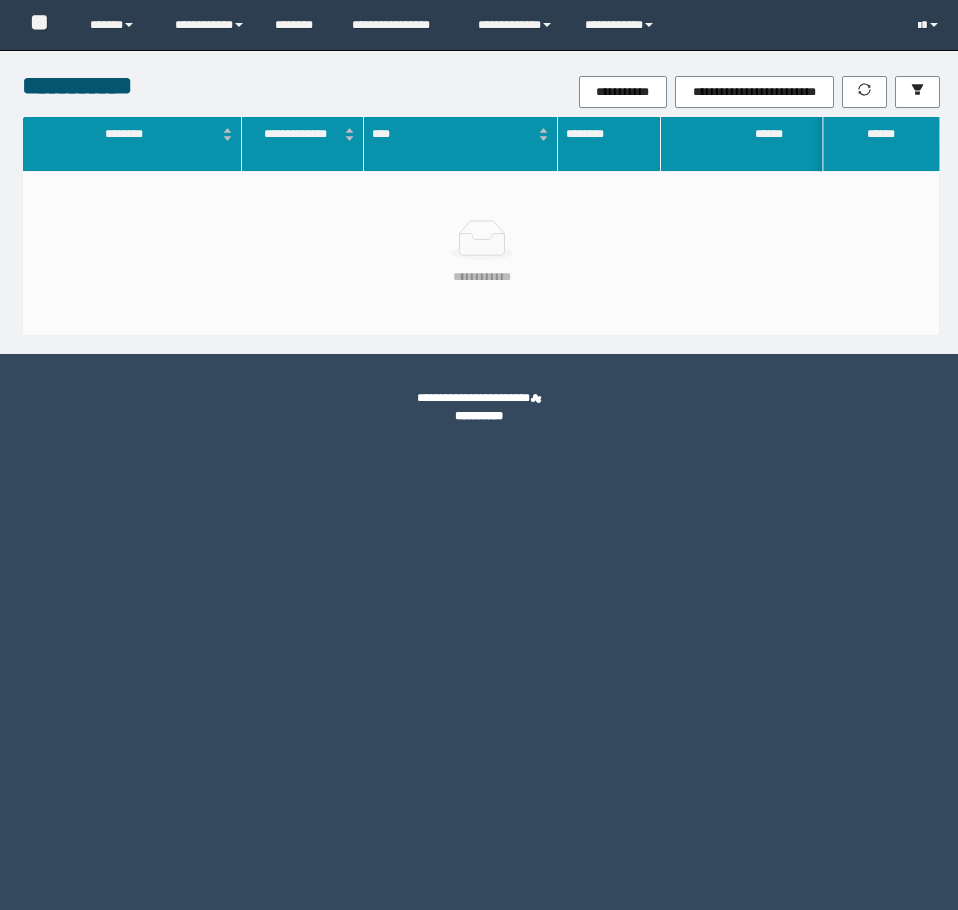 scroll, scrollTop: 0, scrollLeft: 0, axis: both 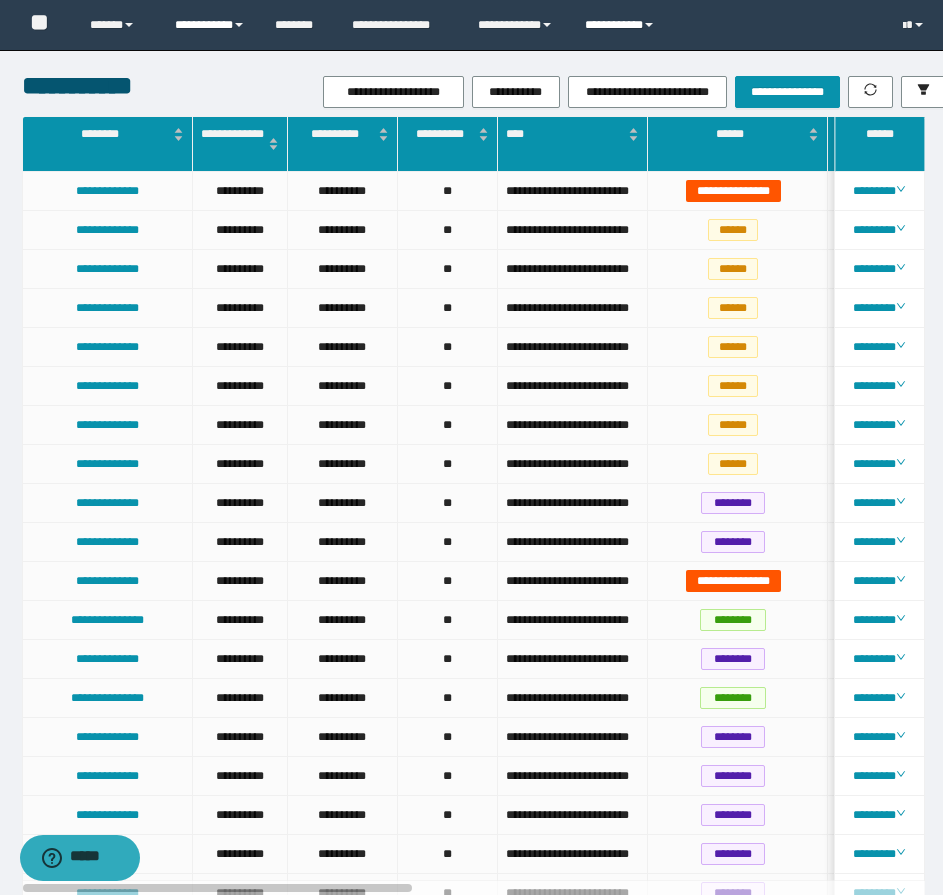 click on "**********" at bounding box center (622, 25) 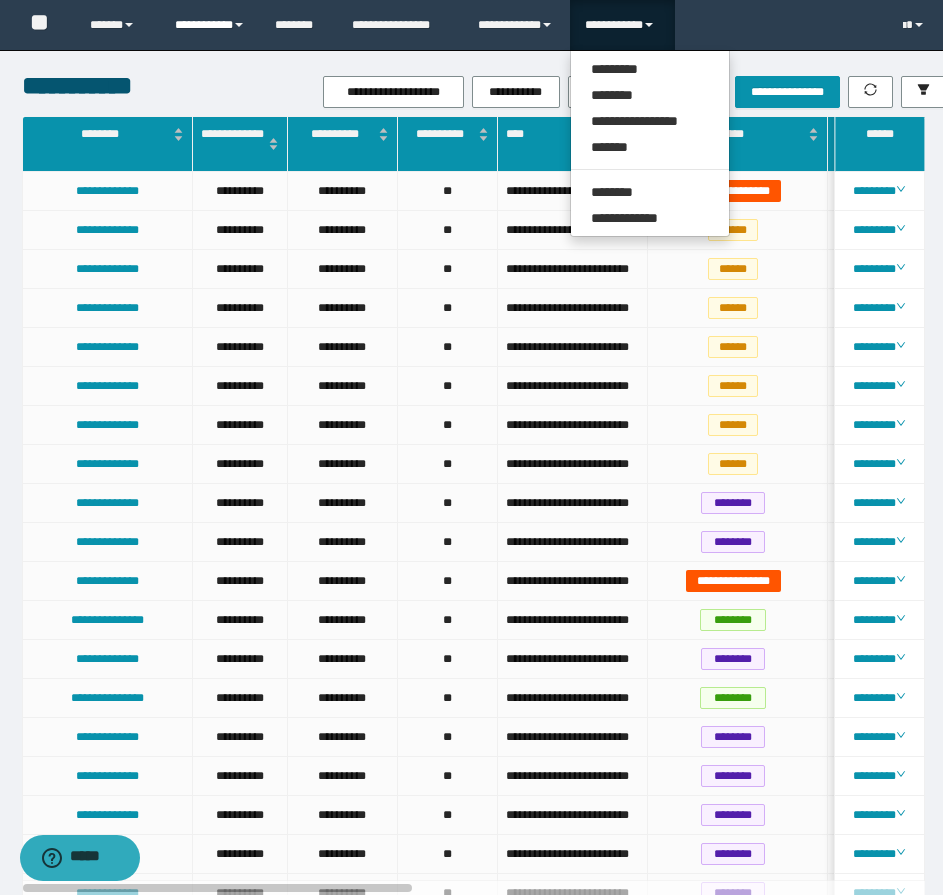 click on "**********" at bounding box center (210, 25) 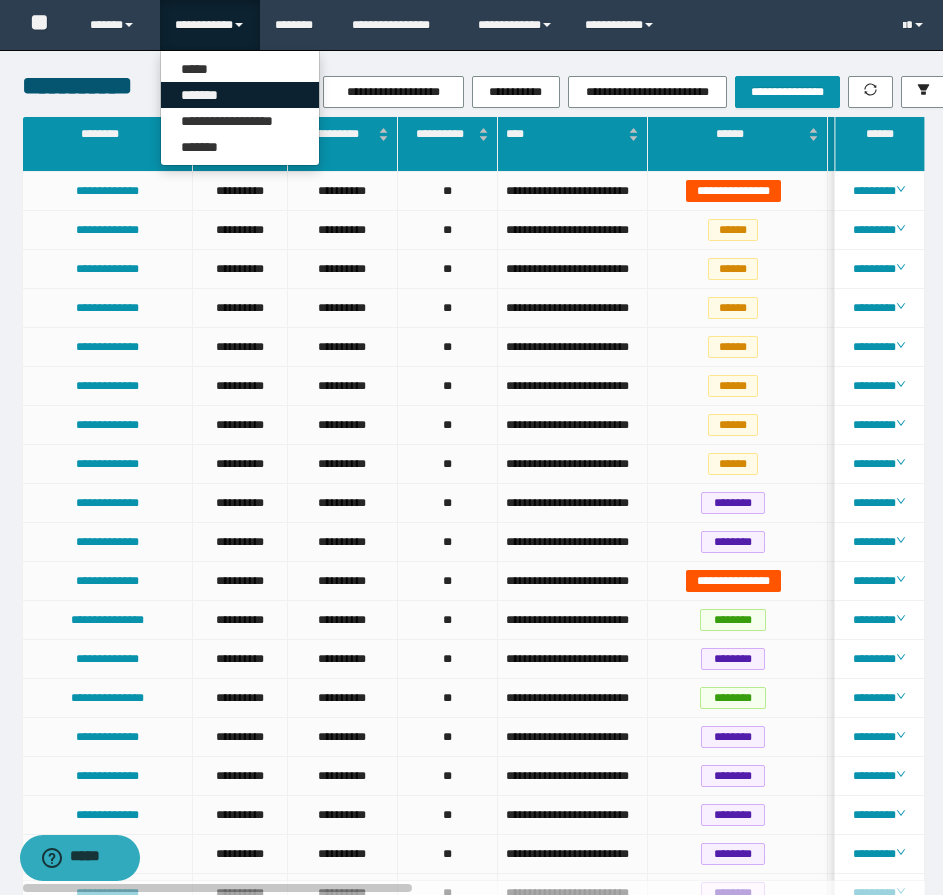 click on "*******" at bounding box center (240, 95) 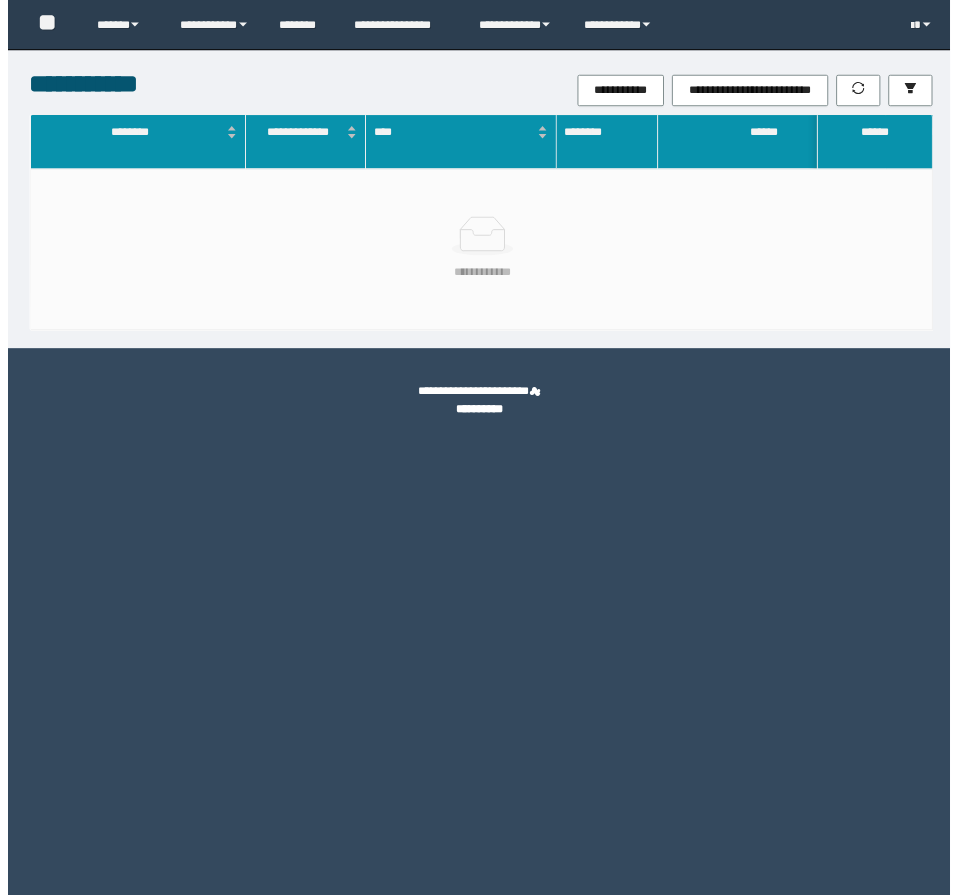 scroll, scrollTop: 0, scrollLeft: 0, axis: both 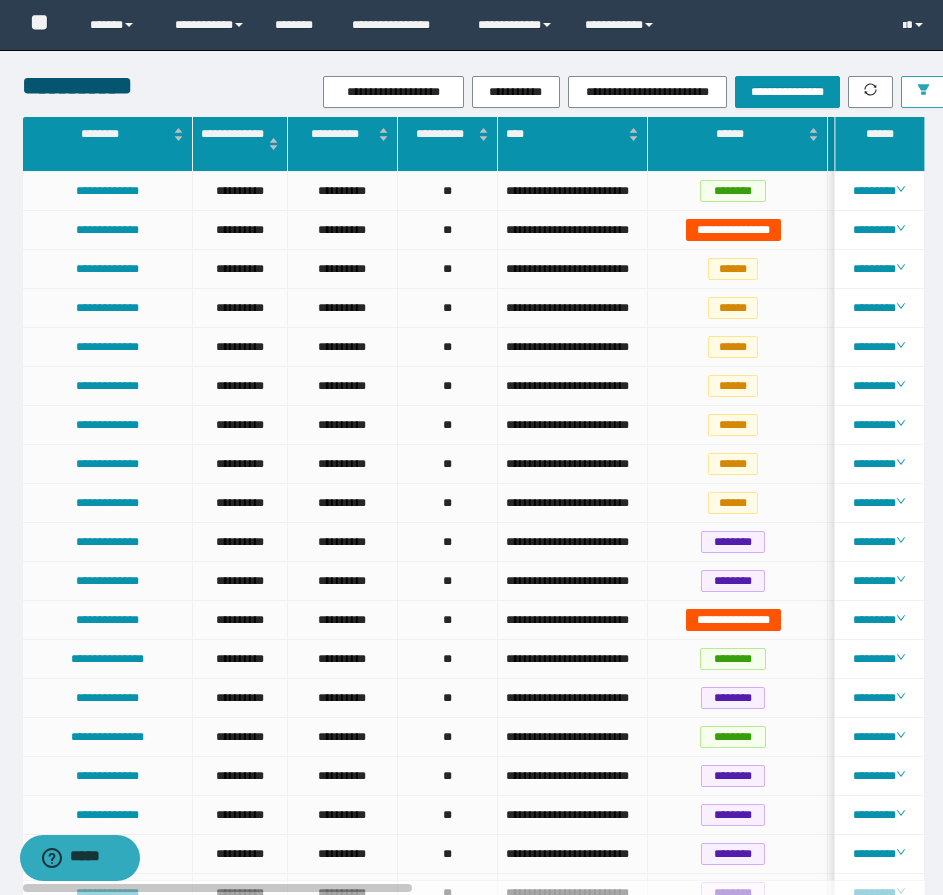 click at bounding box center [923, 92] 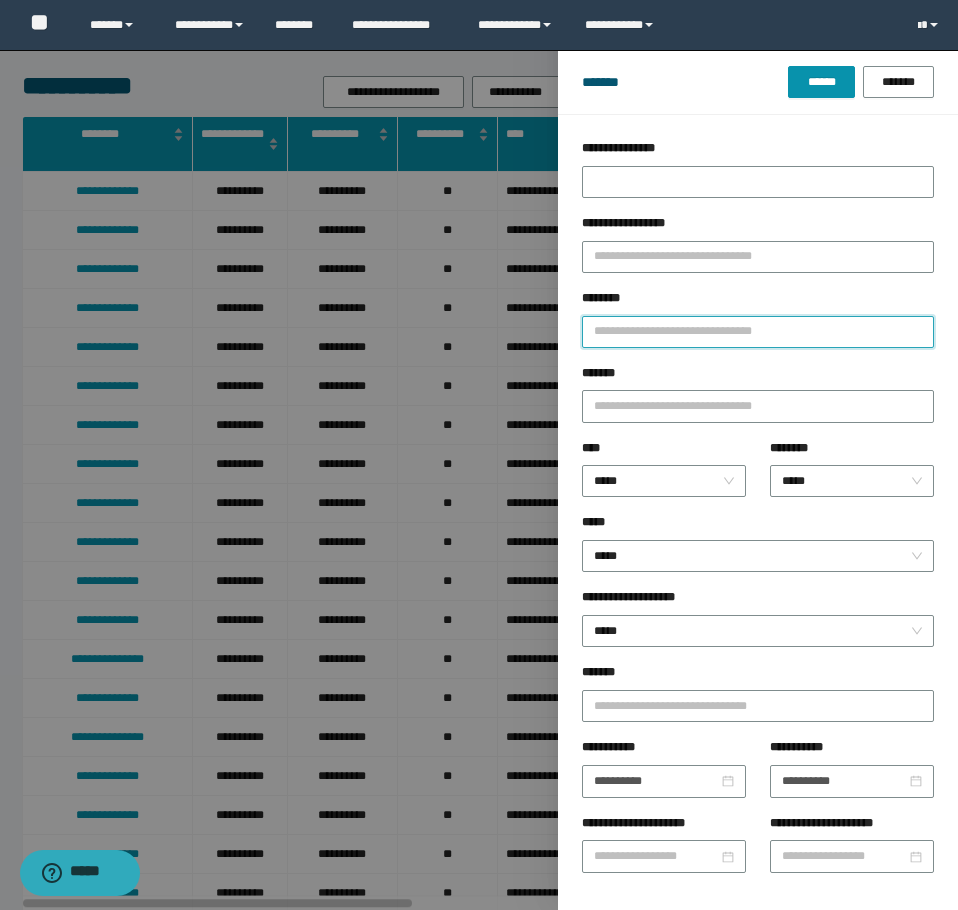 click on "********" at bounding box center (758, 332) 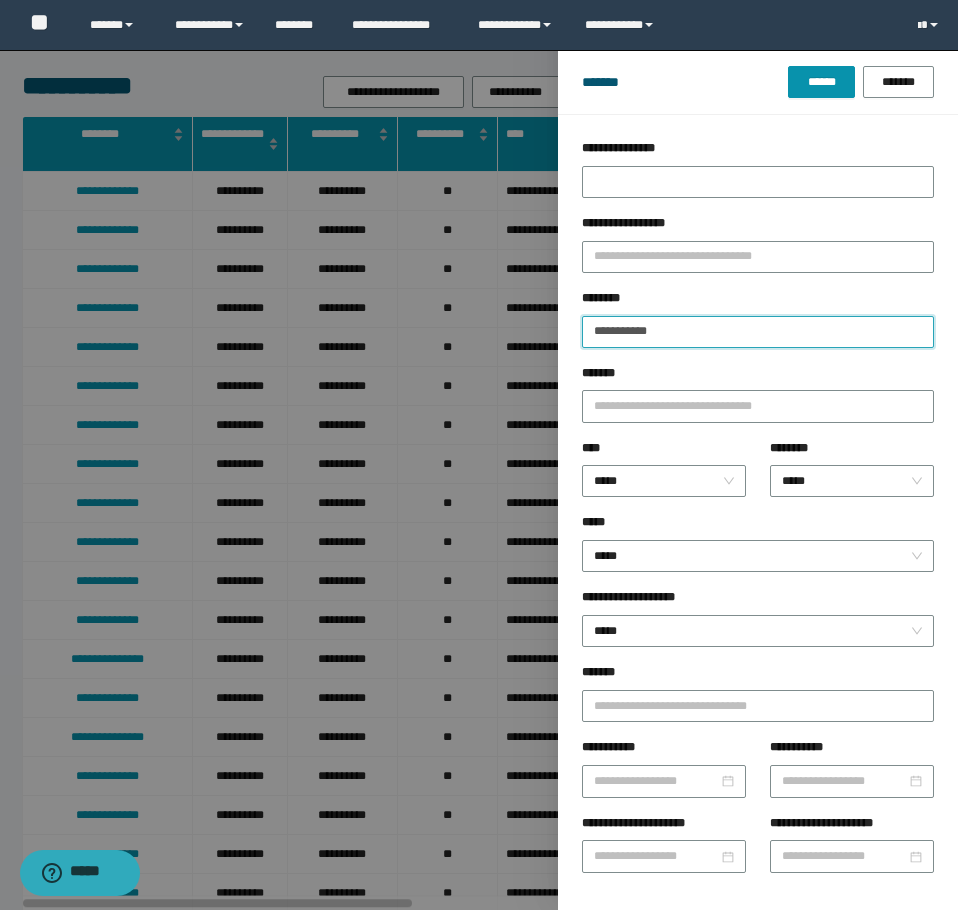 type on "**********" 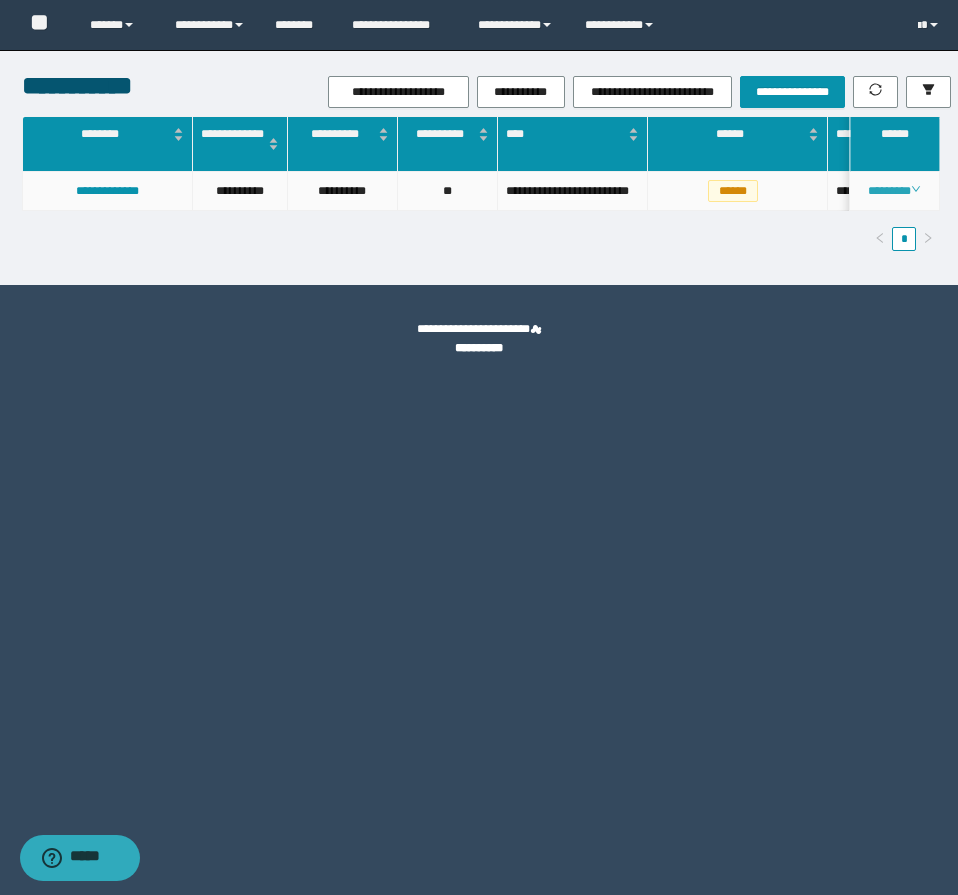 click on "********" at bounding box center (894, 191) 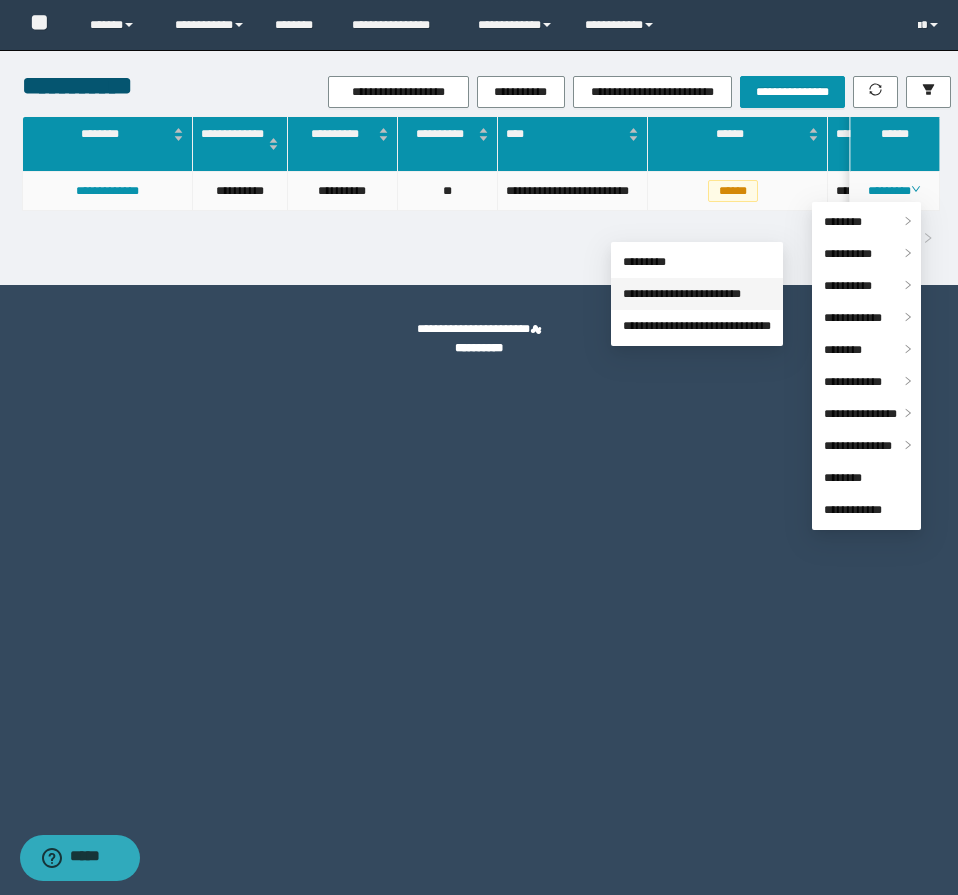 click on "**********" at bounding box center (682, 294) 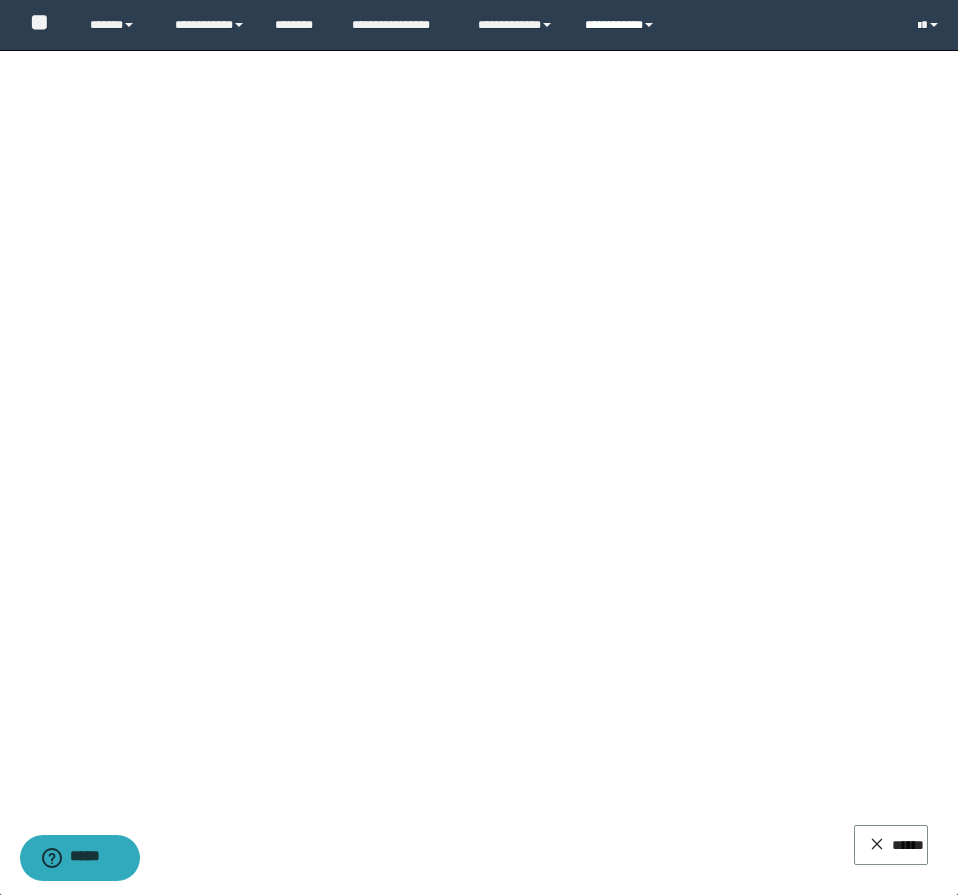 click on "**********" at bounding box center (622, 25) 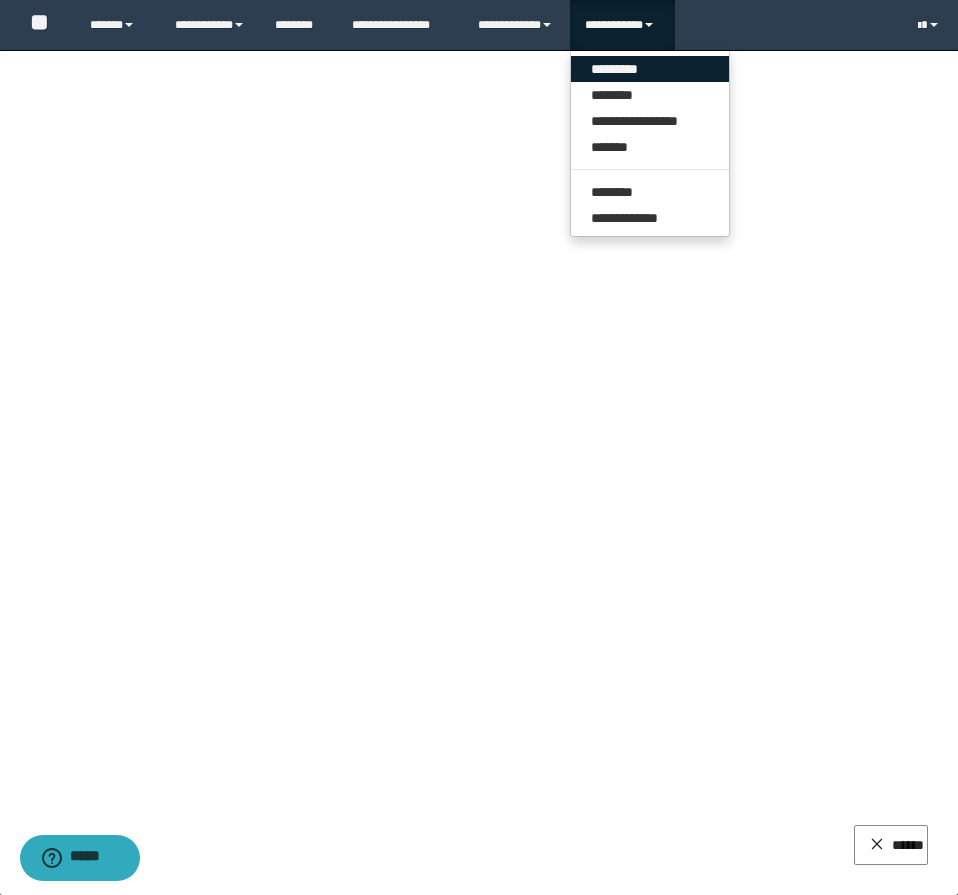 click on "*********" at bounding box center (650, 69) 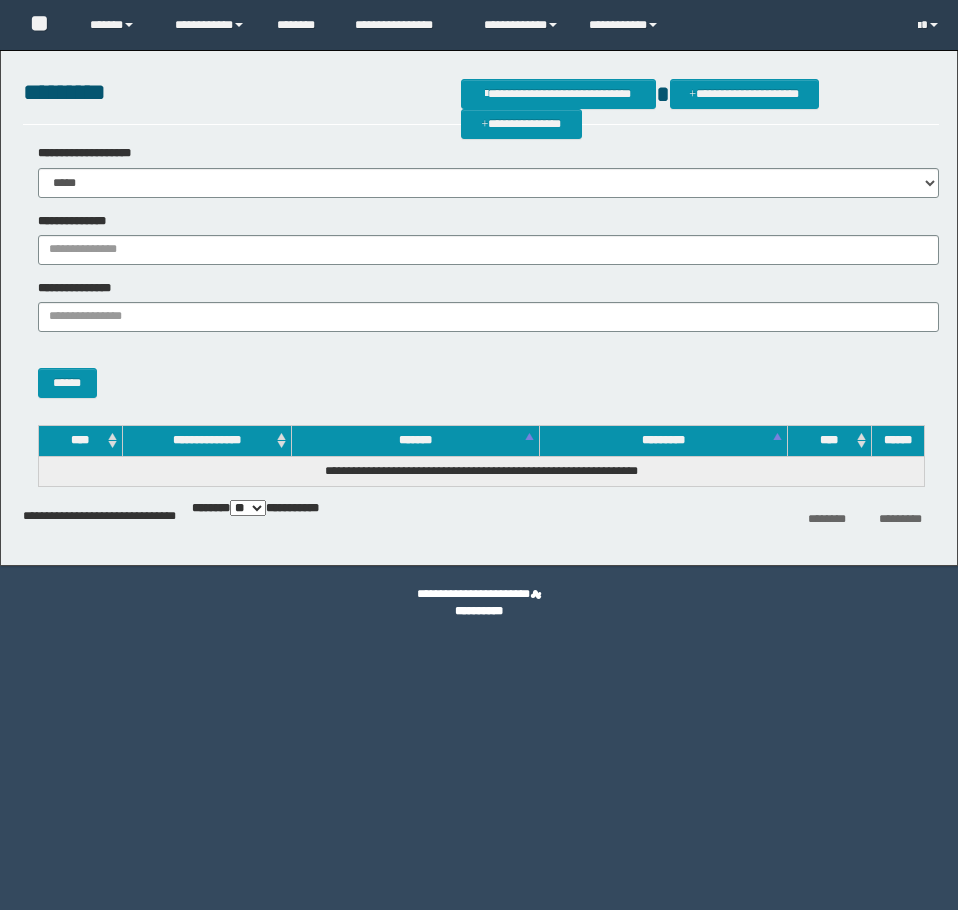 scroll, scrollTop: 0, scrollLeft: 0, axis: both 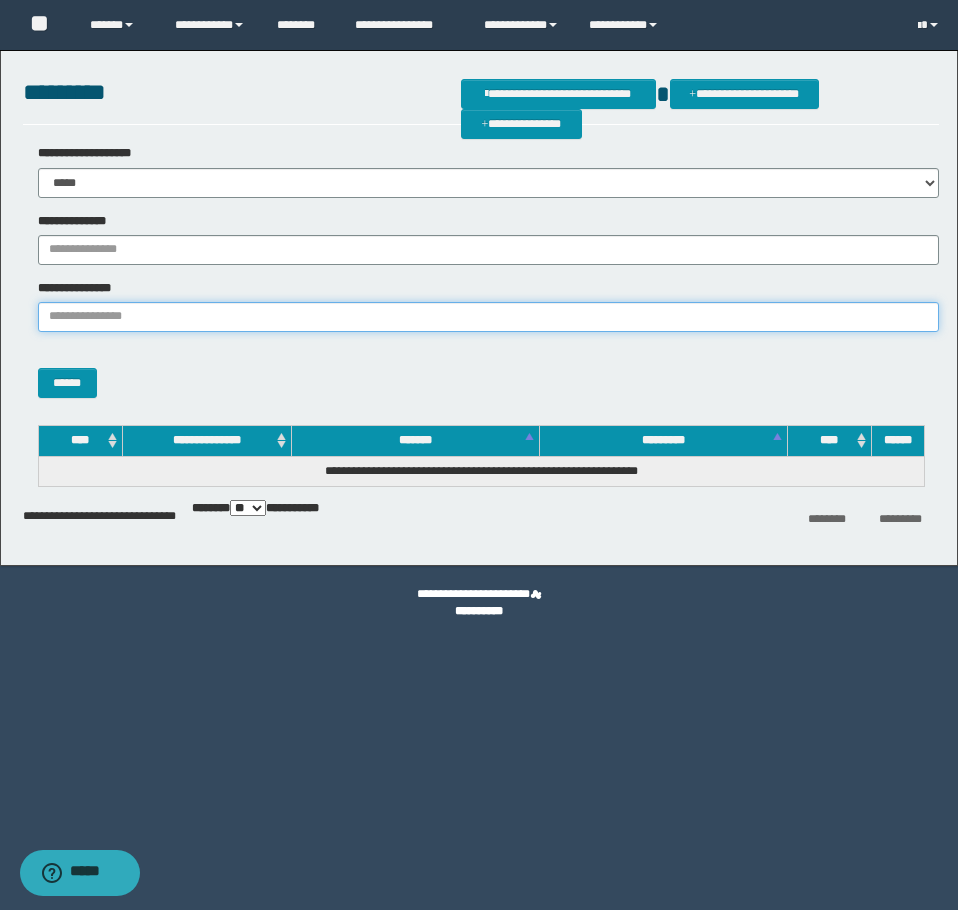 click on "**********" at bounding box center (488, 317) 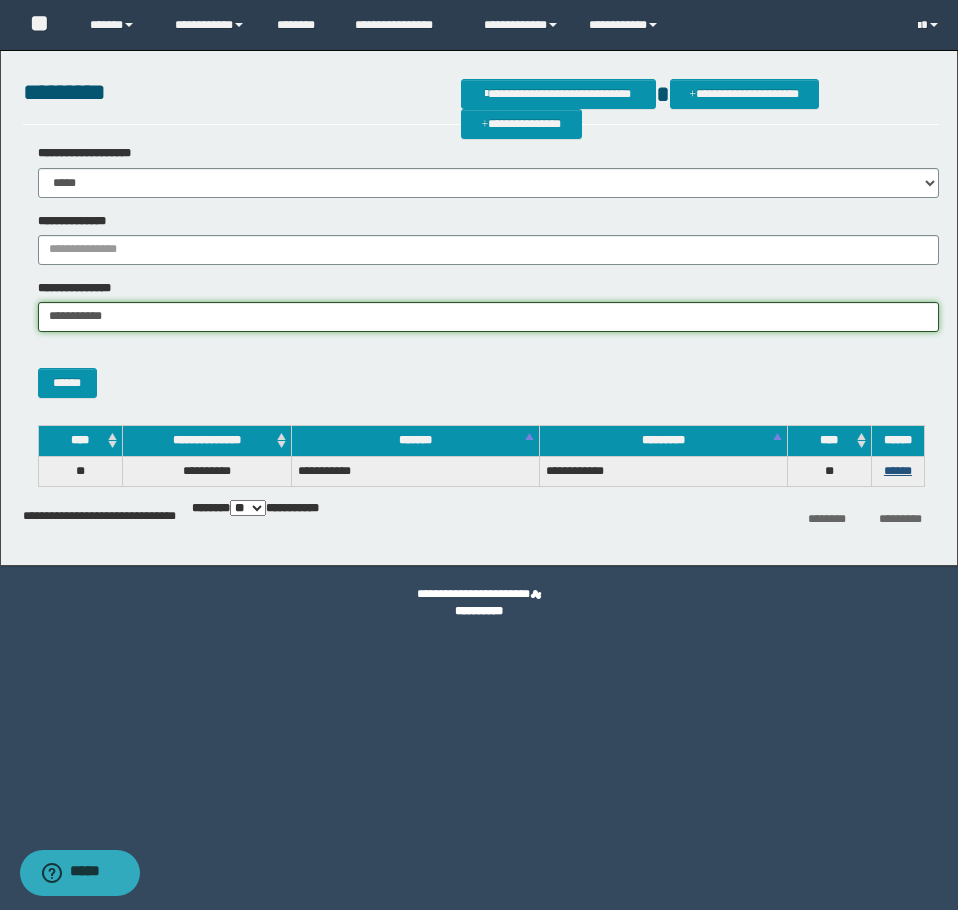 type on "**********" 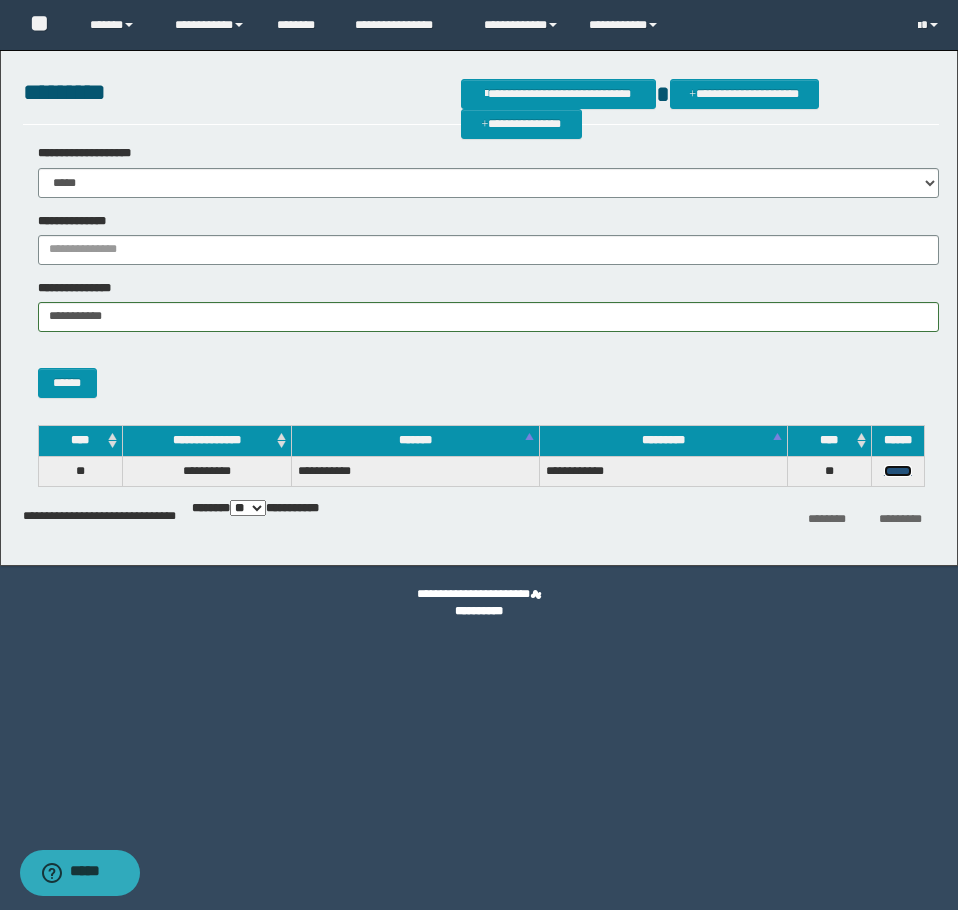 click on "******" at bounding box center (898, 471) 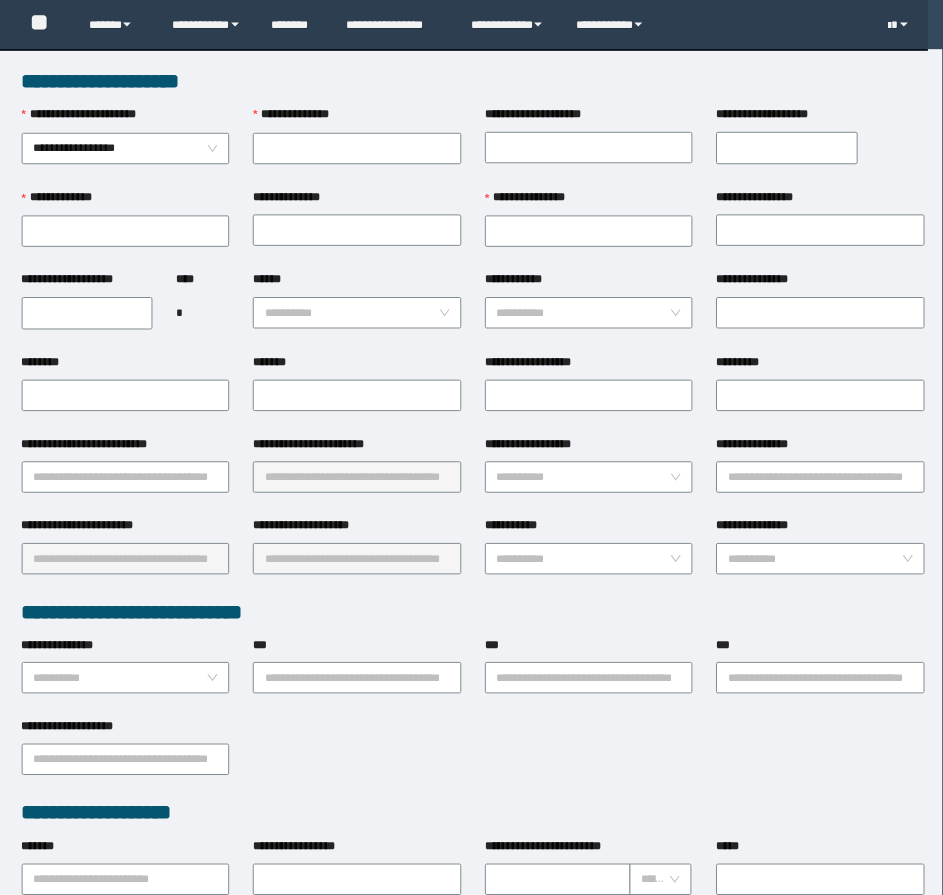scroll, scrollTop: 0, scrollLeft: 0, axis: both 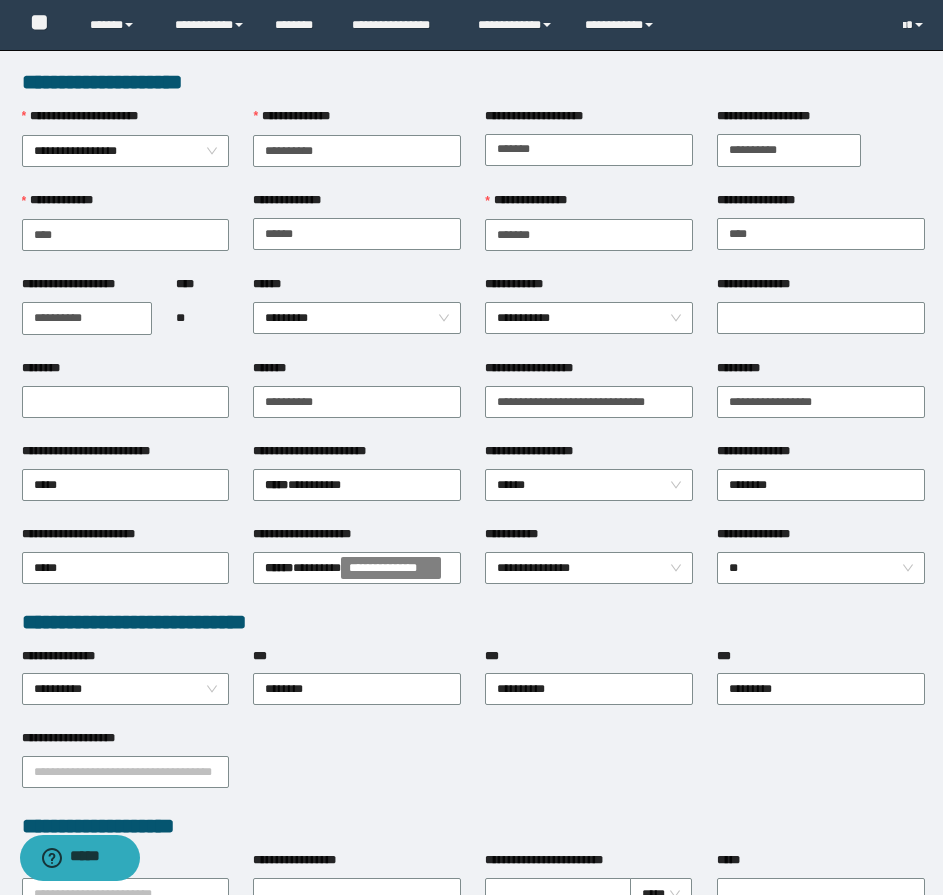 click on "******" at bounding box center [357, 288] 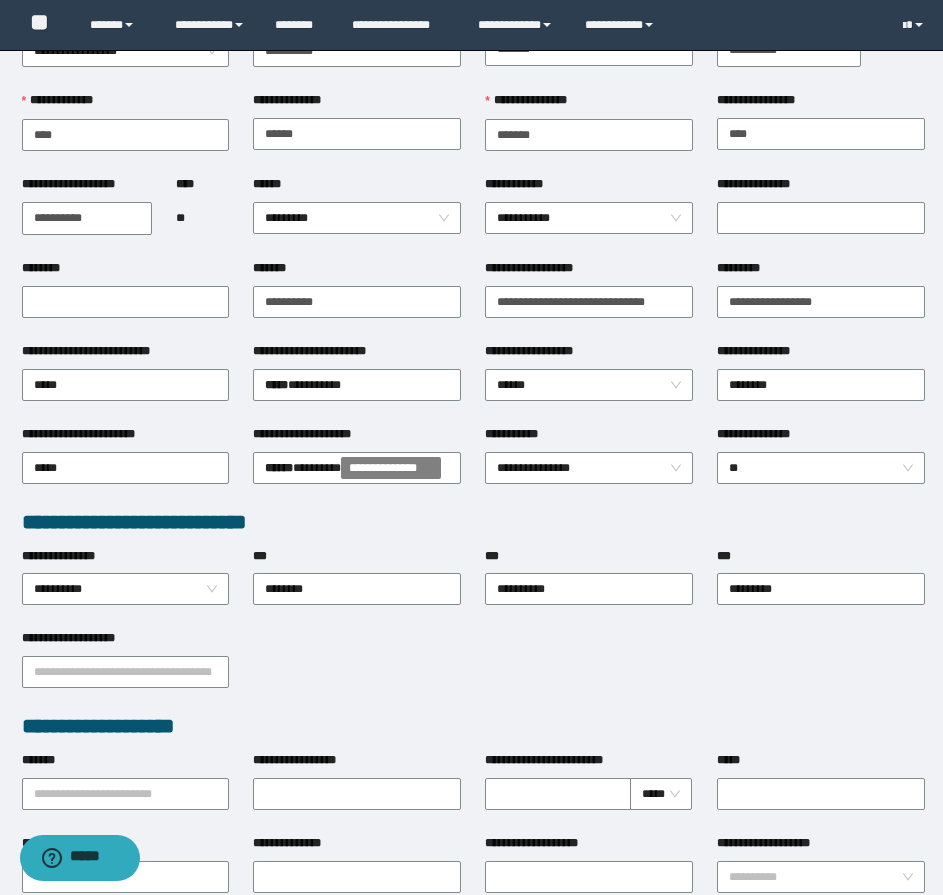 scroll, scrollTop: 0, scrollLeft: 0, axis: both 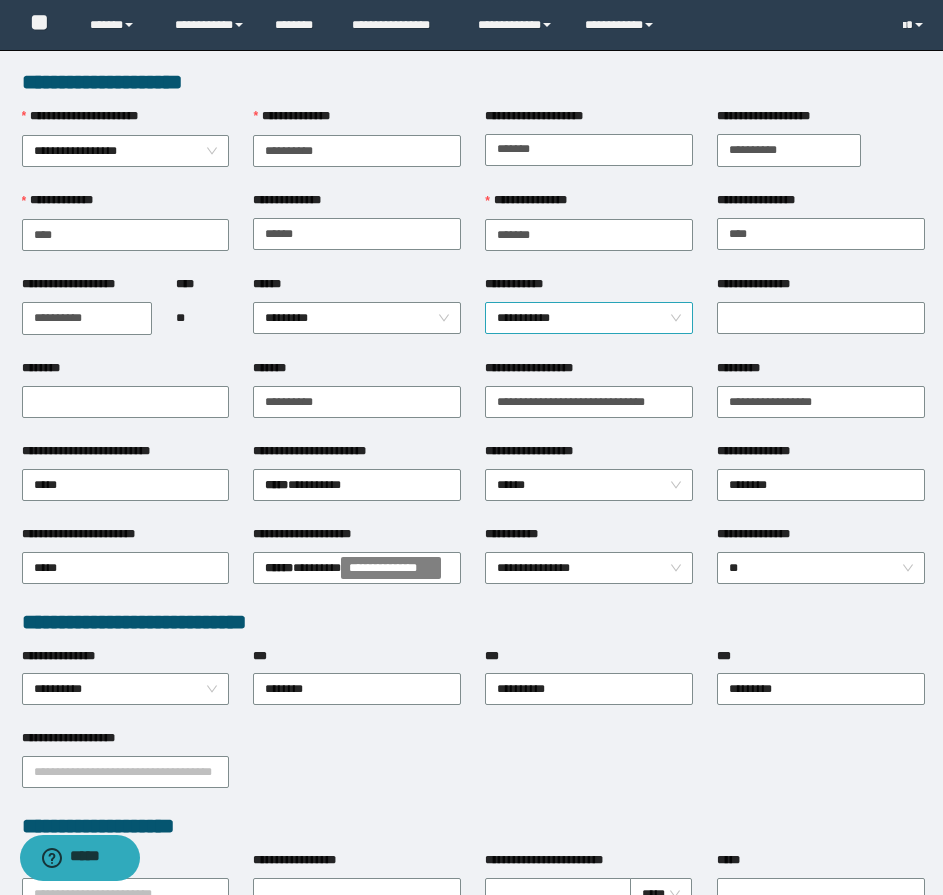 click on "**********" at bounding box center (589, 318) 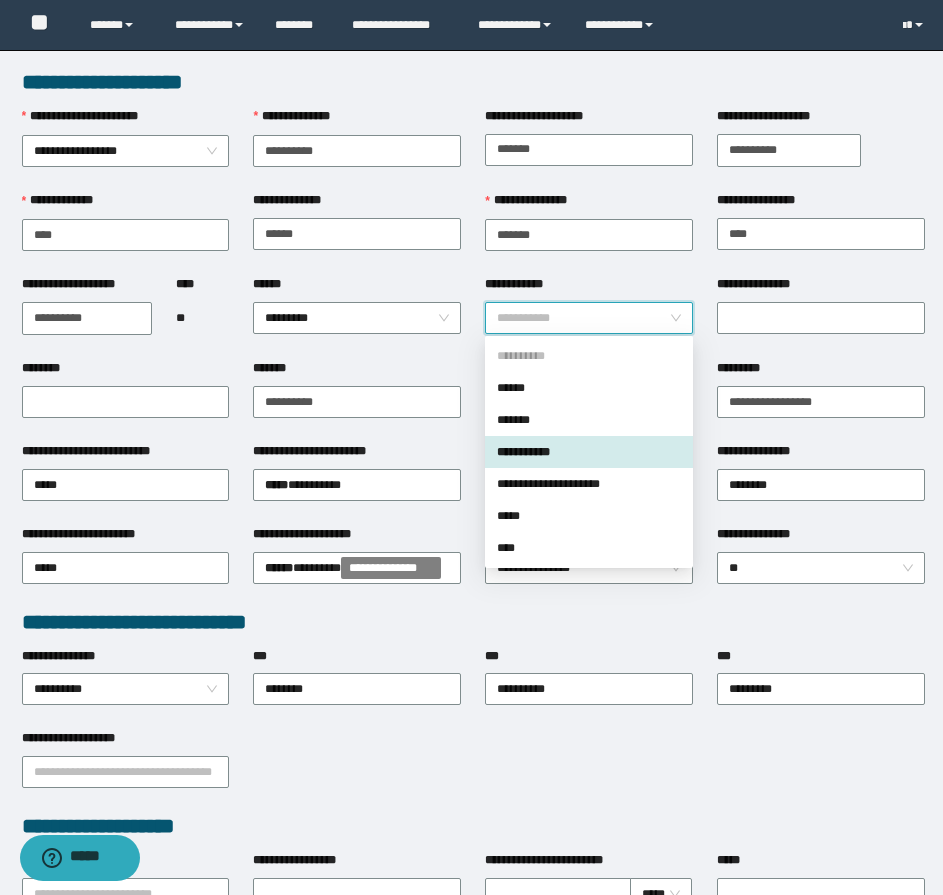 click on "**********" at bounding box center (589, 452) 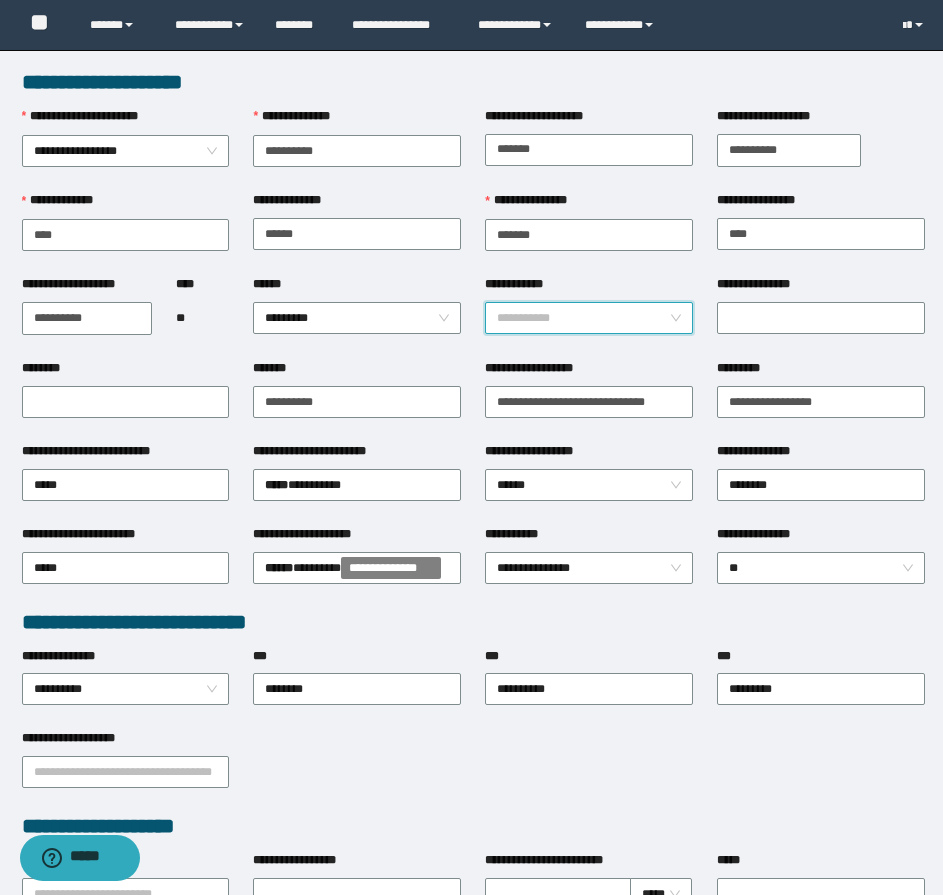 click on "**********" at bounding box center [589, 318] 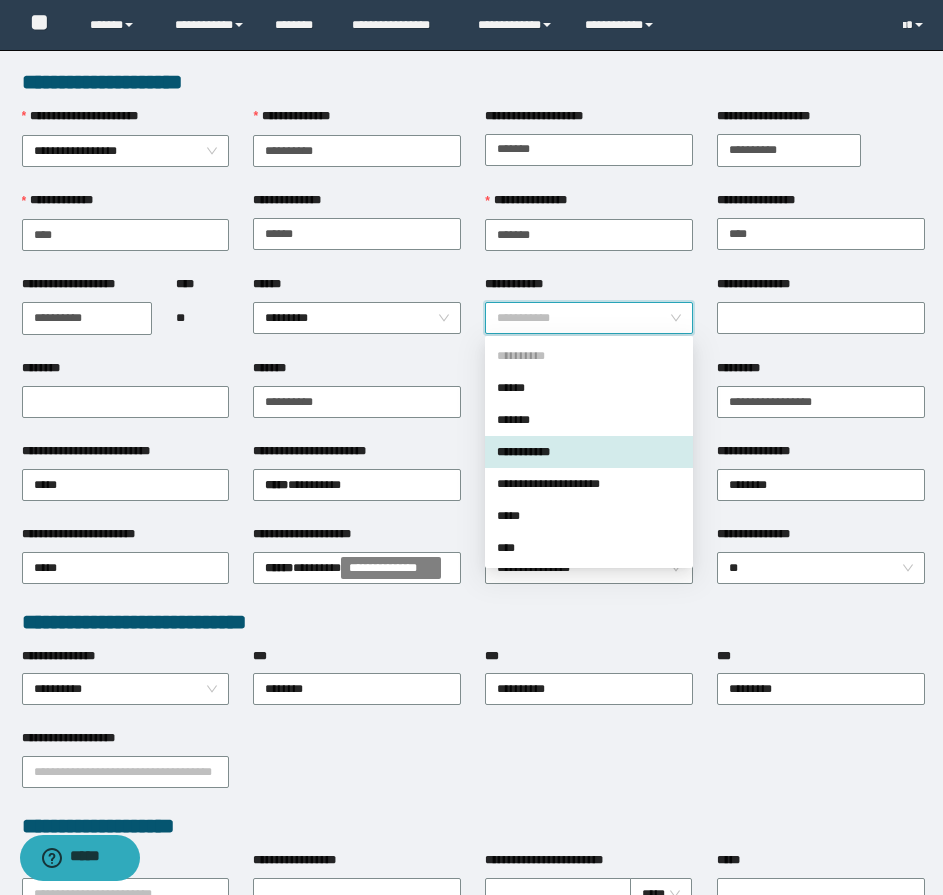 click on "**********" at bounding box center [589, 452] 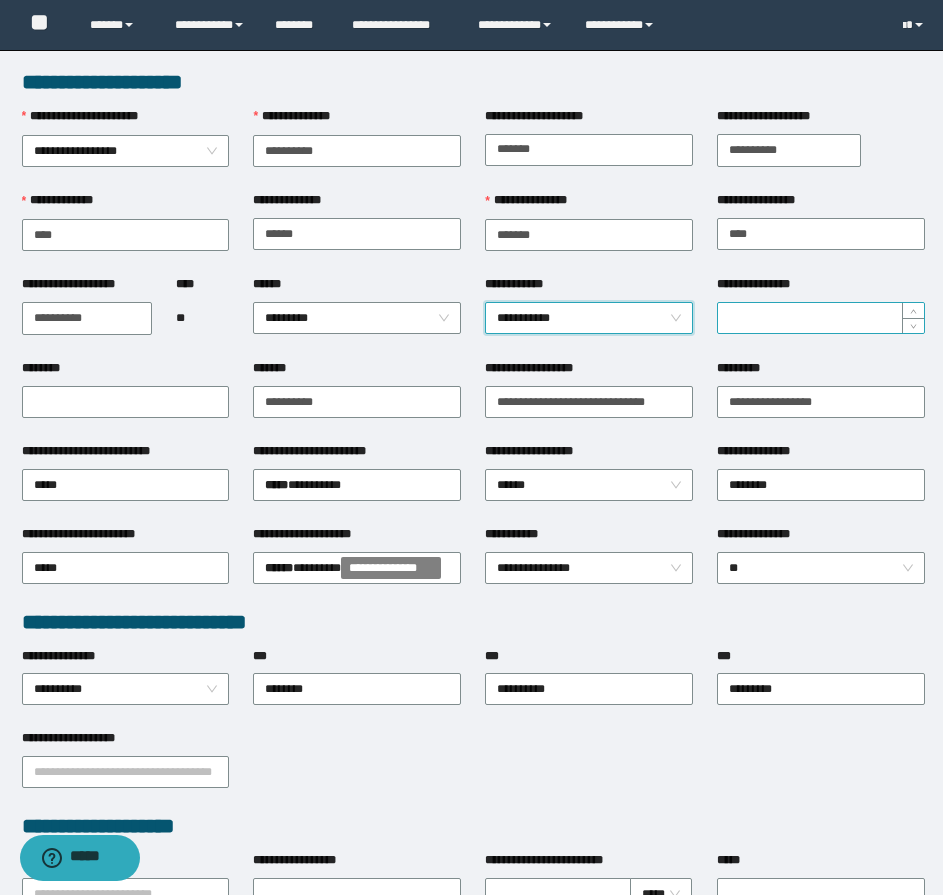 click on "**********" at bounding box center (821, 318) 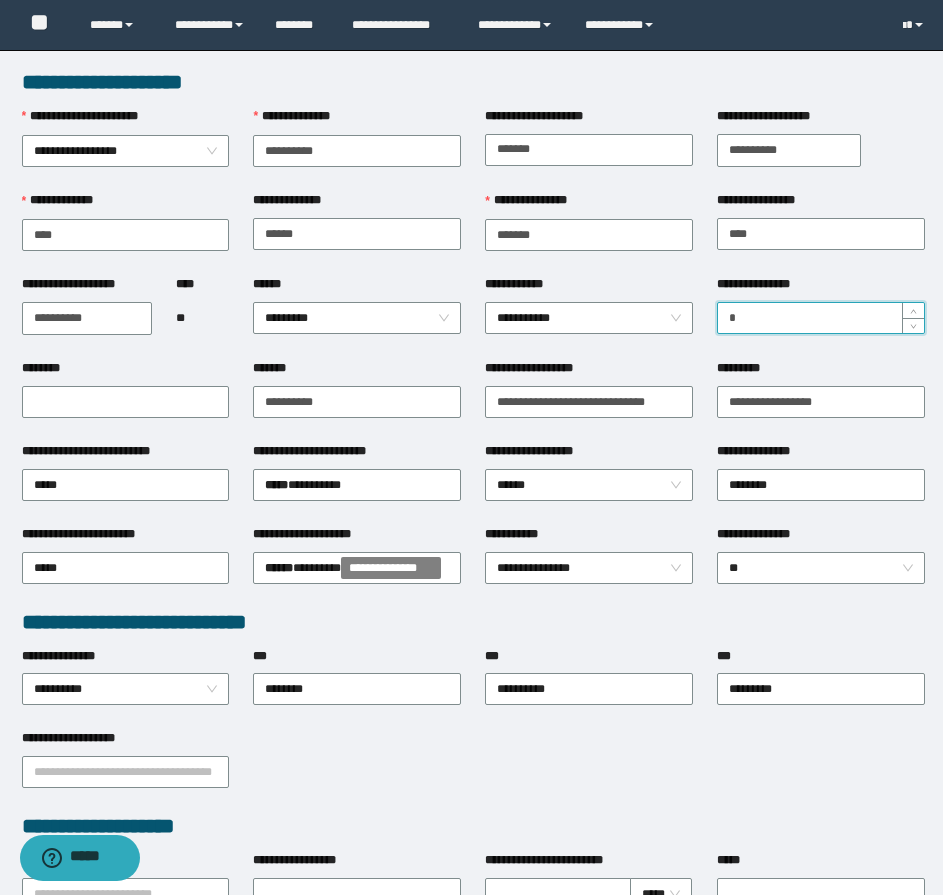 type on "*" 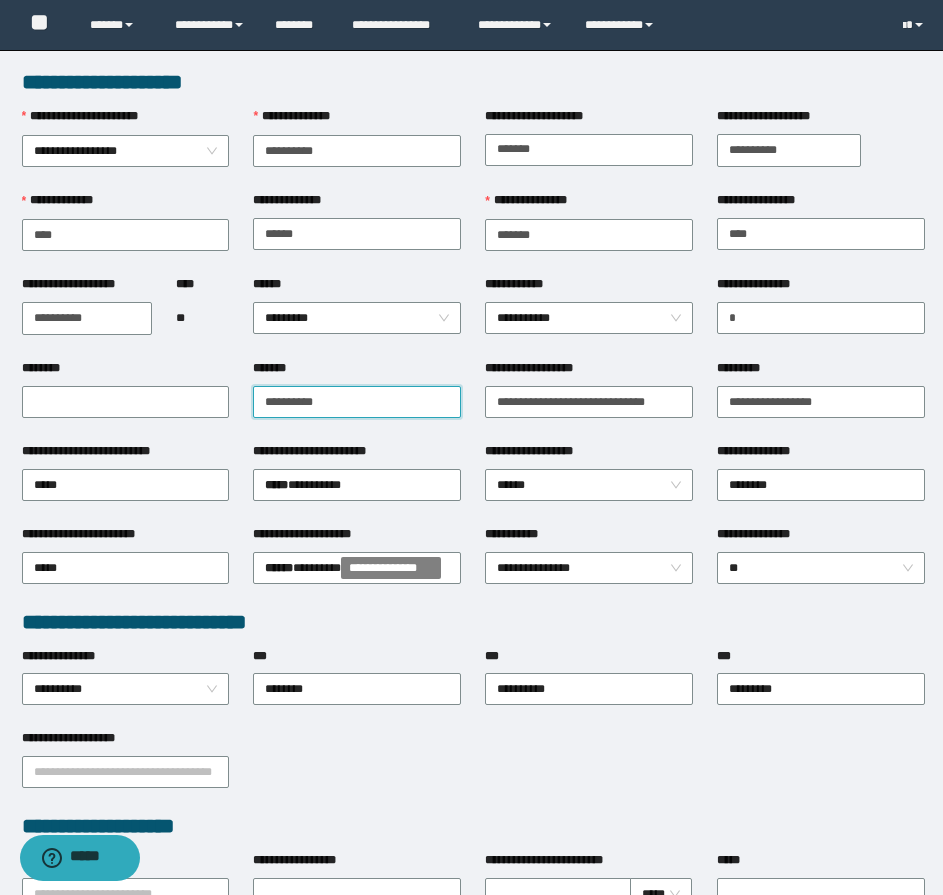 click on "*******" at bounding box center [357, 402] 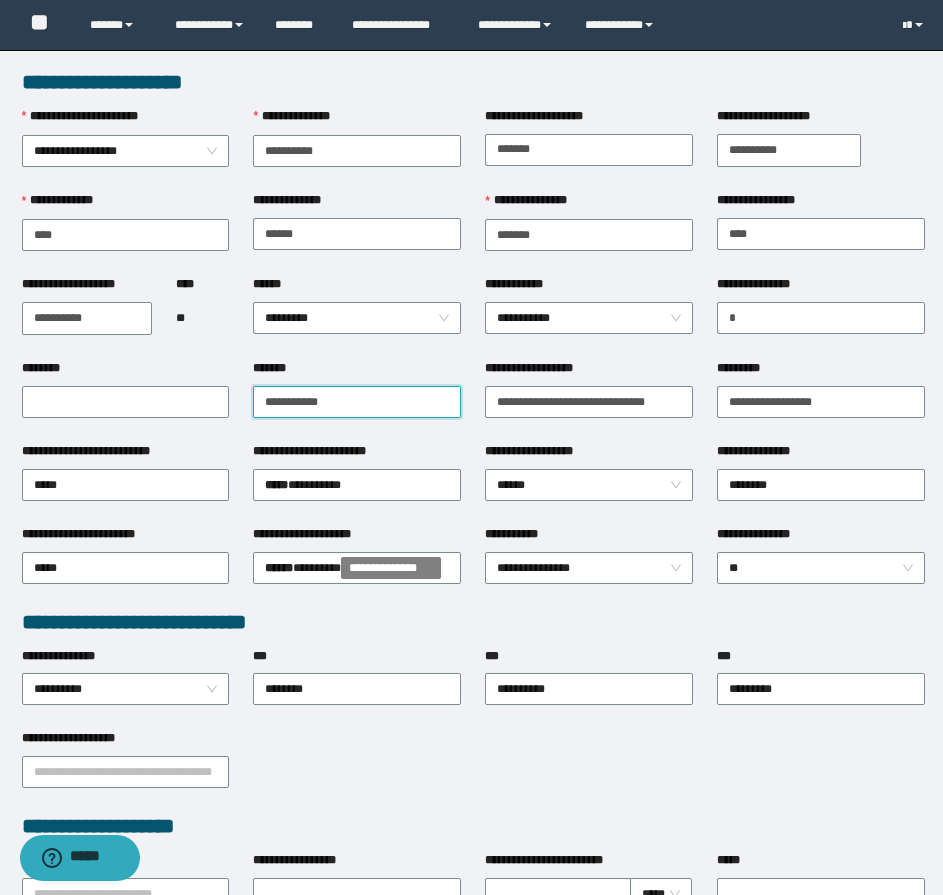 type on "**********" 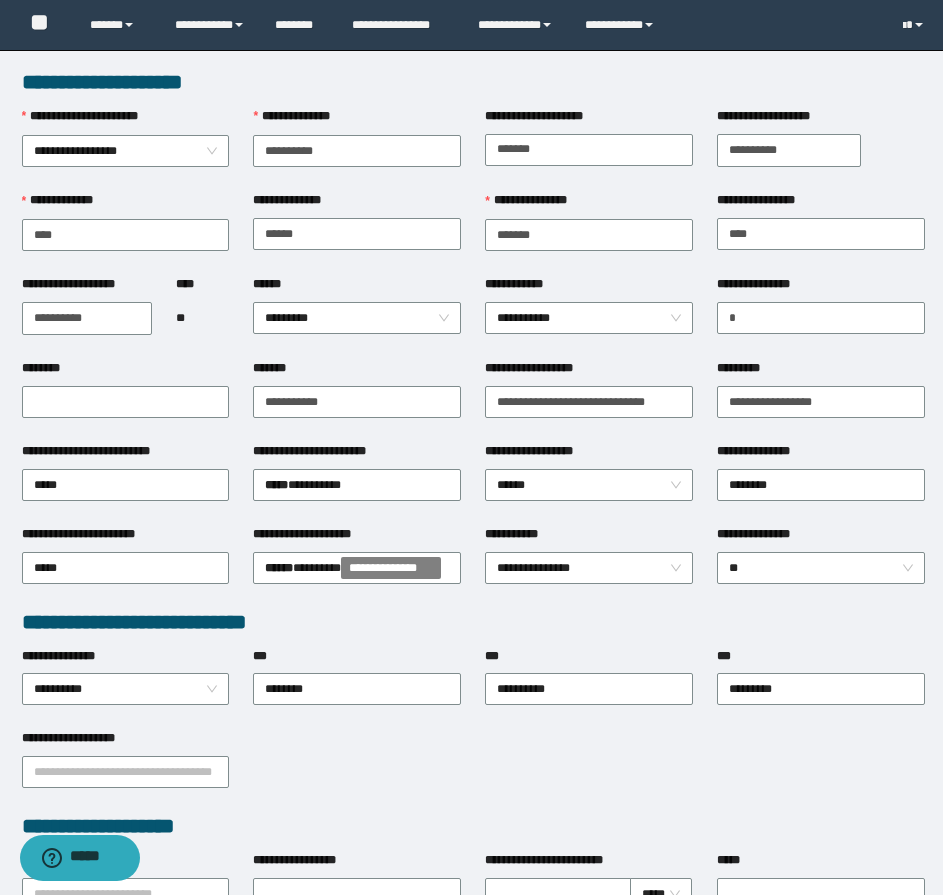 click on "**********" at bounding box center [821, 317] 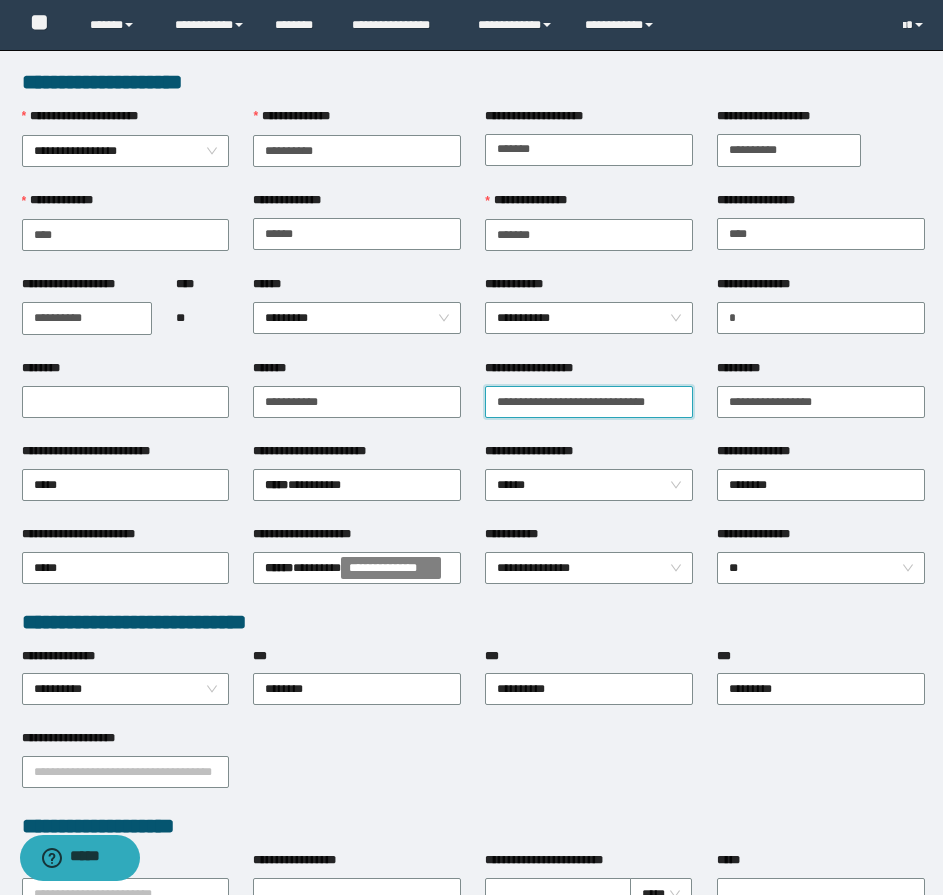 drag, startPoint x: 554, startPoint y: 405, endPoint x: 528, endPoint y: 412, distance: 26.925823 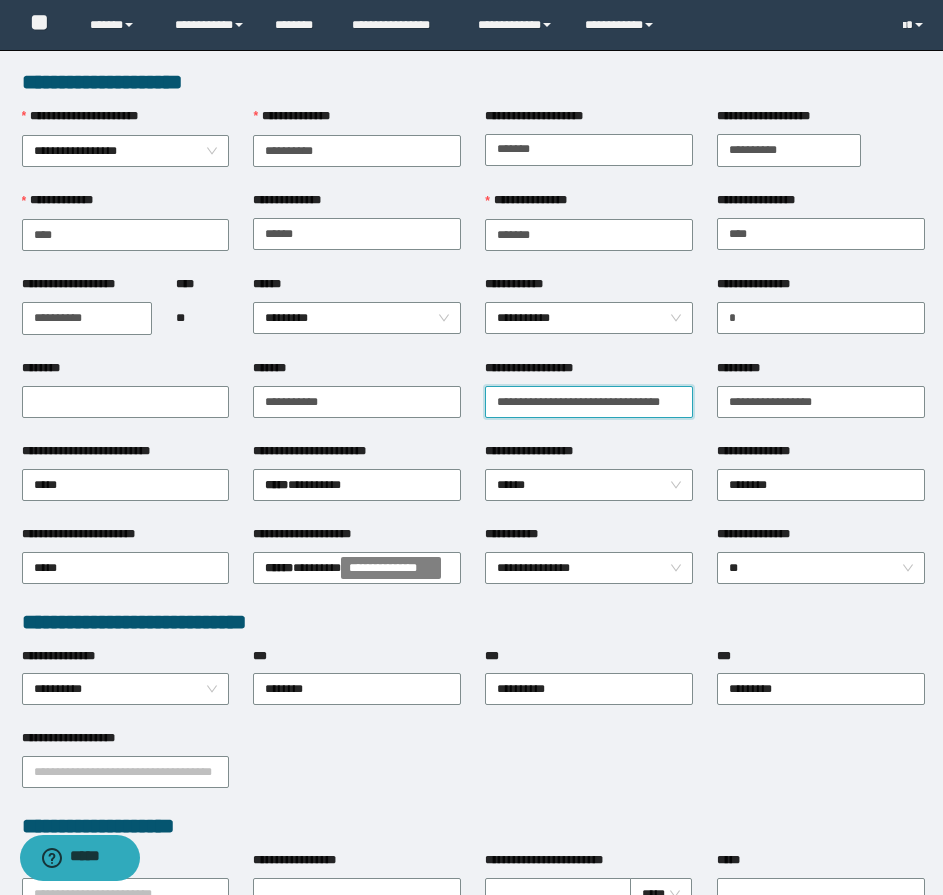 scroll, scrollTop: 0, scrollLeft: 8, axis: horizontal 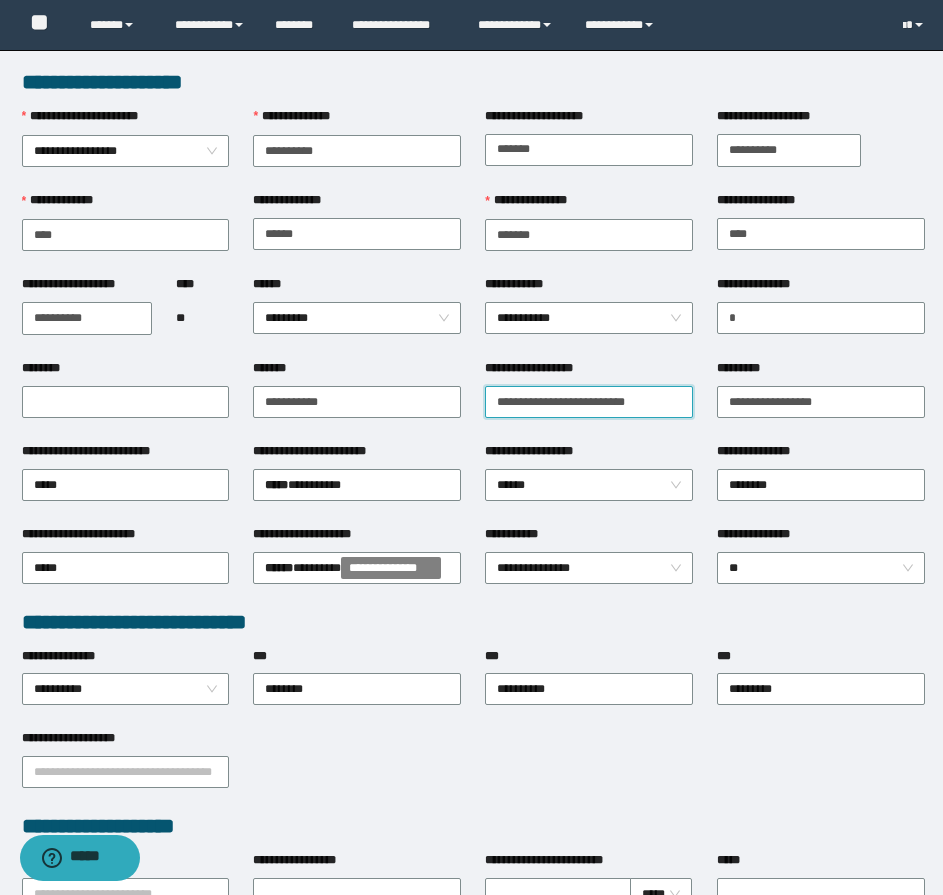 click on "**********" at bounding box center (589, 402) 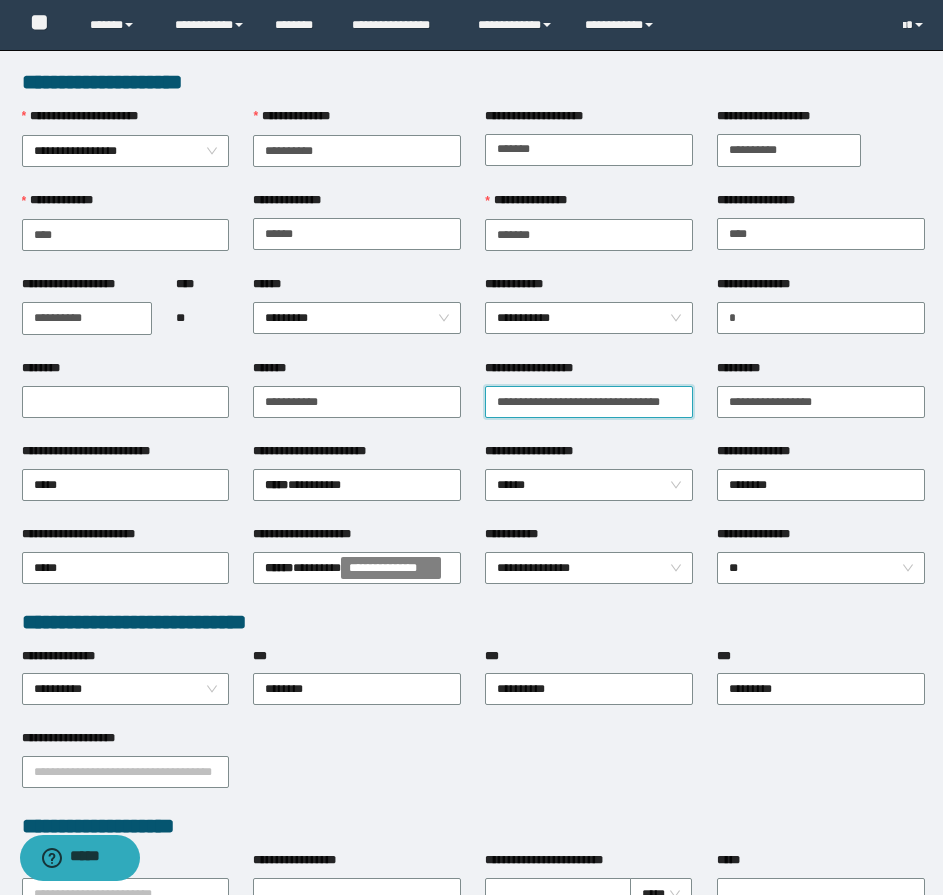 click on "**********" at bounding box center [589, 402] 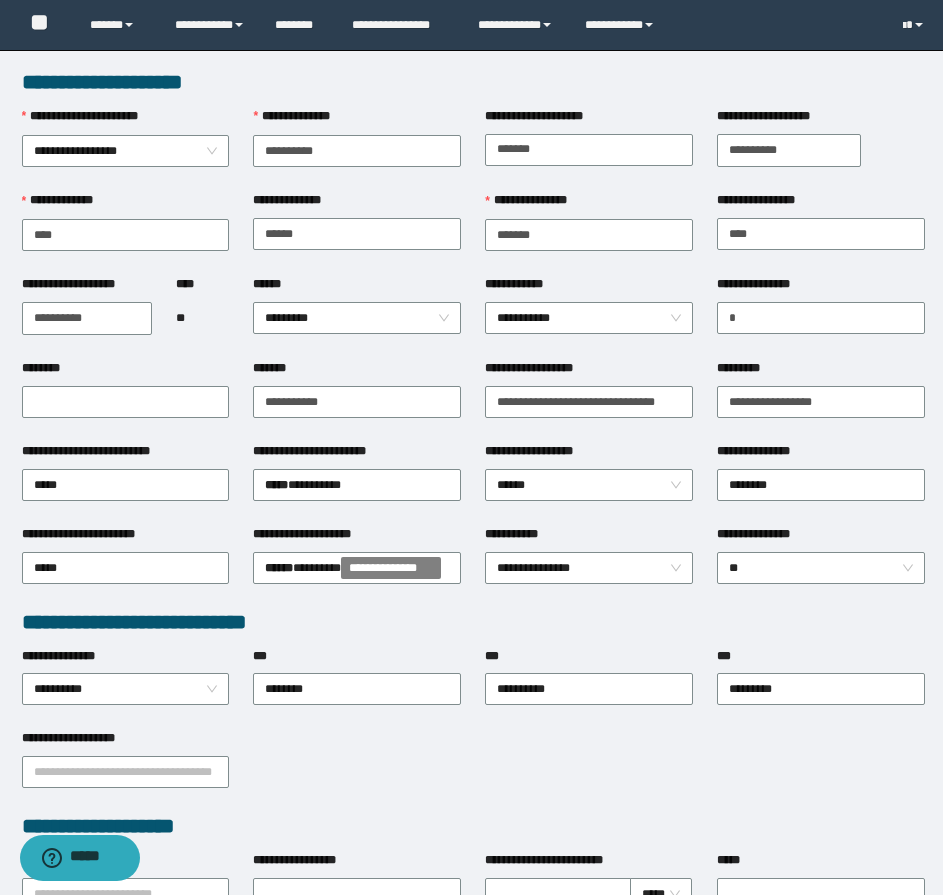 click on "**********" at bounding box center (589, 400) 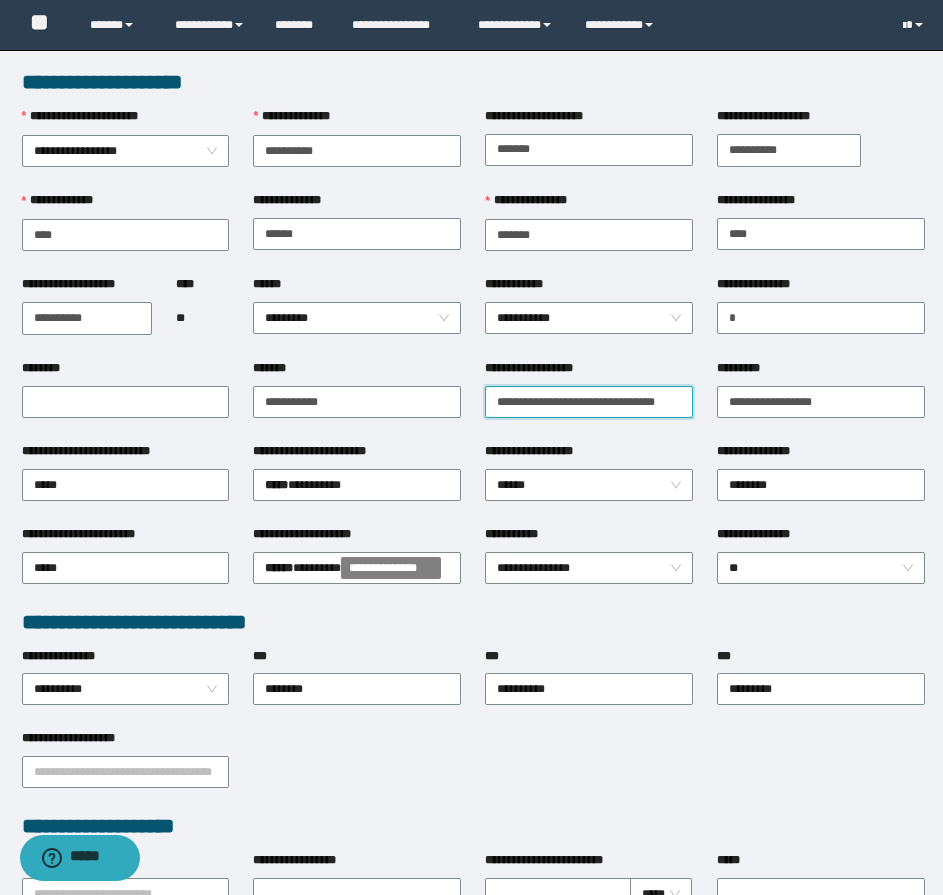click on "**********" at bounding box center (589, 402) 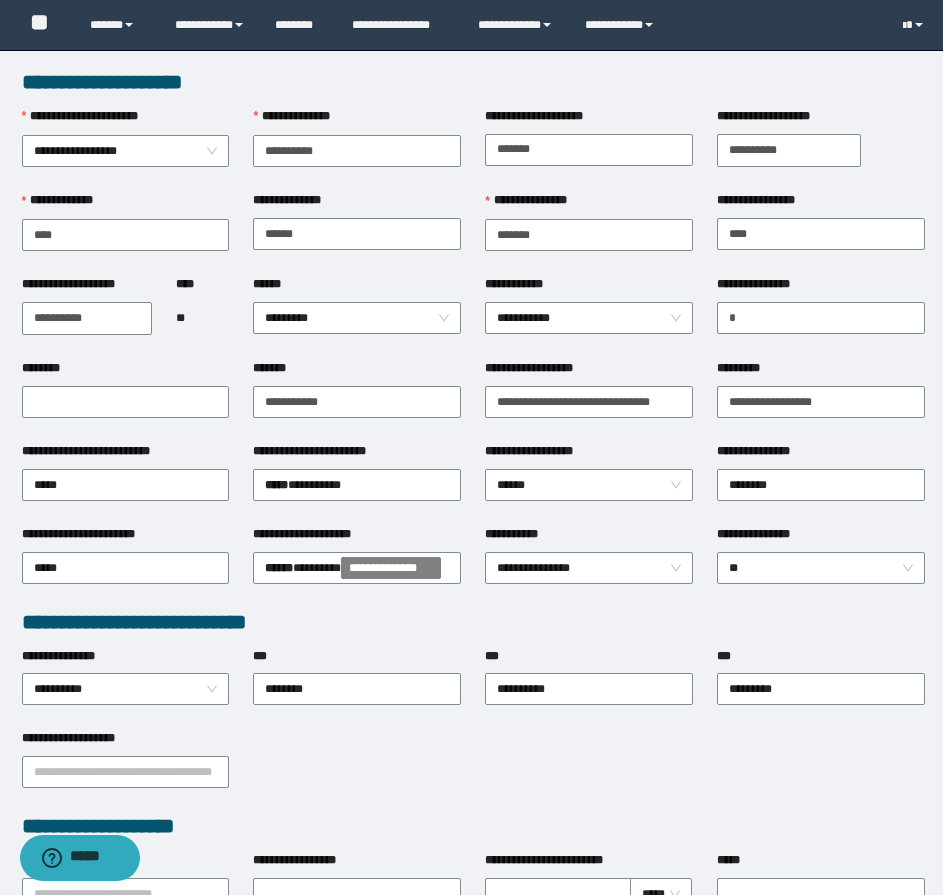 click on "**********" at bounding box center [589, 400] 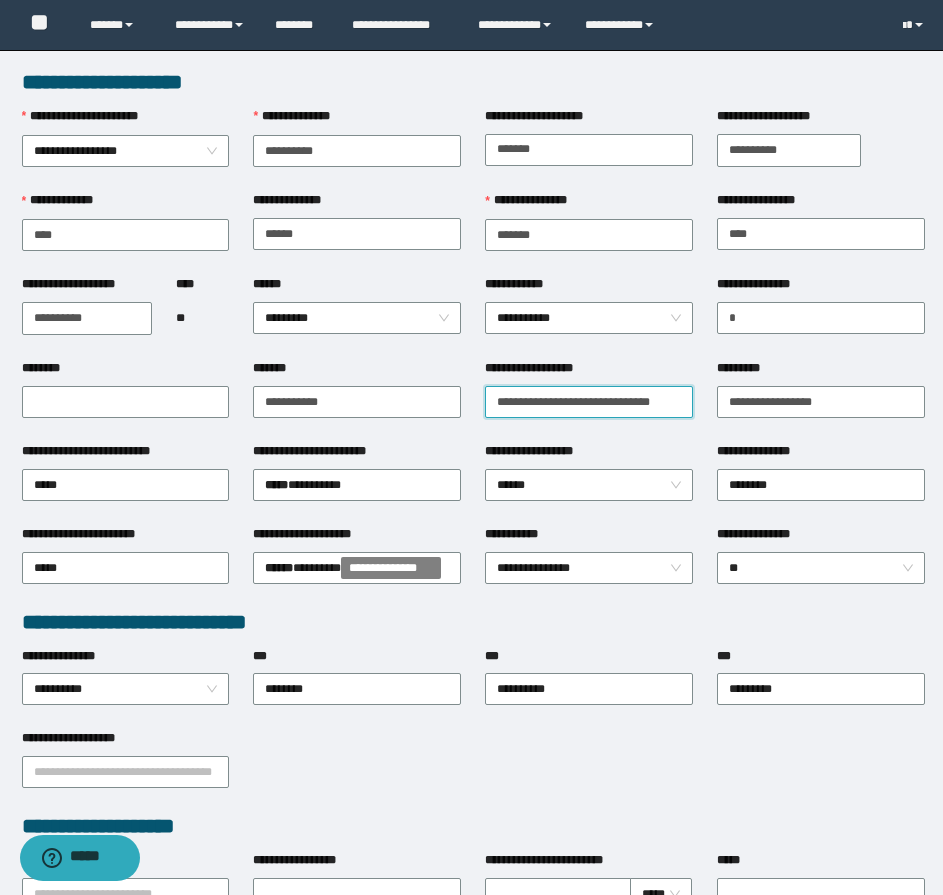 drag, startPoint x: 687, startPoint y: 395, endPoint x: 480, endPoint y: 413, distance: 207.78113 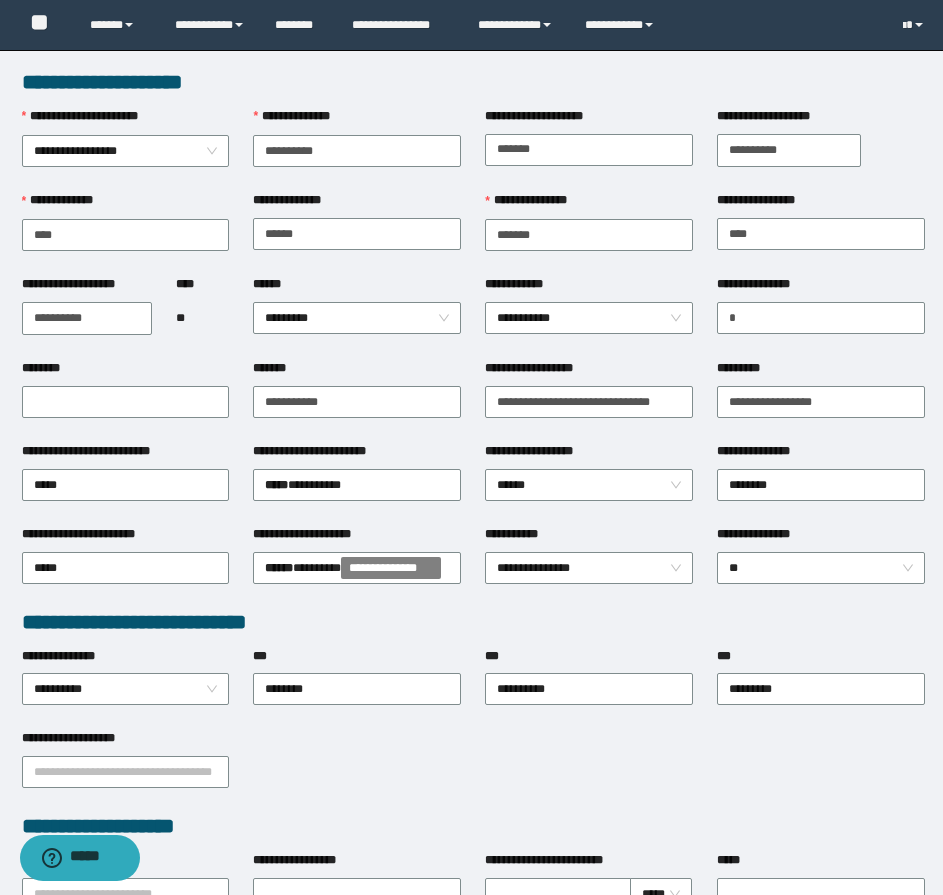 click on "**********" at bounding box center (589, 400) 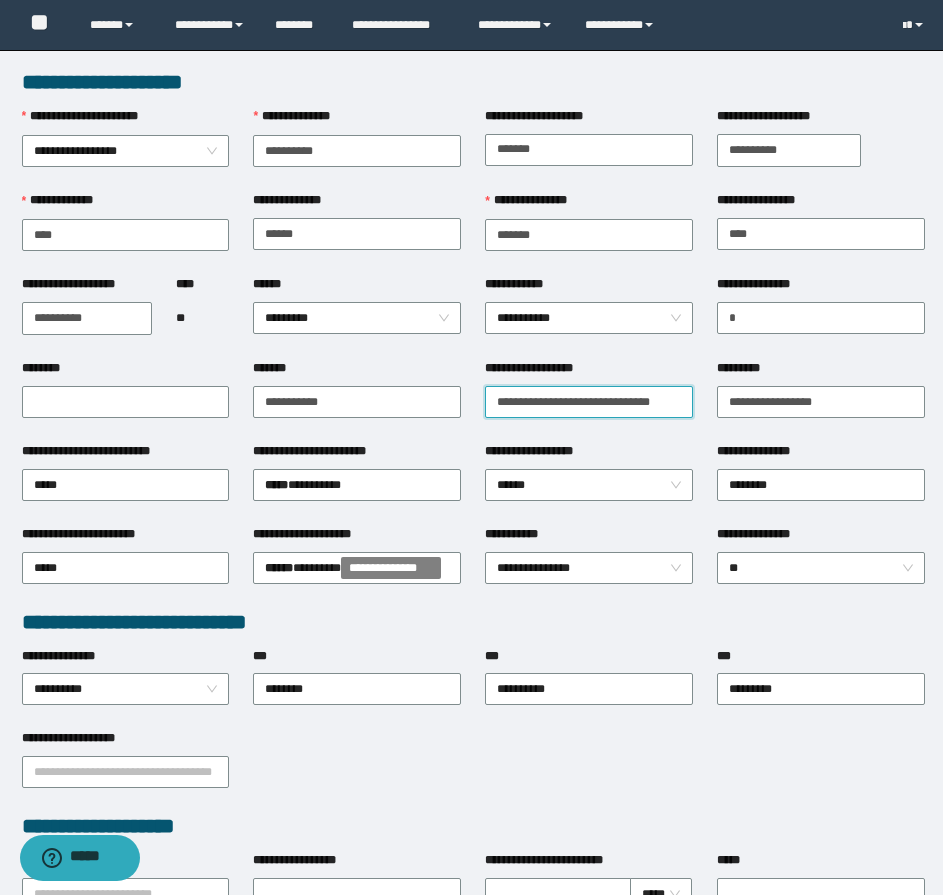 click on "**********" at bounding box center (589, 402) 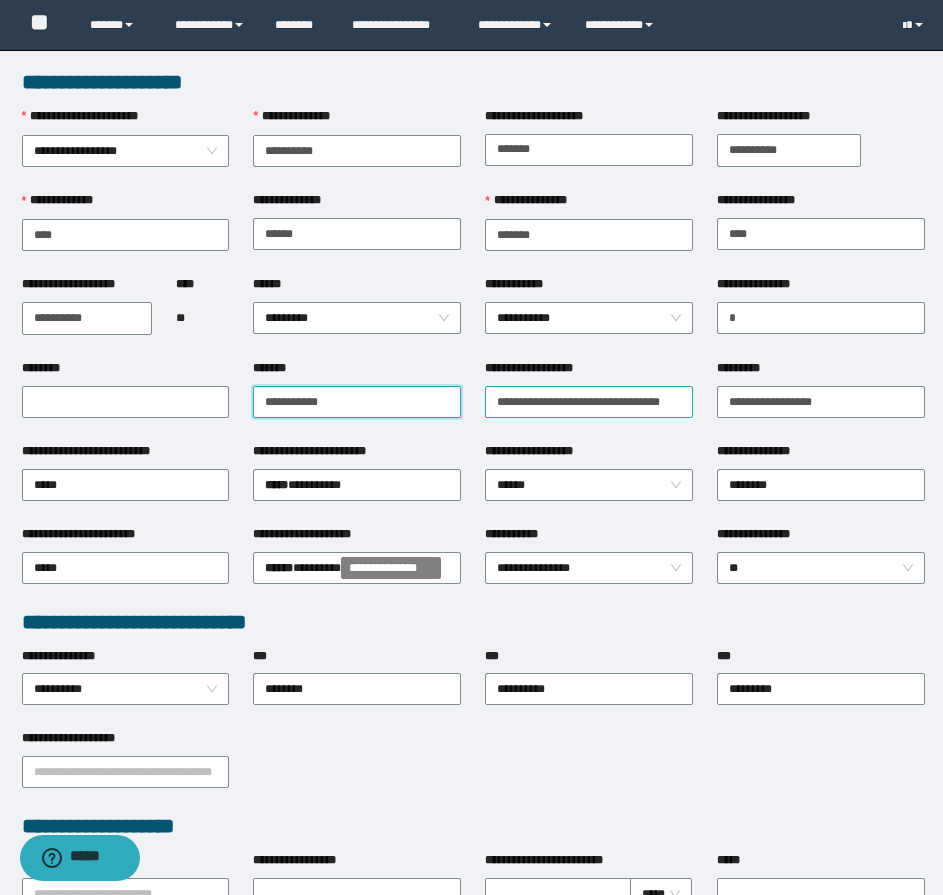 type on "**********" 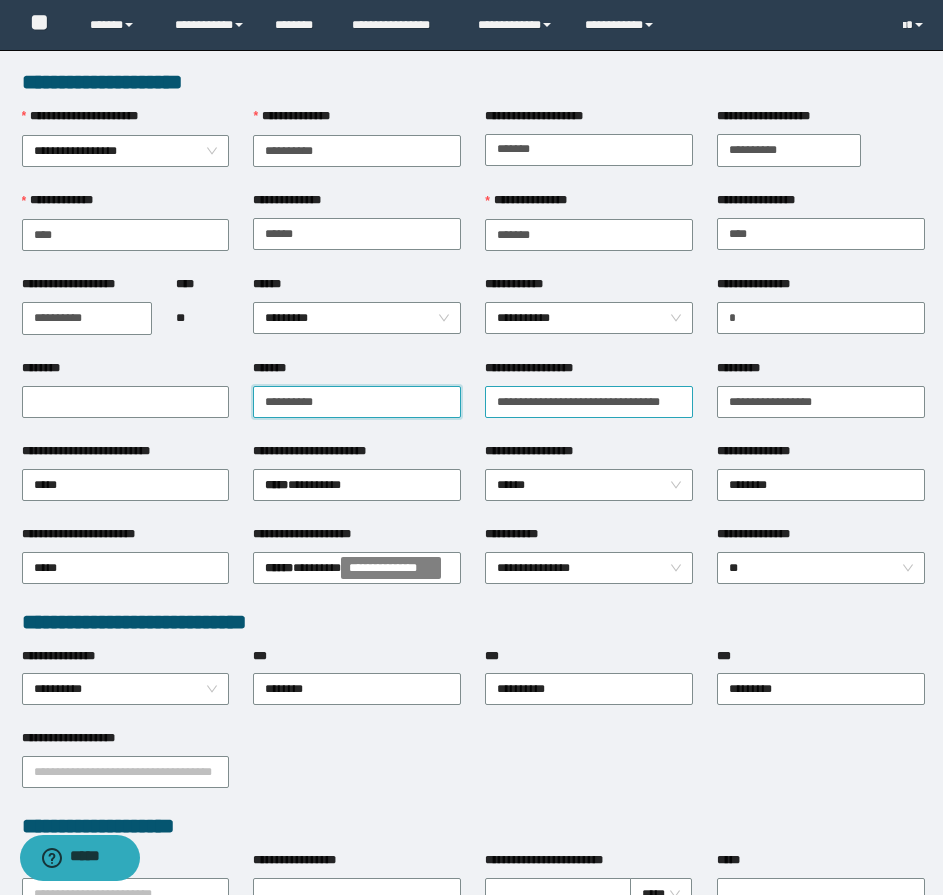 type on "**********" 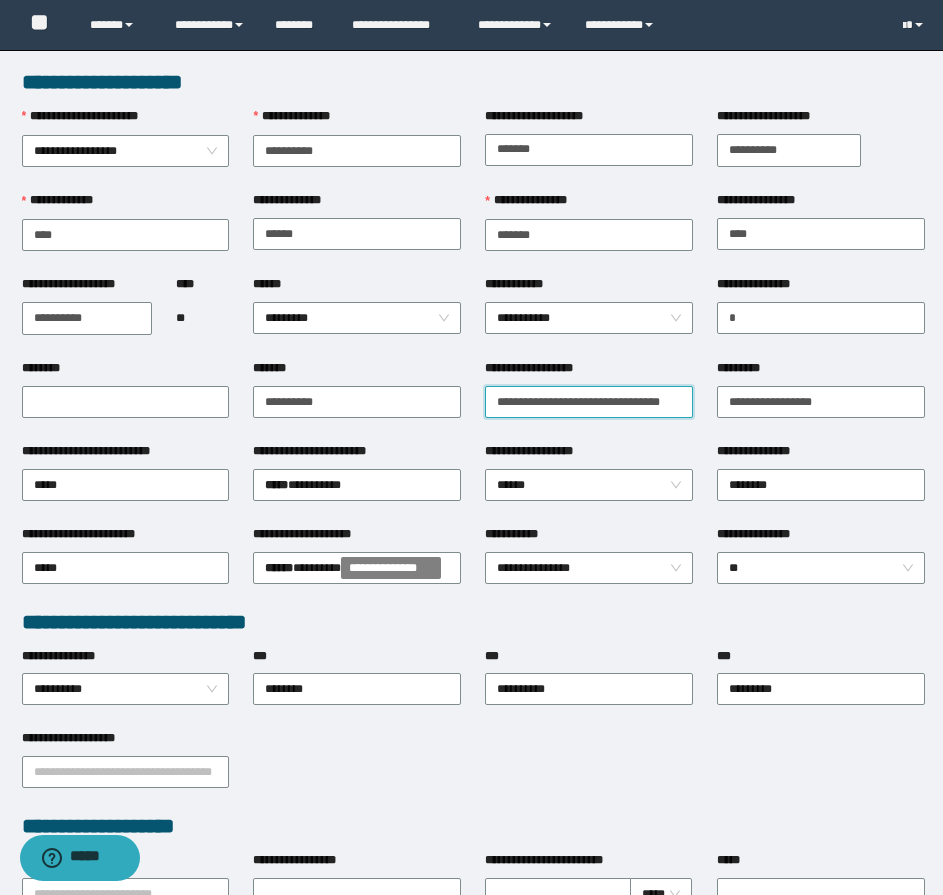 click on "**********" at bounding box center [589, 402] 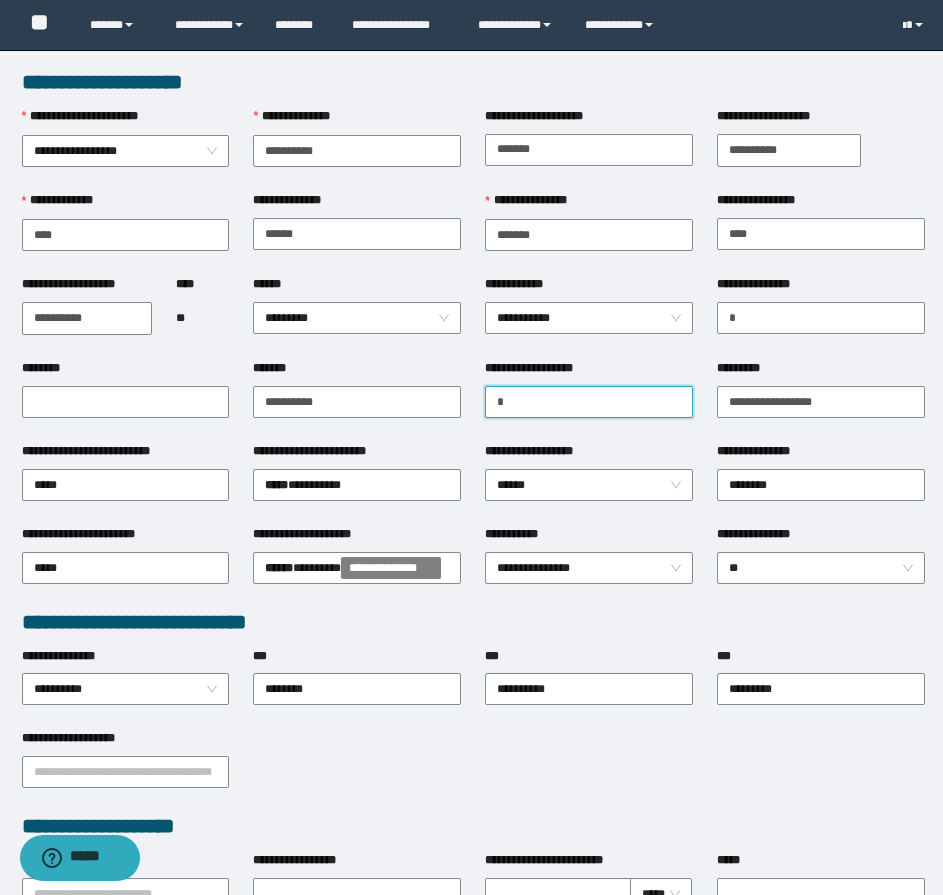 scroll, scrollTop: 0, scrollLeft: 0, axis: both 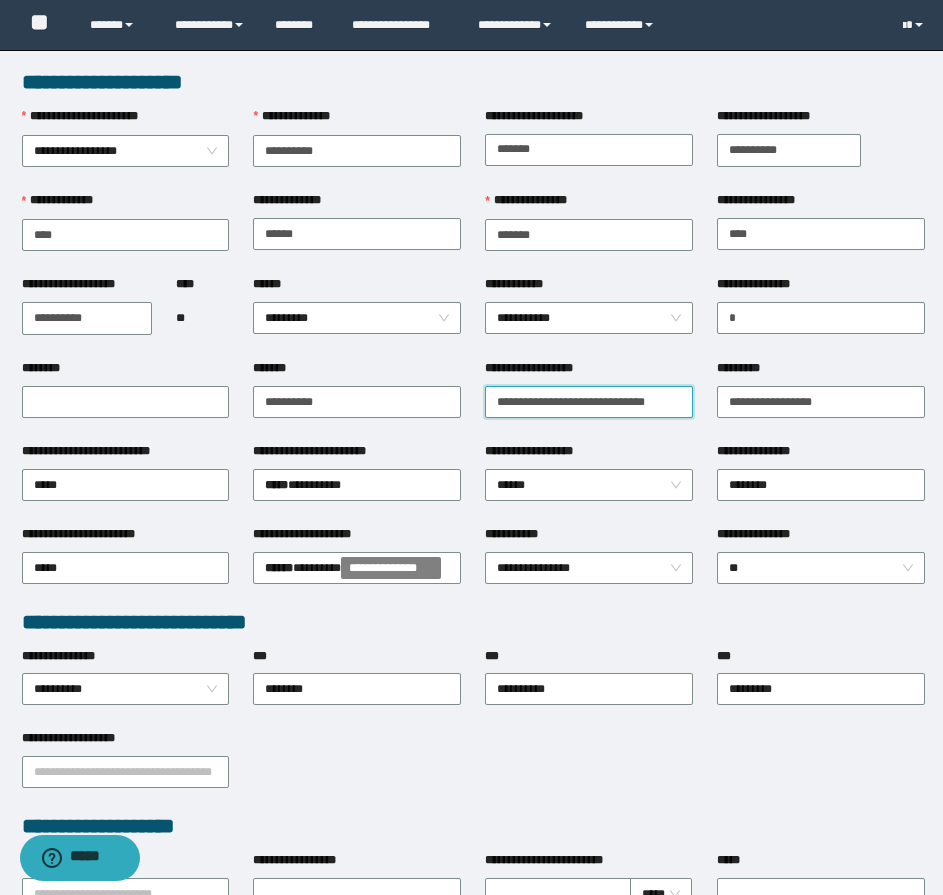 type on "**********" 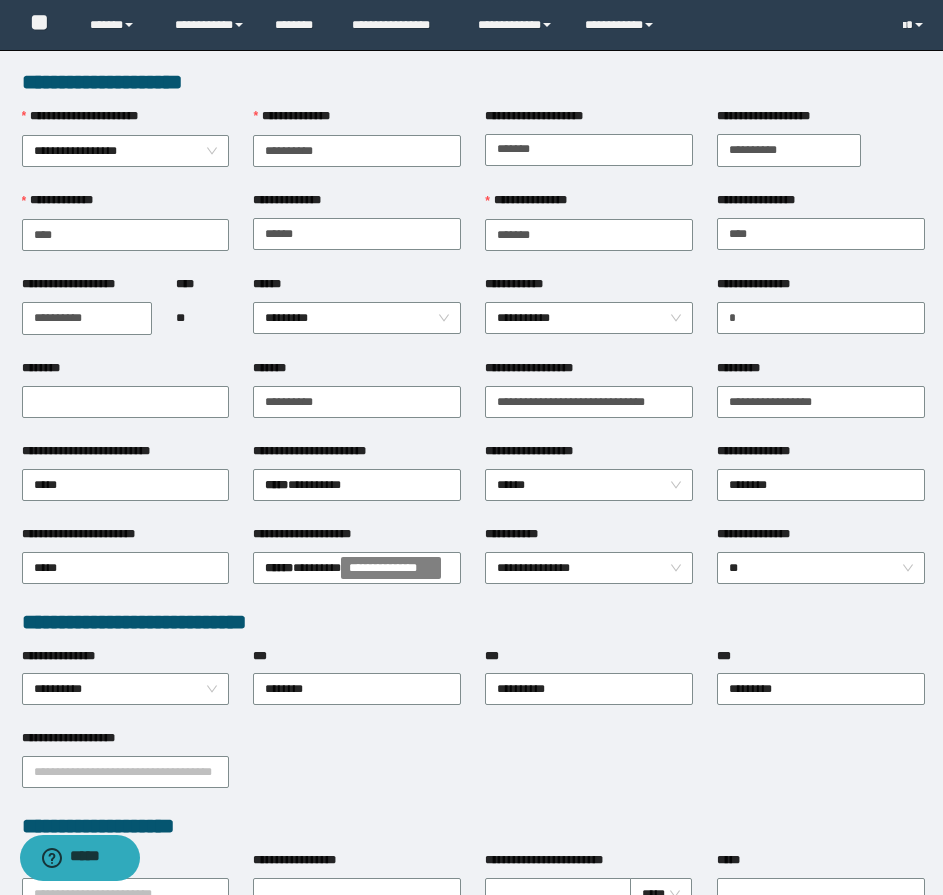 click on "**********" at bounding box center [589, 372] 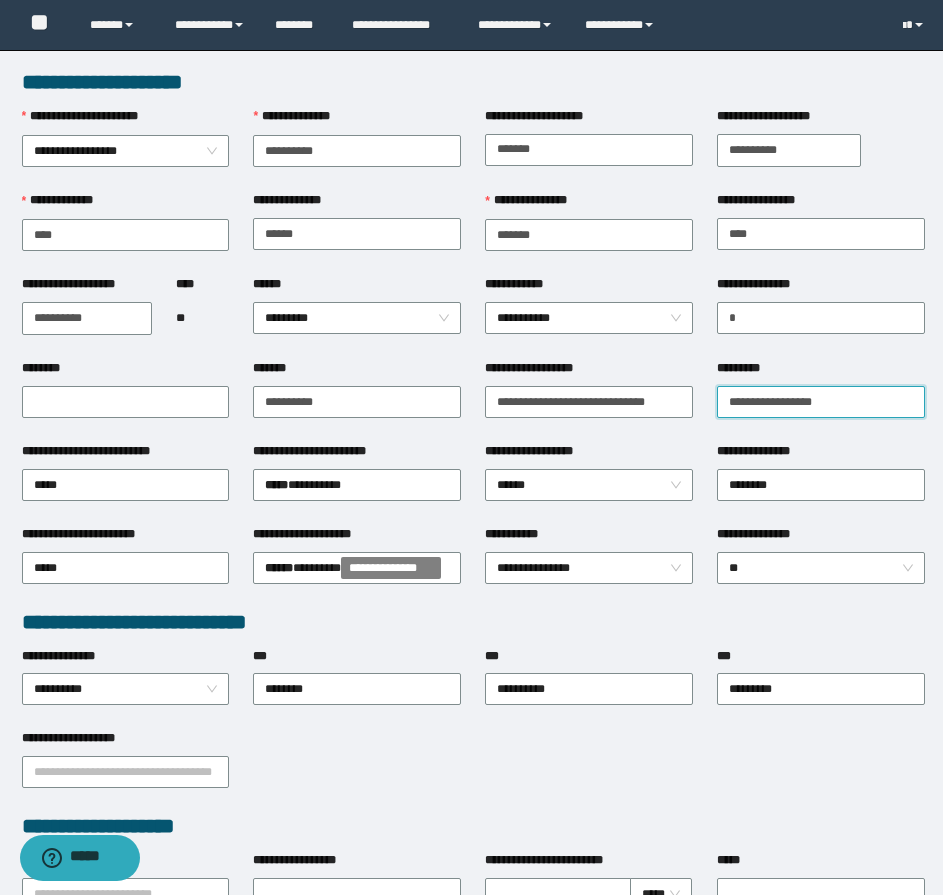 click on "*********" at bounding box center [821, 402] 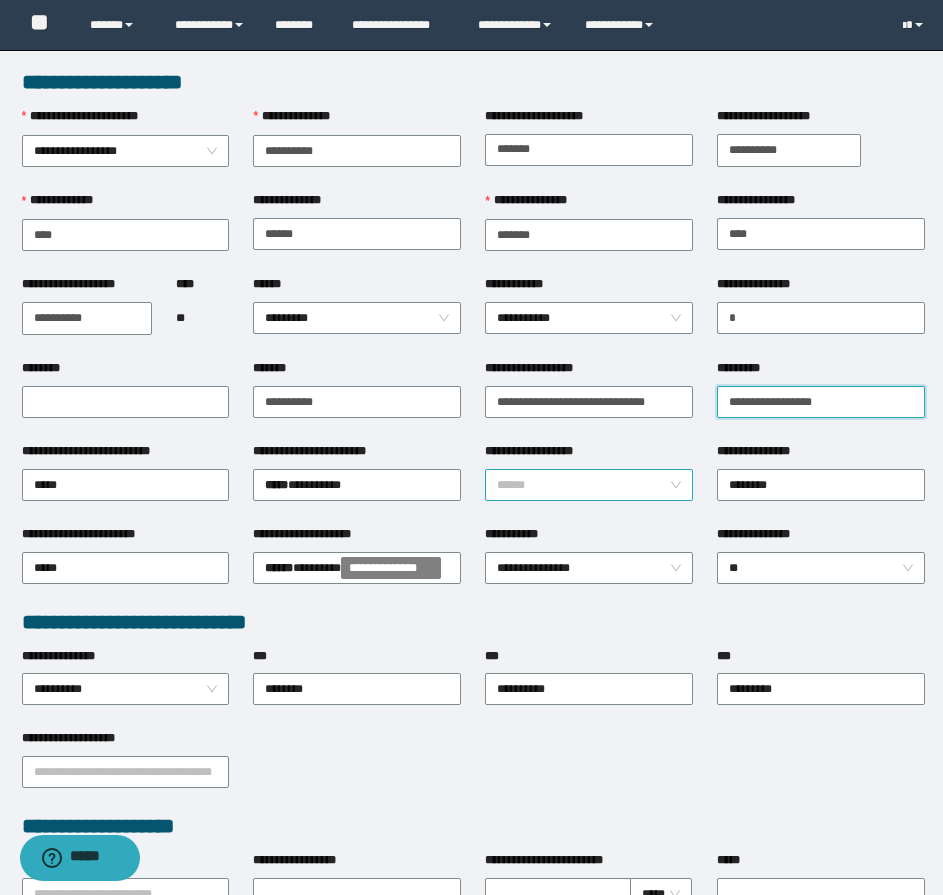 click on "******" at bounding box center [589, 485] 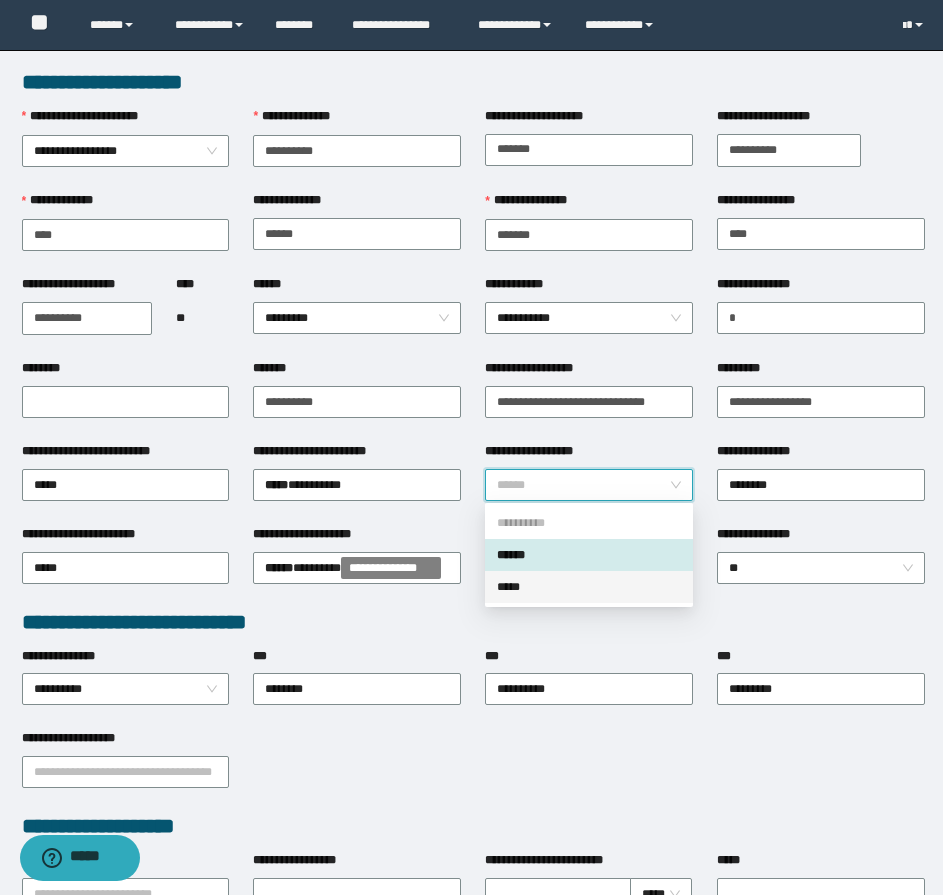 click on "*****" at bounding box center (589, 587) 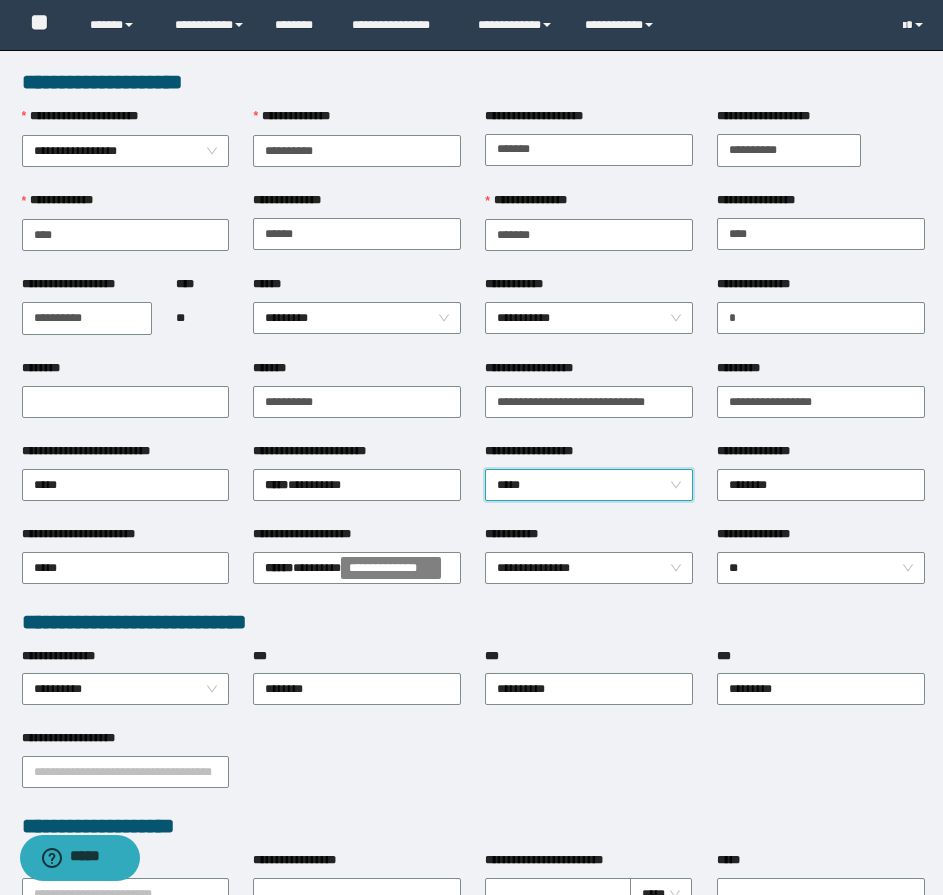 click on "**********" at bounding box center (589, 483) 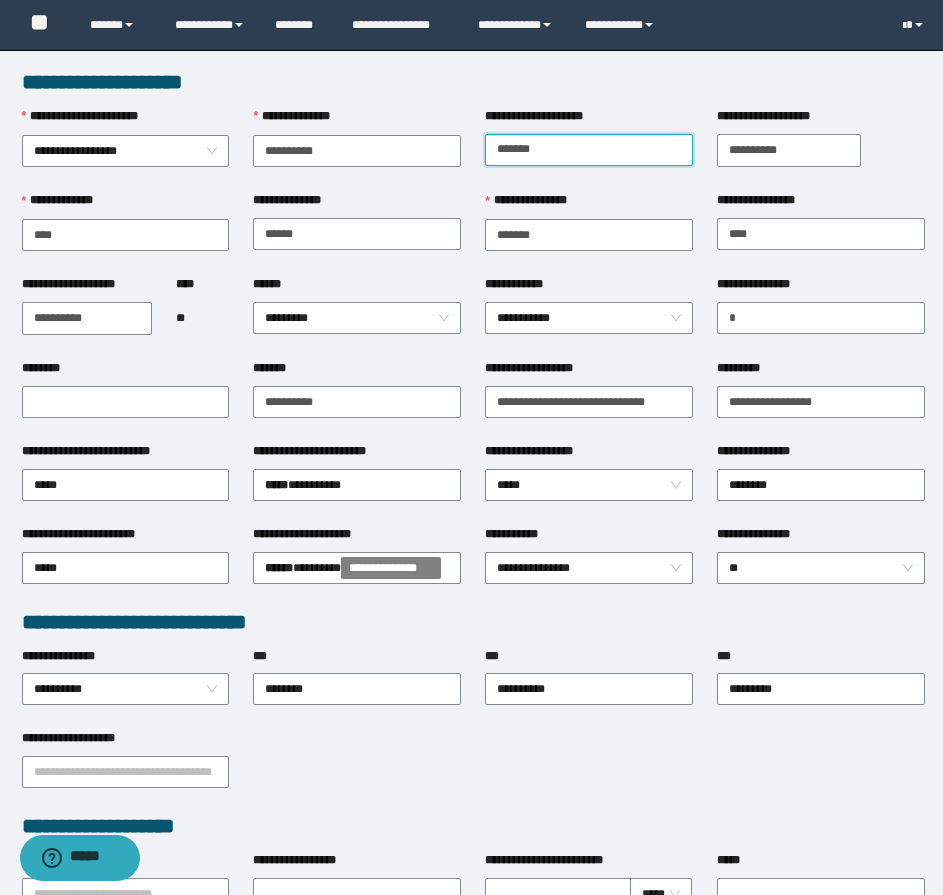 click on "**********" at bounding box center [589, 150] 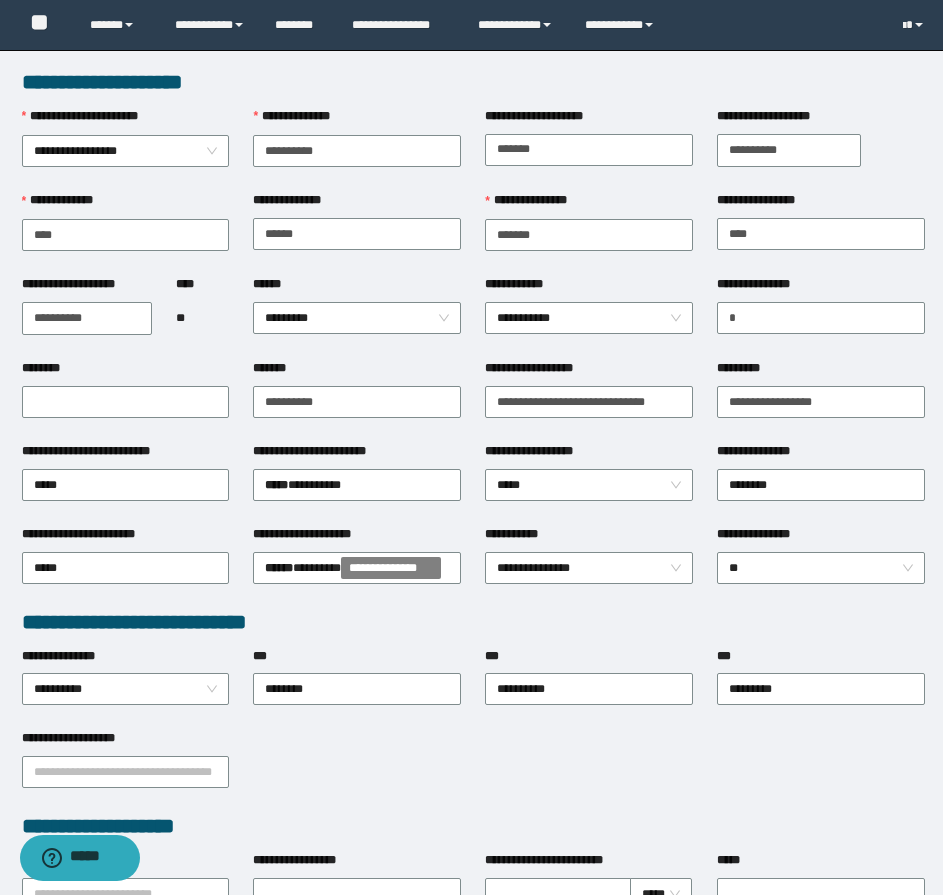 click on "**********" at bounding box center [473, 622] 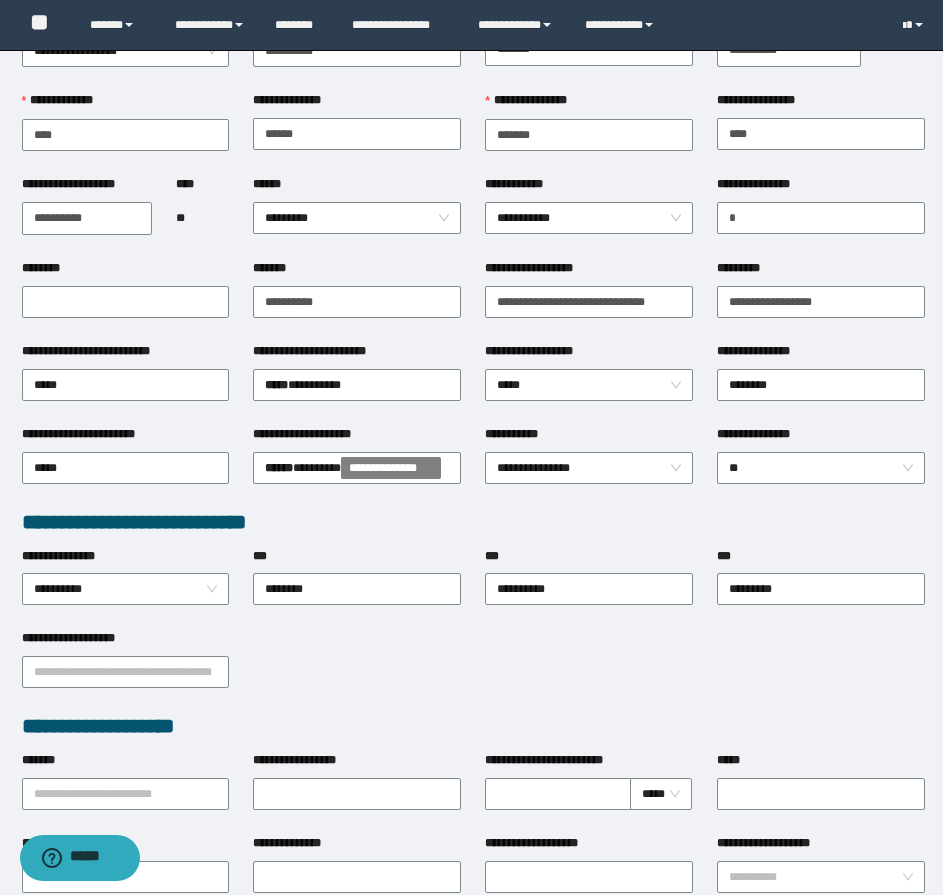 scroll, scrollTop: 200, scrollLeft: 0, axis: vertical 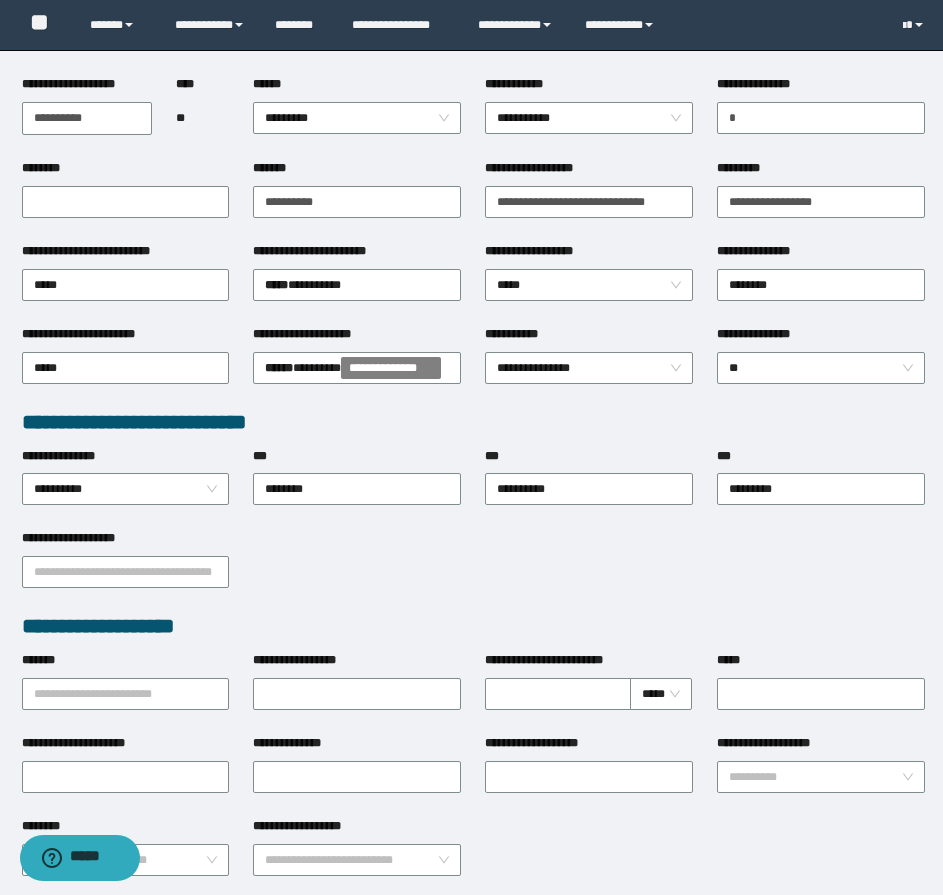 click on "**********" at bounding box center (473, 638) 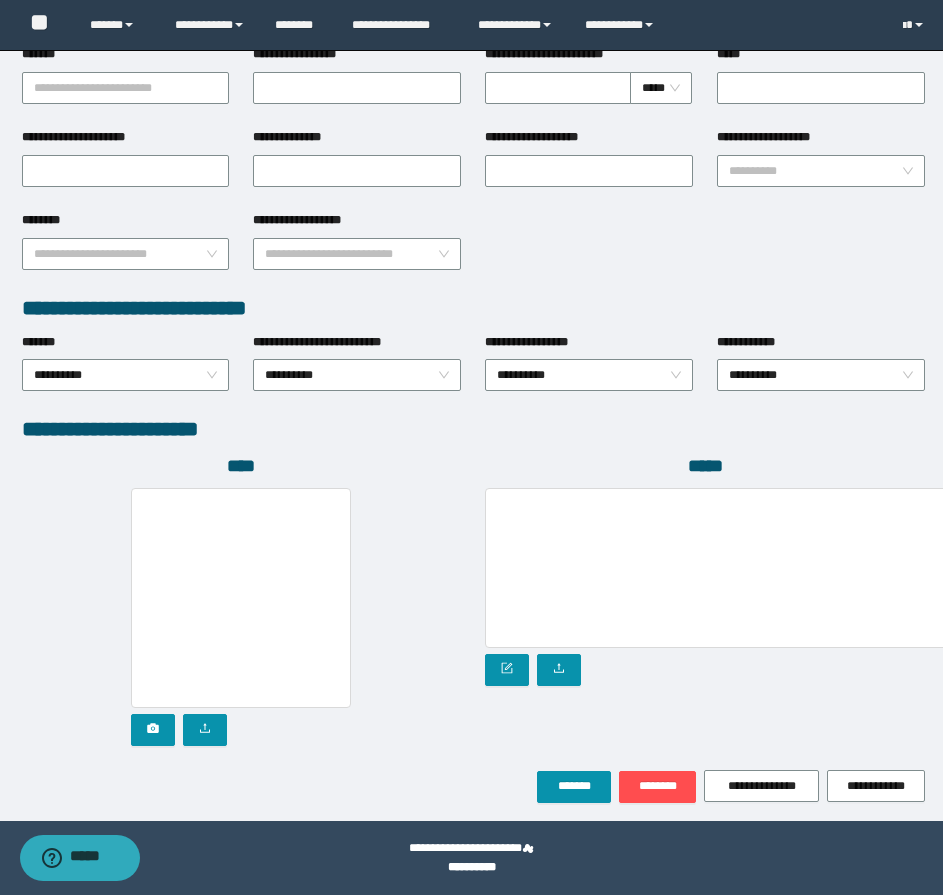 scroll, scrollTop: 808, scrollLeft: 0, axis: vertical 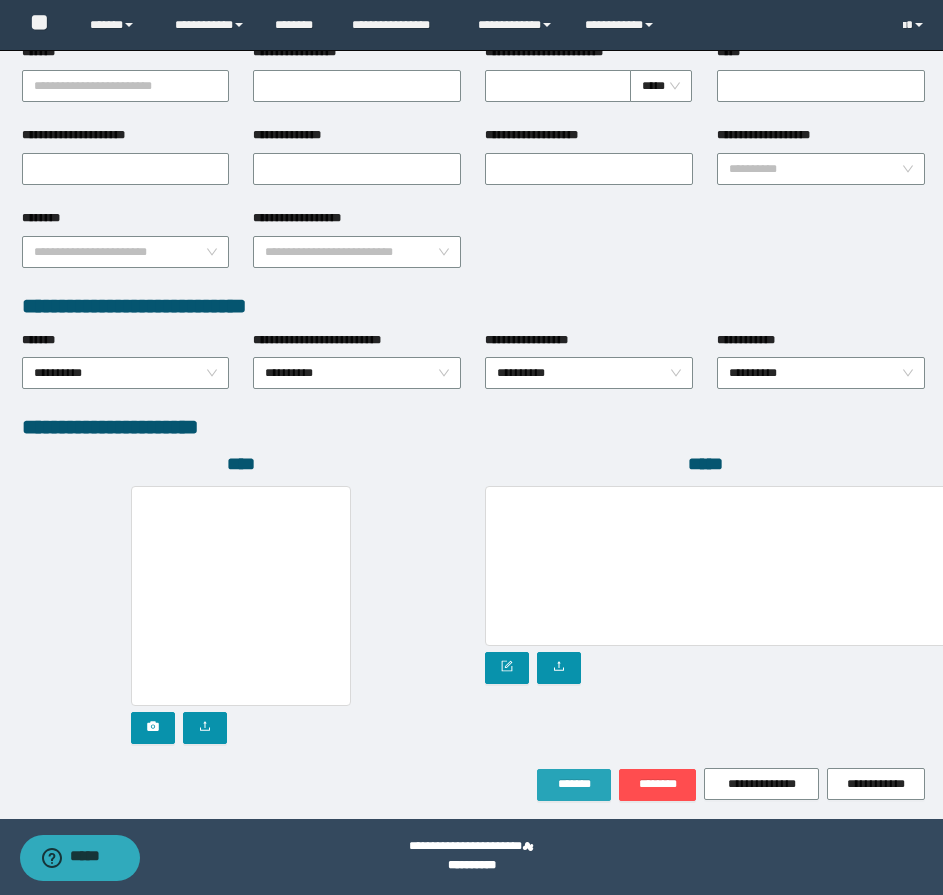 click on "*******" at bounding box center [574, 784] 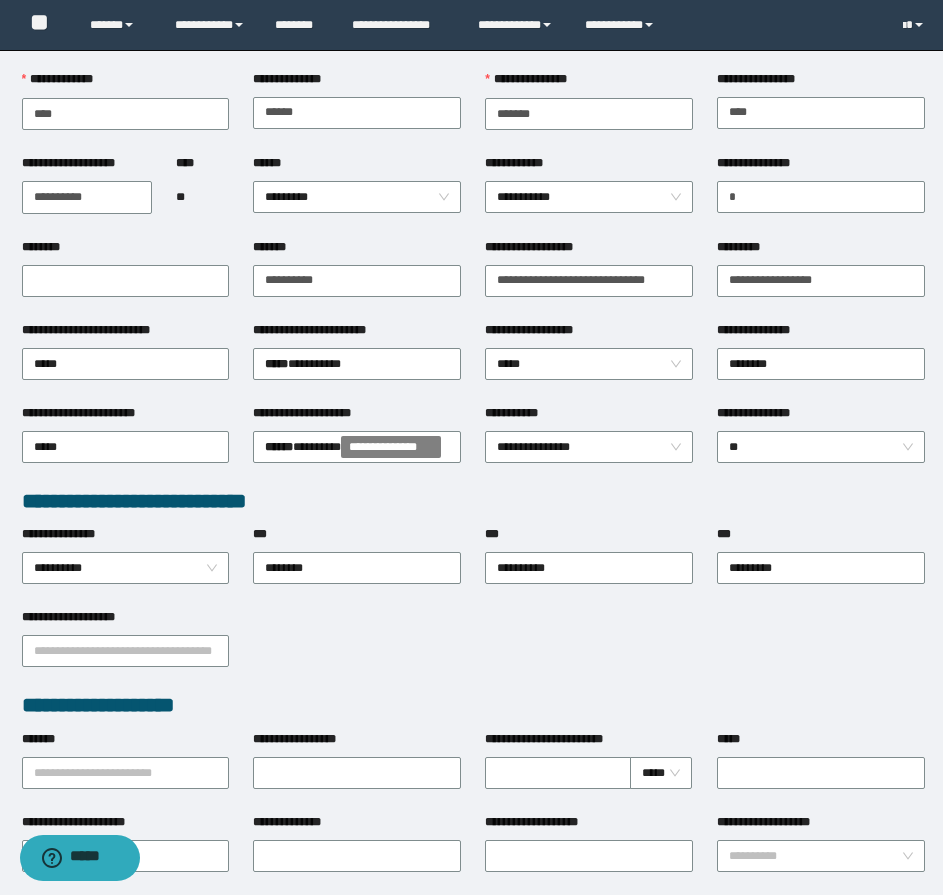 scroll, scrollTop: 161, scrollLeft: 0, axis: vertical 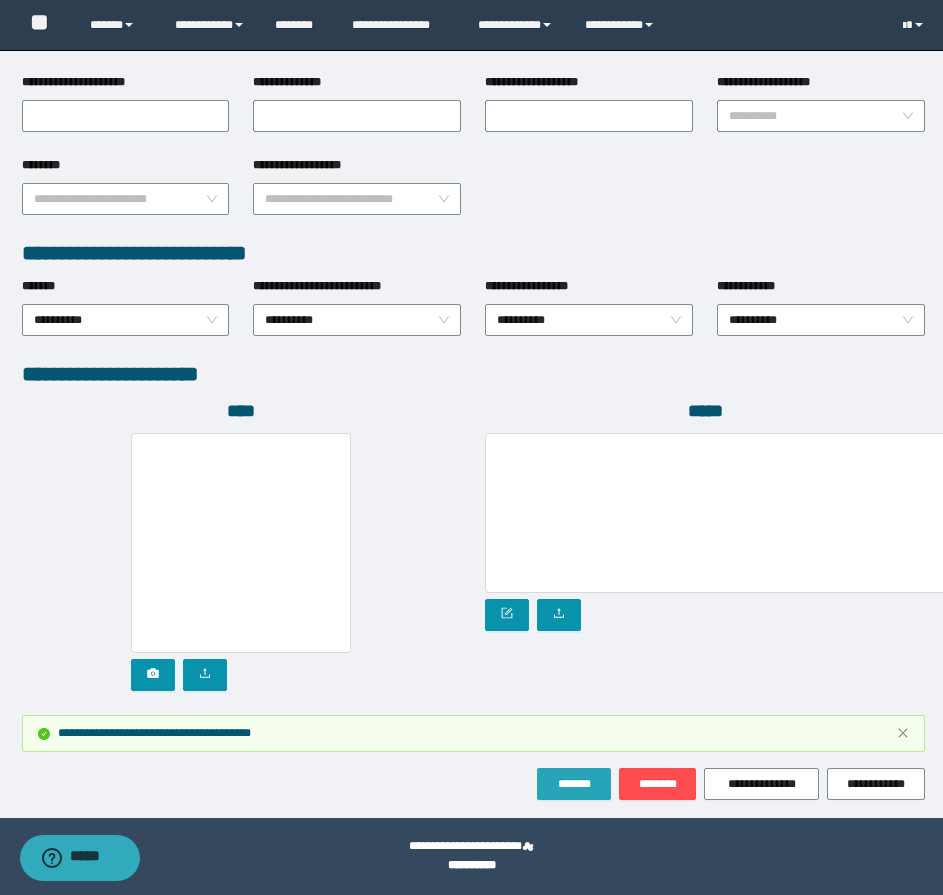 click on "*******" at bounding box center (574, 784) 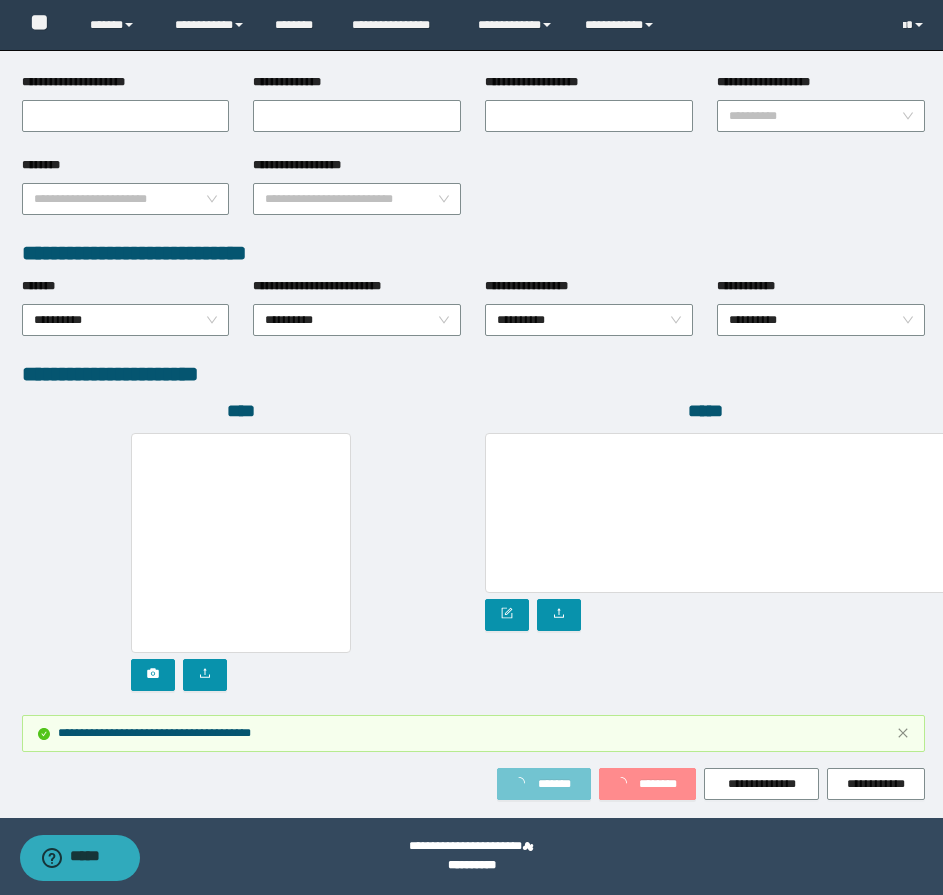 click on "*******" at bounding box center (554, 784) 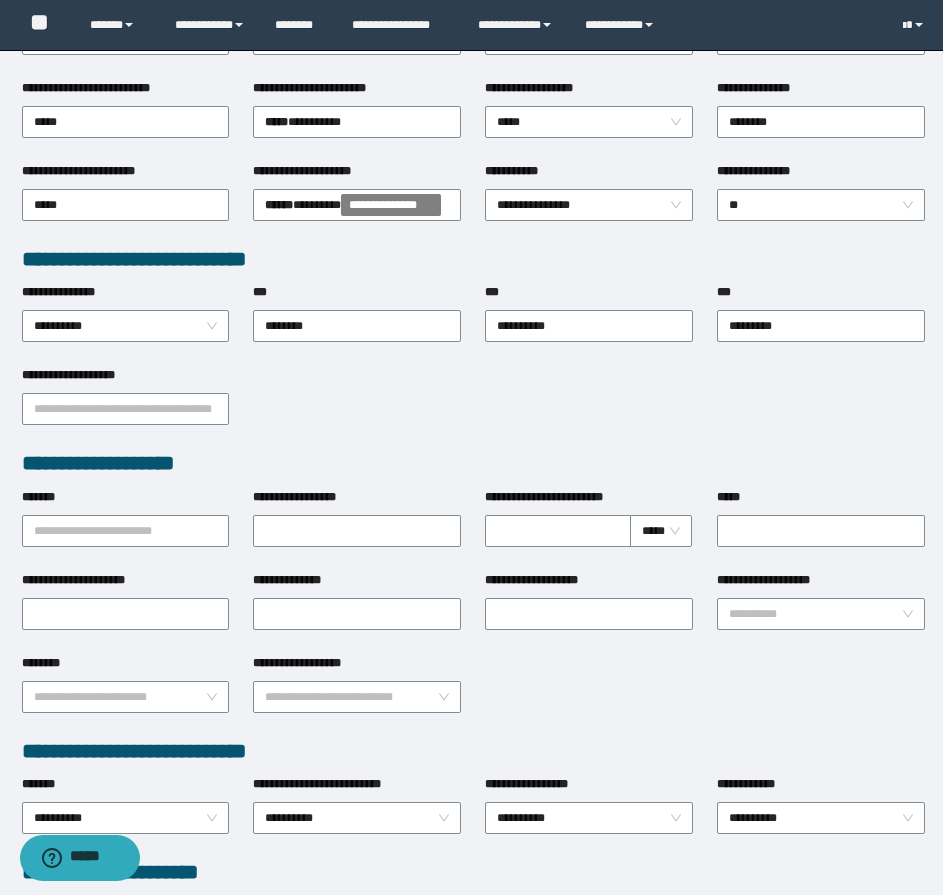scroll, scrollTop: 414, scrollLeft: 0, axis: vertical 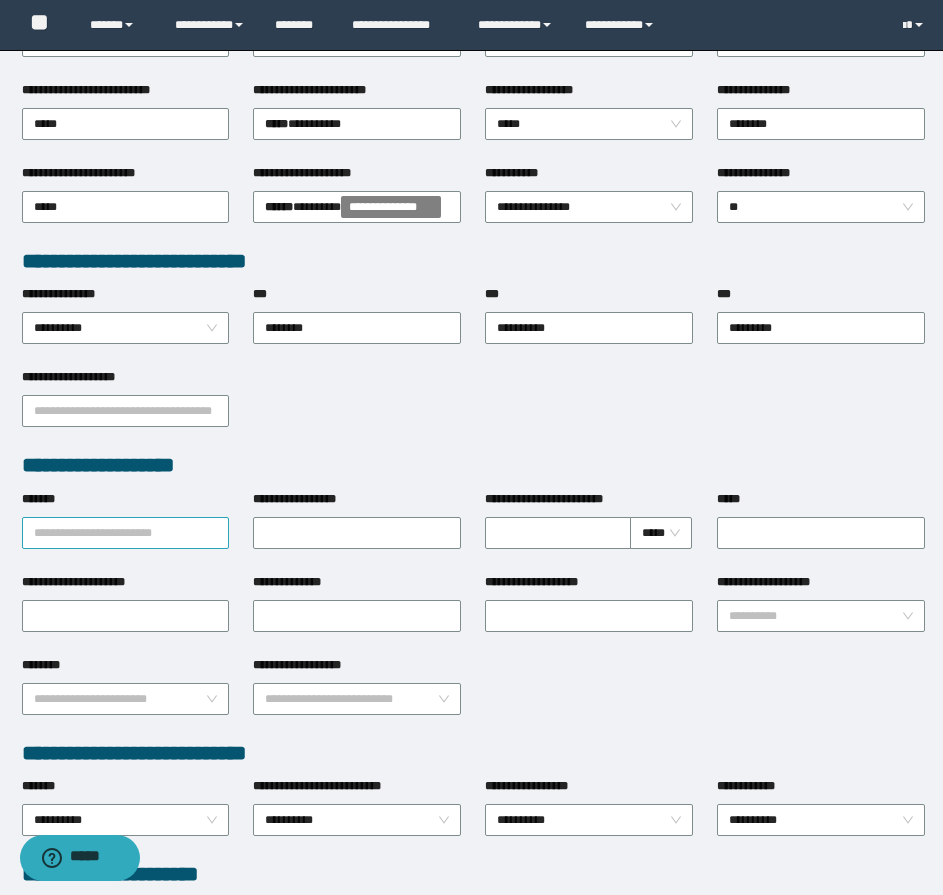 click on "*******" at bounding box center (126, 533) 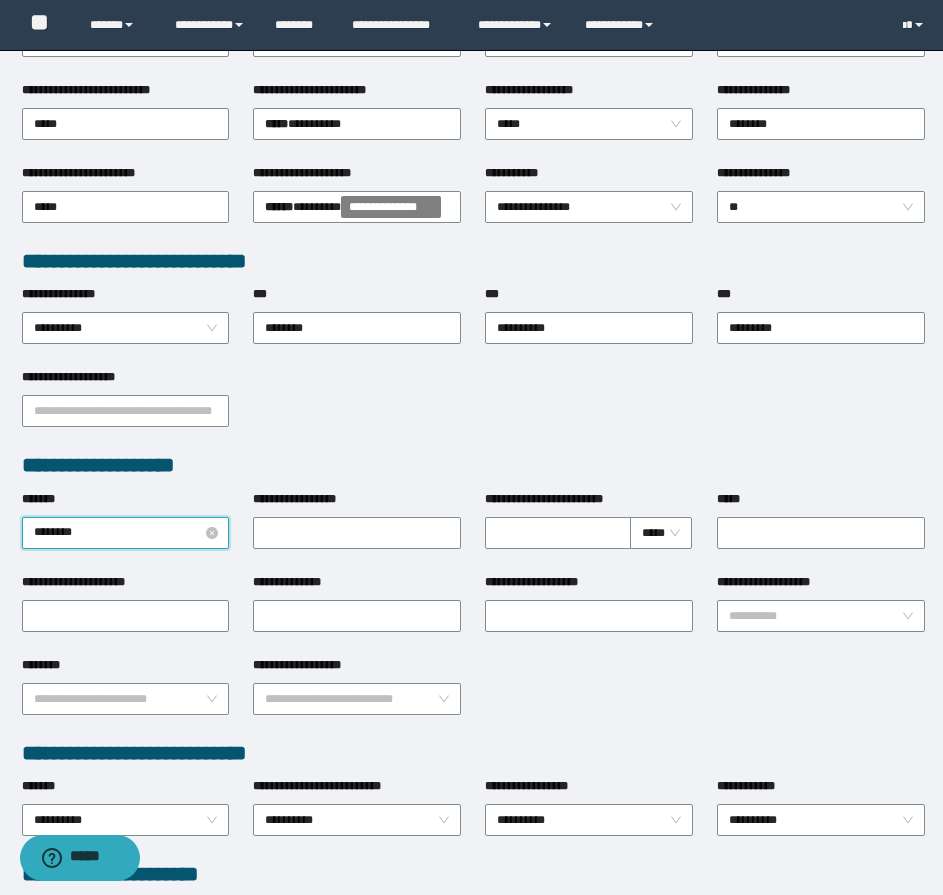 type on "*********" 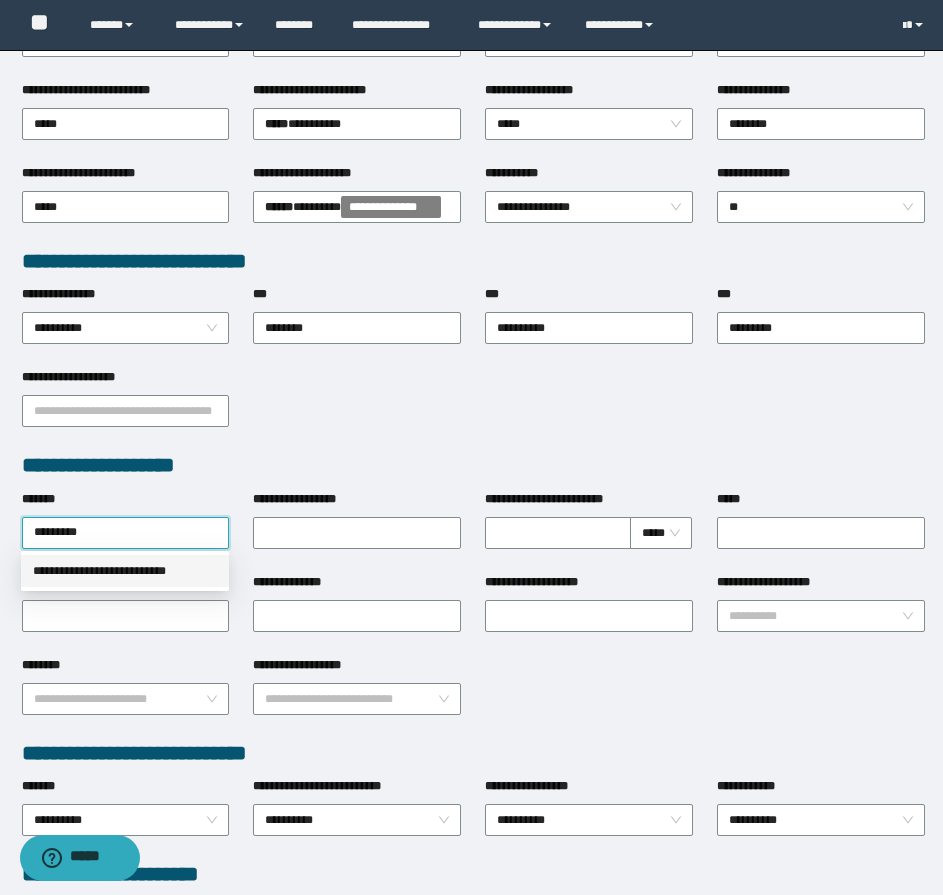 click on "**********" at bounding box center (125, 571) 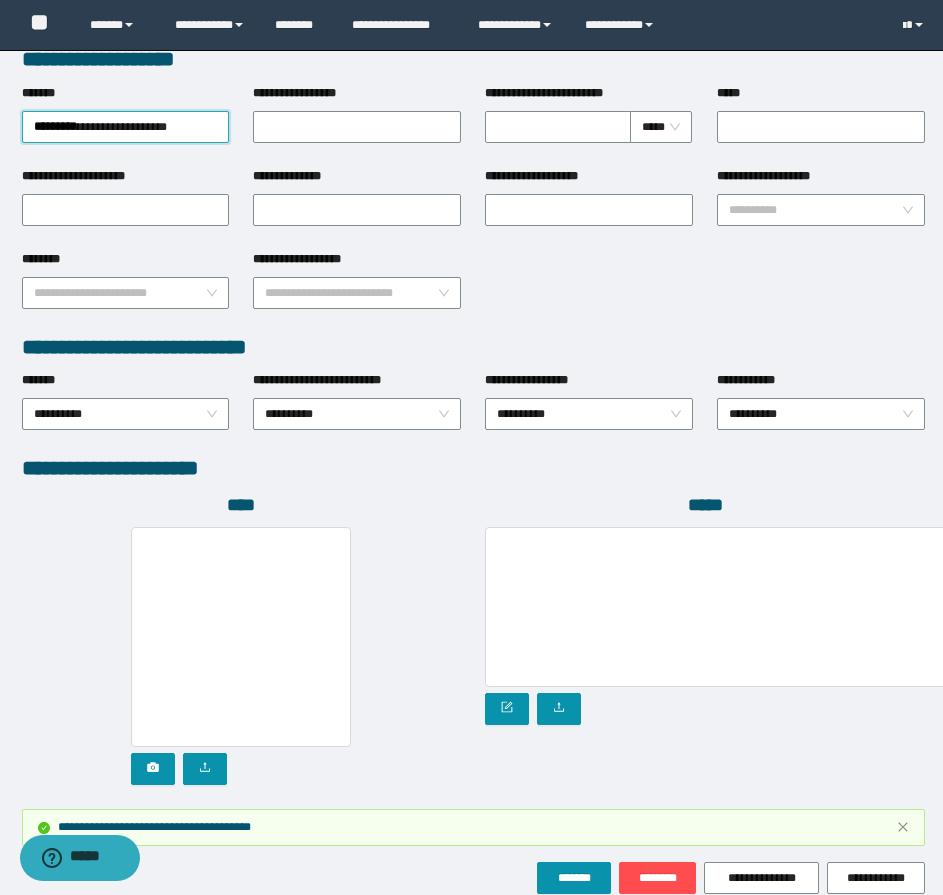 scroll, scrollTop: 914, scrollLeft: 0, axis: vertical 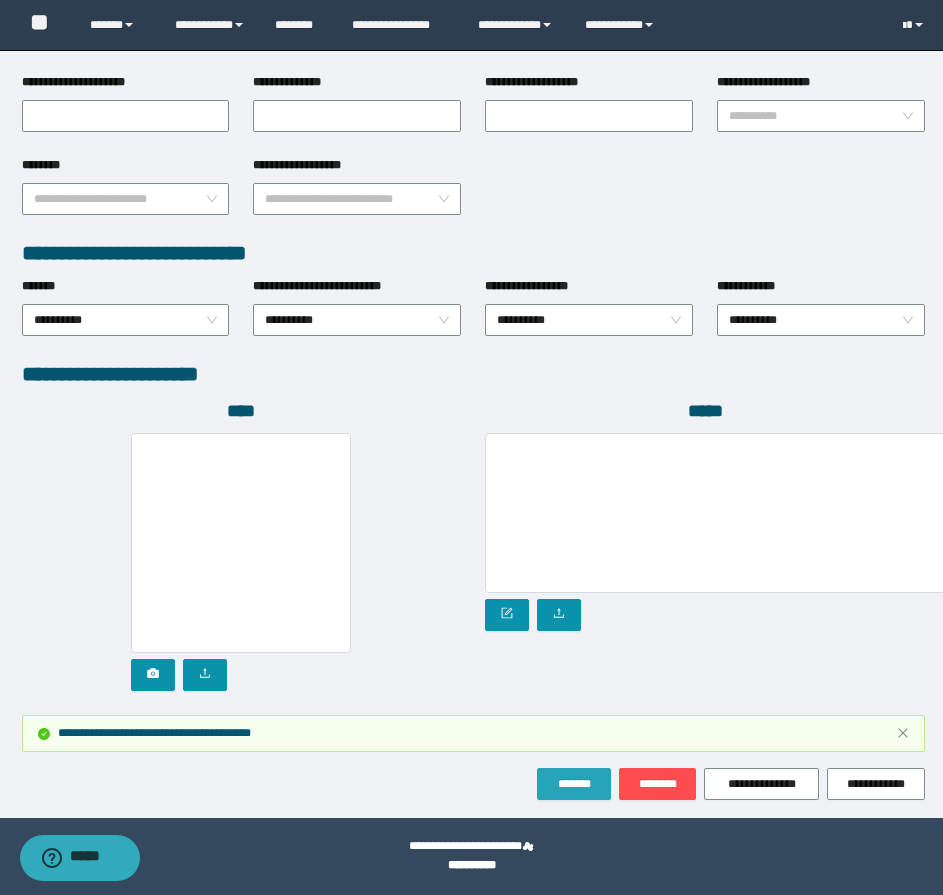 click on "*******" at bounding box center (574, 784) 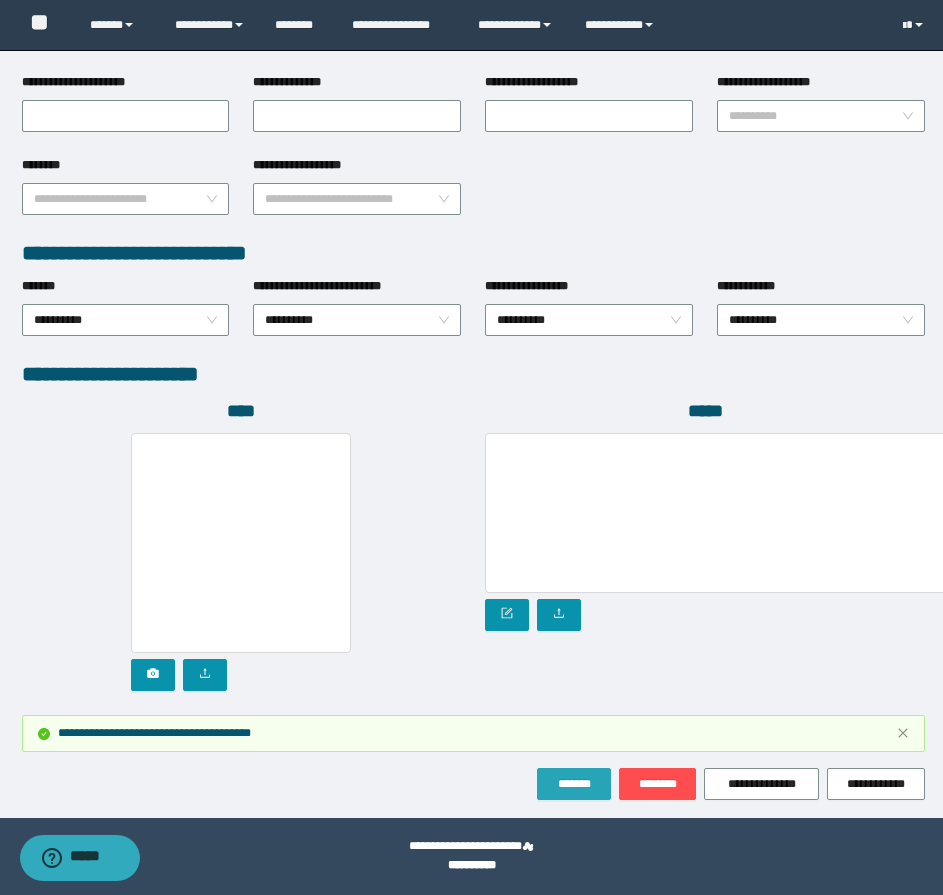 click on "*******" at bounding box center (574, 784) 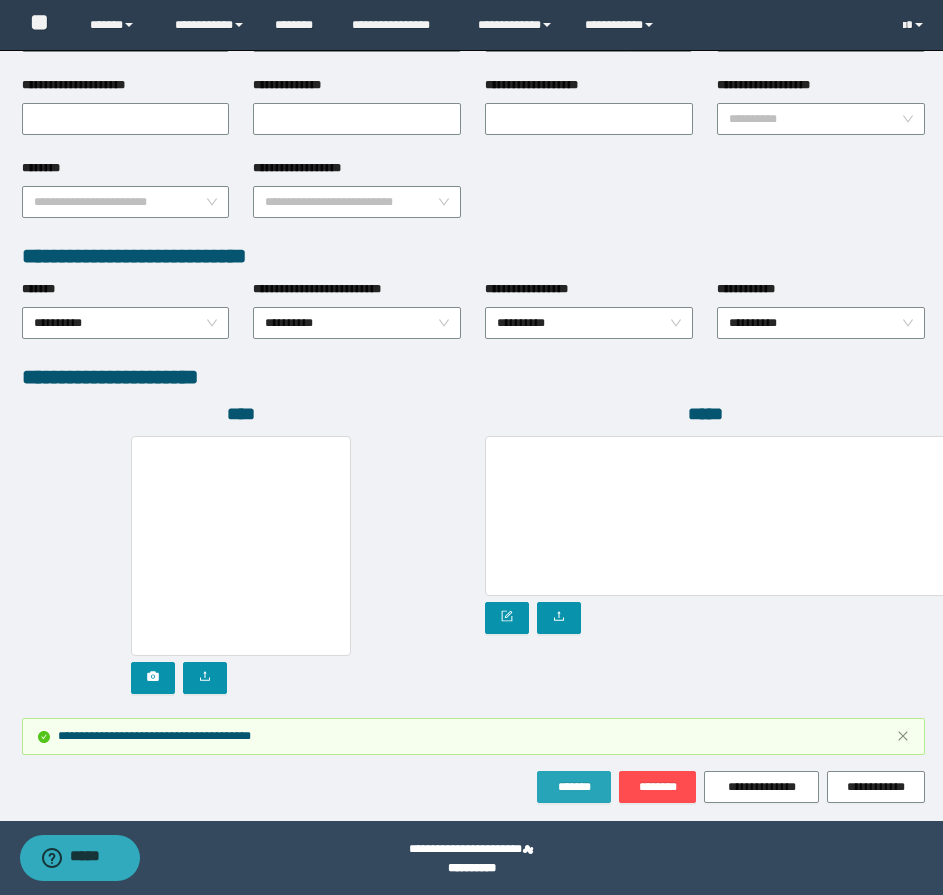 scroll, scrollTop: 914, scrollLeft: 0, axis: vertical 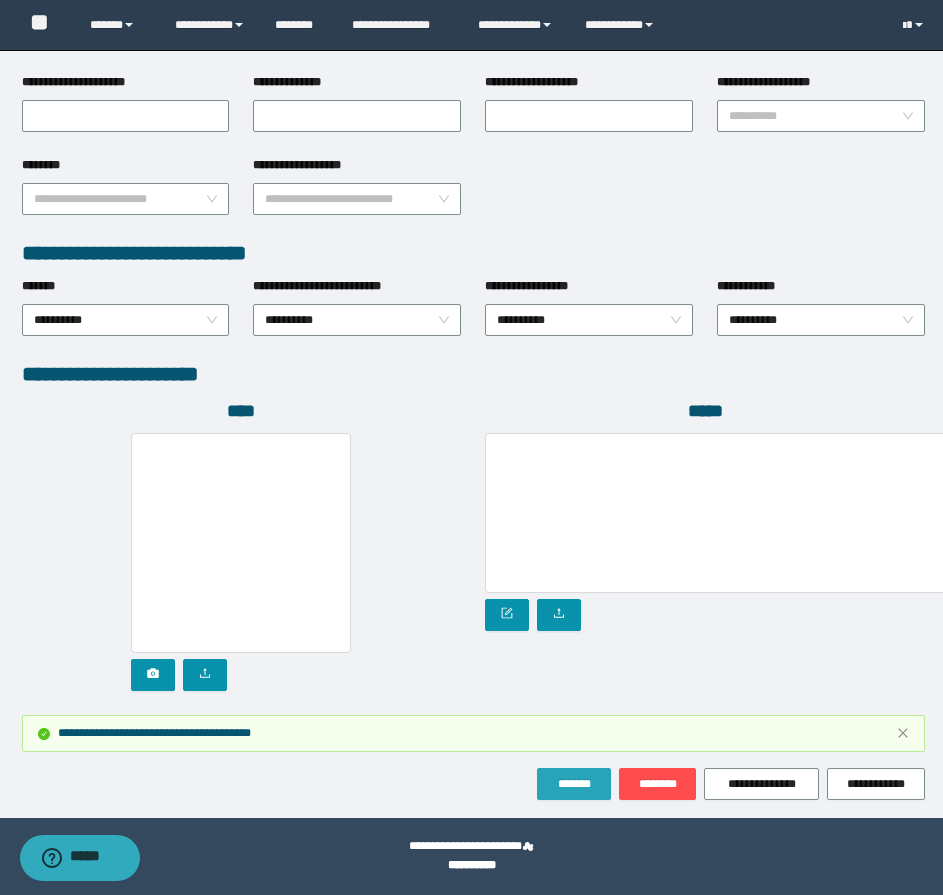 click on "*******" at bounding box center (574, 784) 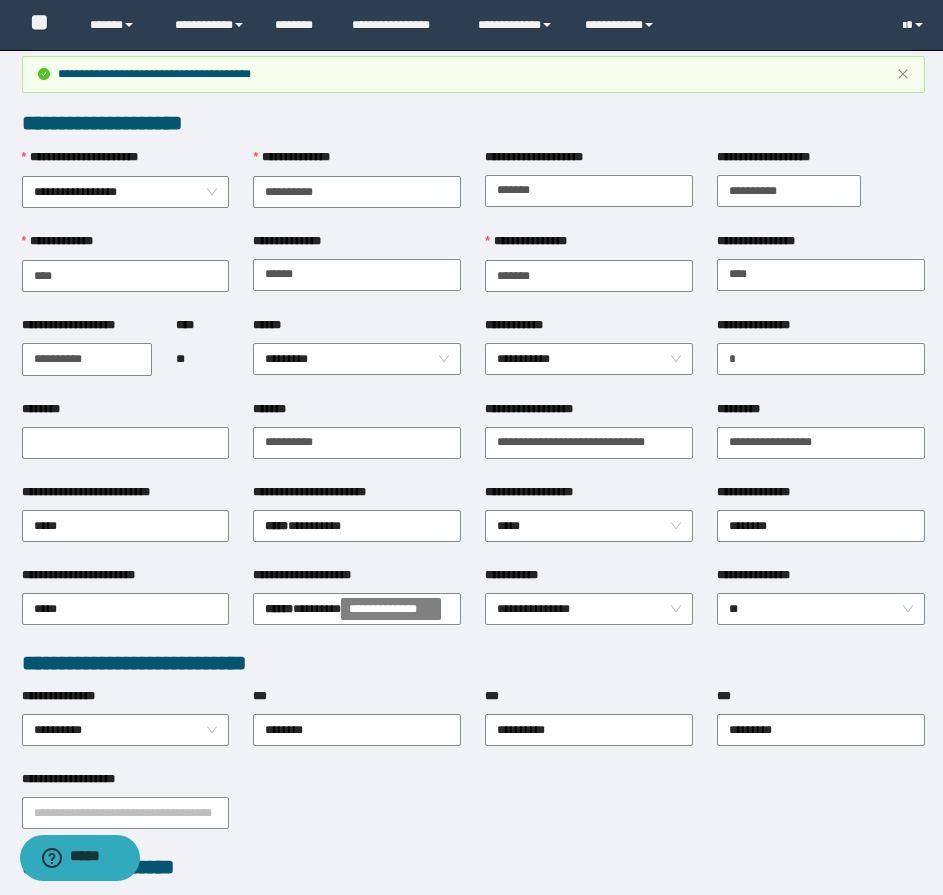 scroll, scrollTop: 0, scrollLeft: 0, axis: both 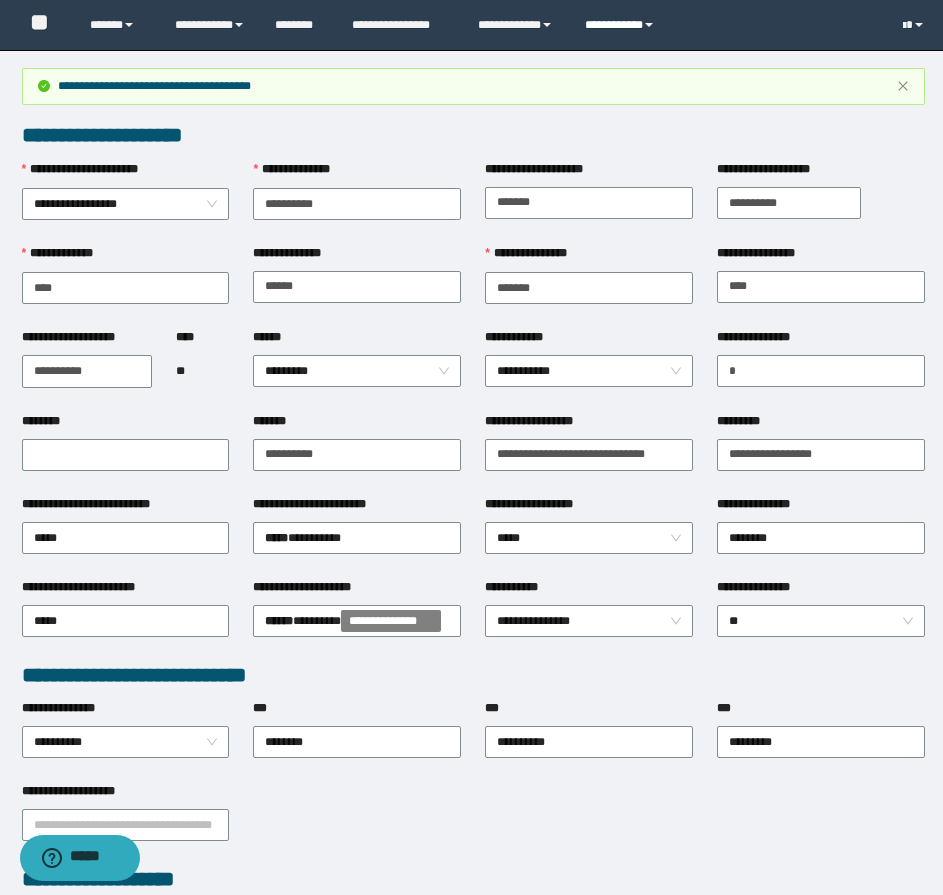 click on "**********" at bounding box center (622, 25) 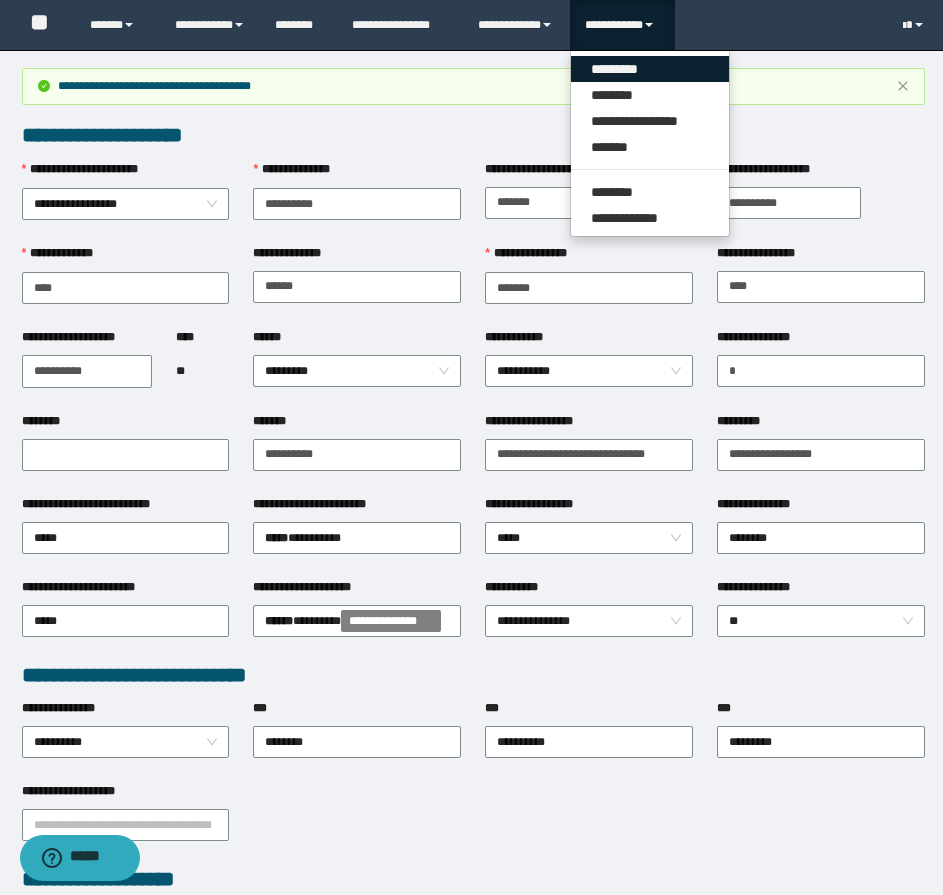 click on "*********" at bounding box center [650, 69] 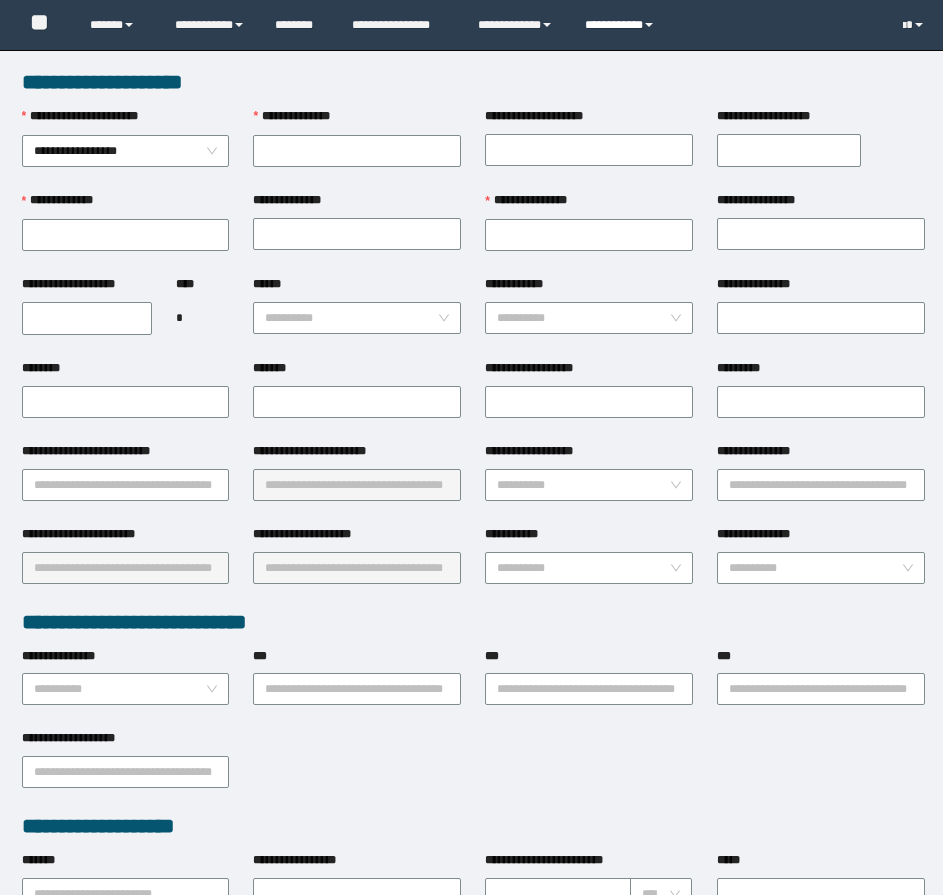 scroll, scrollTop: 0, scrollLeft: 0, axis: both 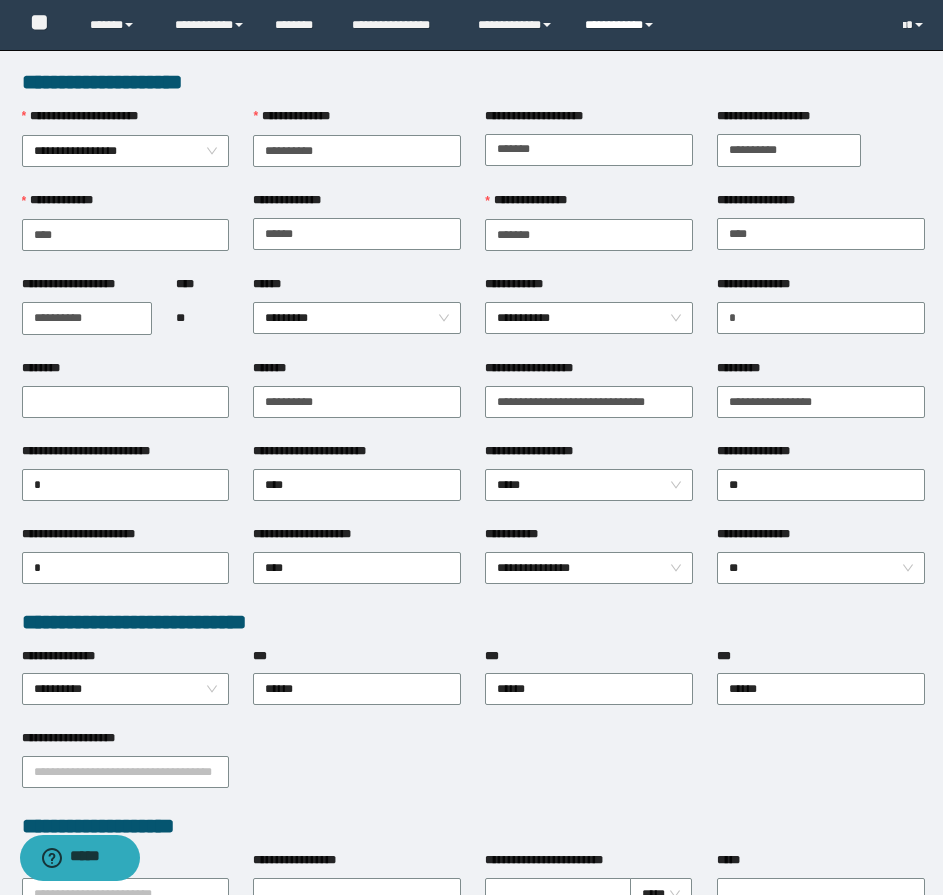 click on "**********" at bounding box center [622, 25] 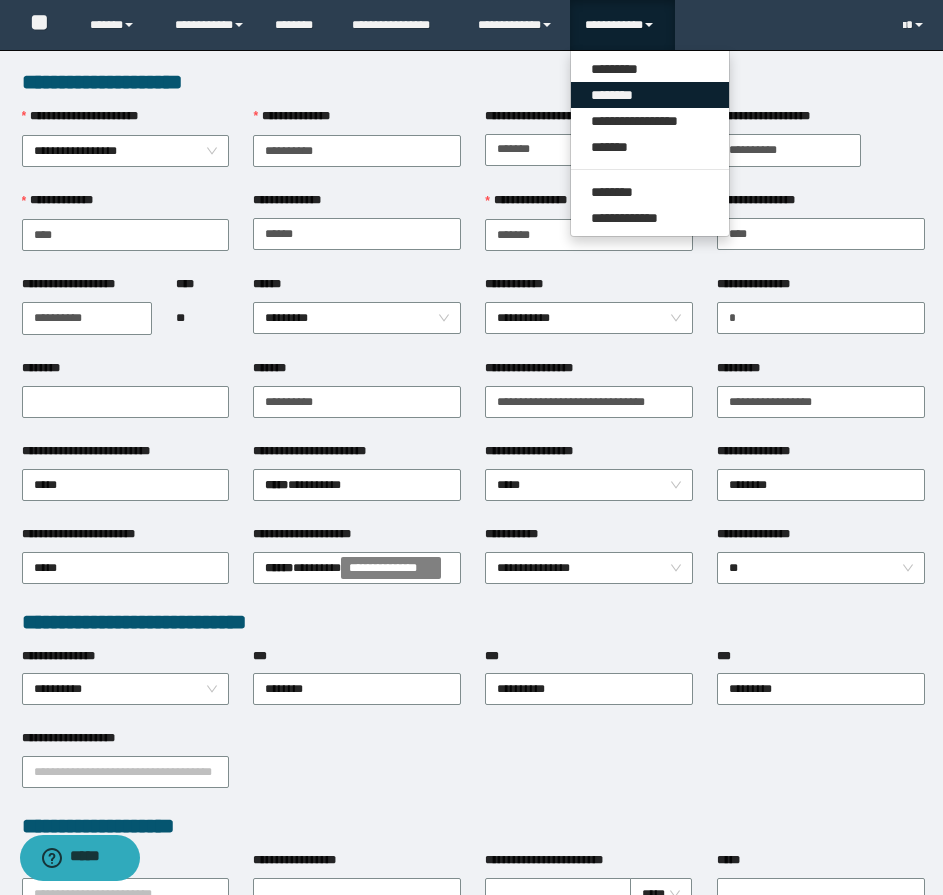 click on "********" at bounding box center (650, 95) 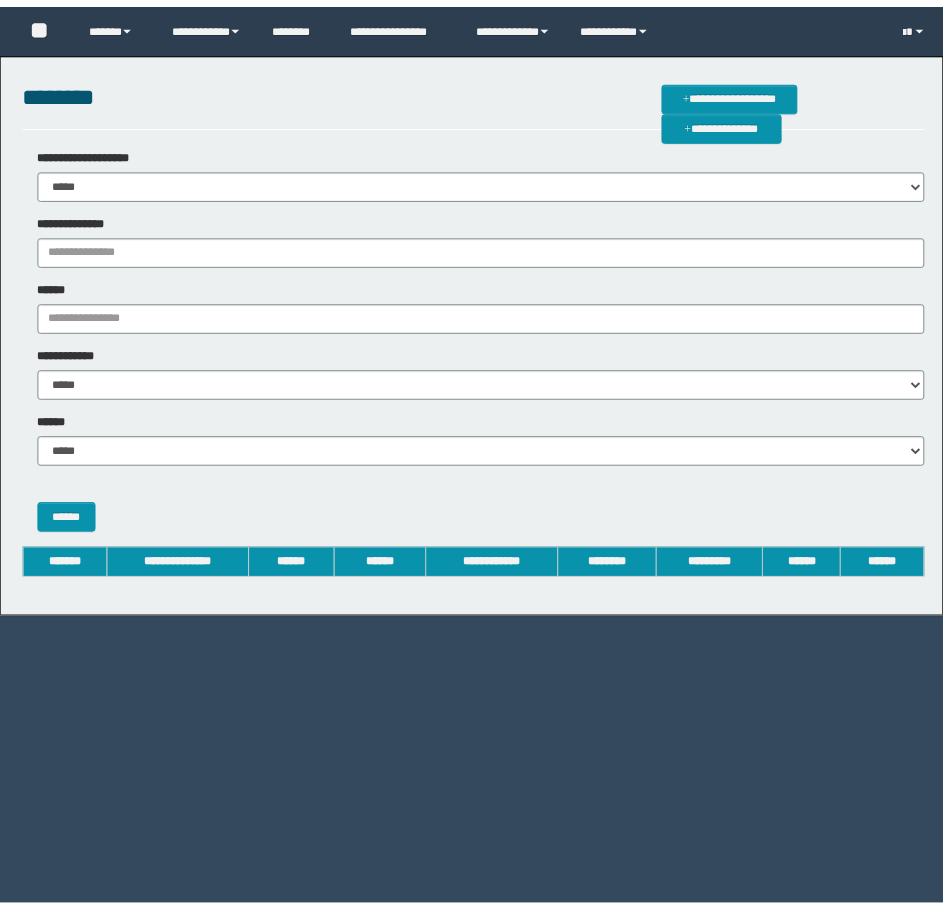 scroll, scrollTop: 0, scrollLeft: 0, axis: both 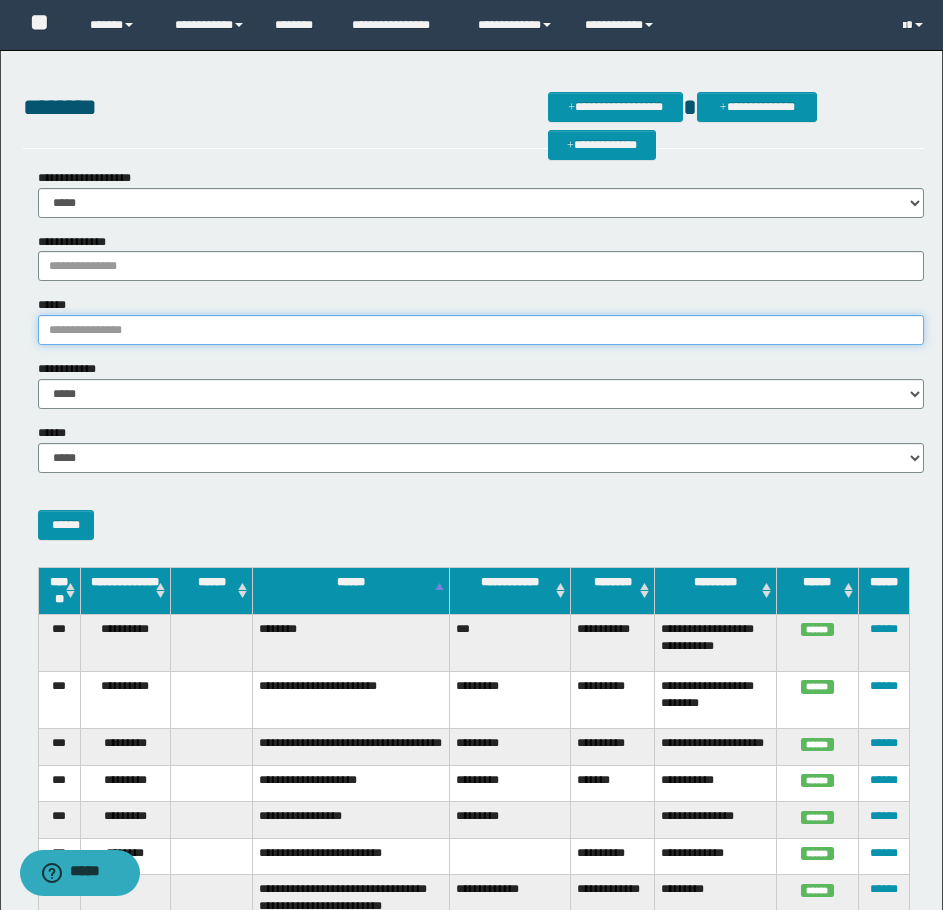 click on "******" at bounding box center (481, 330) 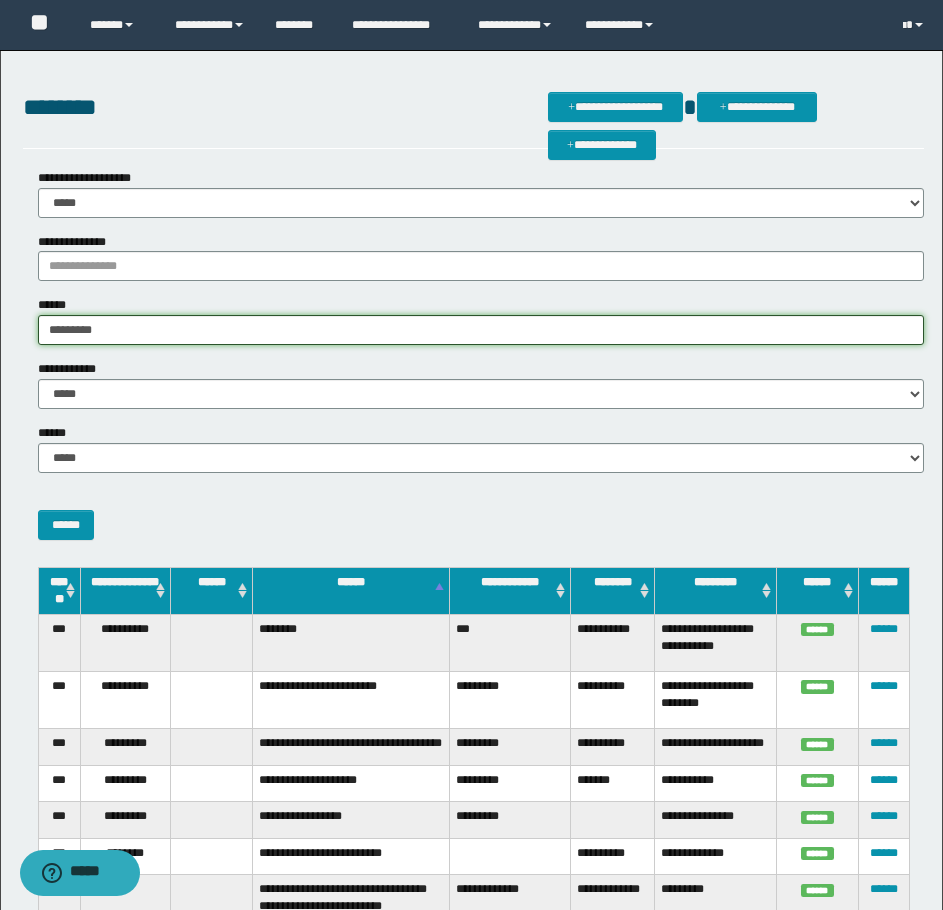 type on "*********" 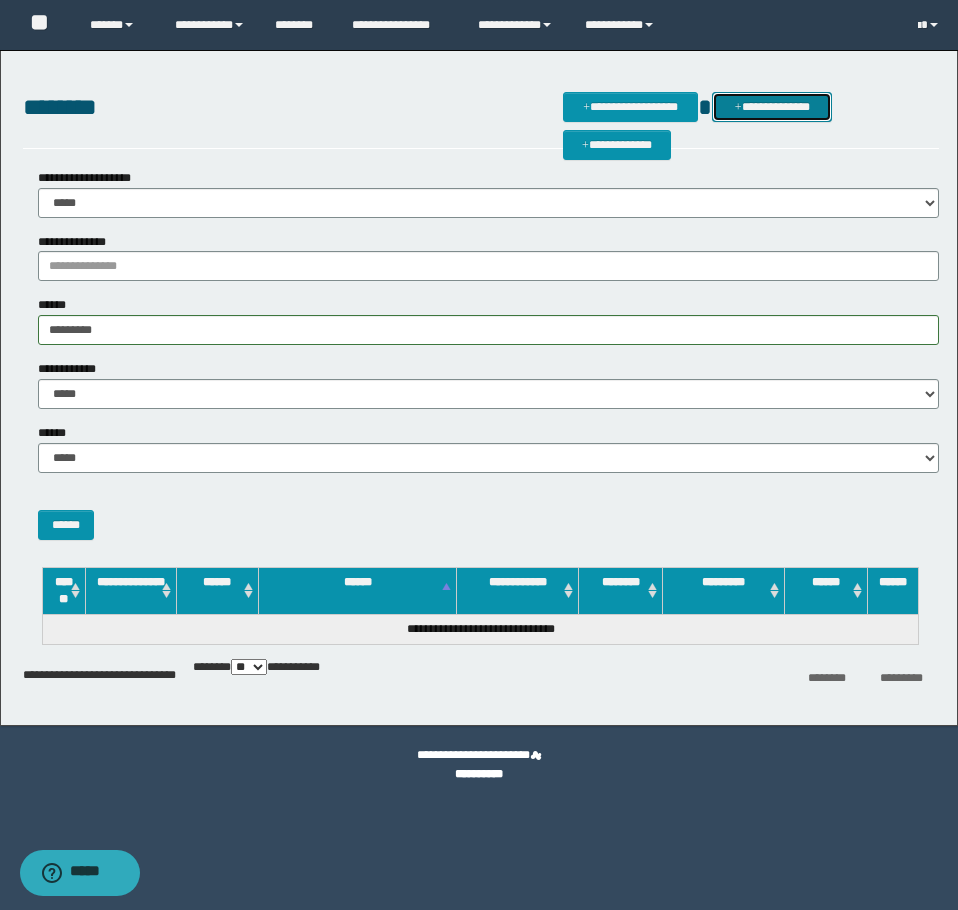 click on "**********" at bounding box center [772, 107] 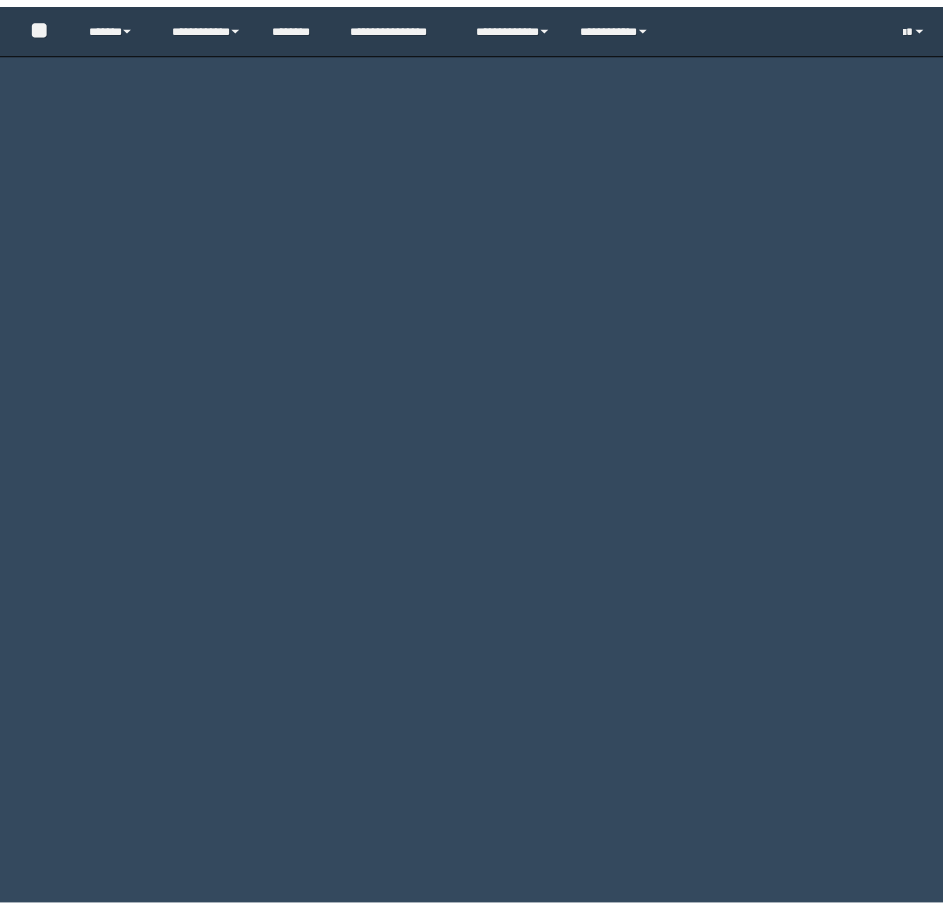 scroll, scrollTop: 0, scrollLeft: 0, axis: both 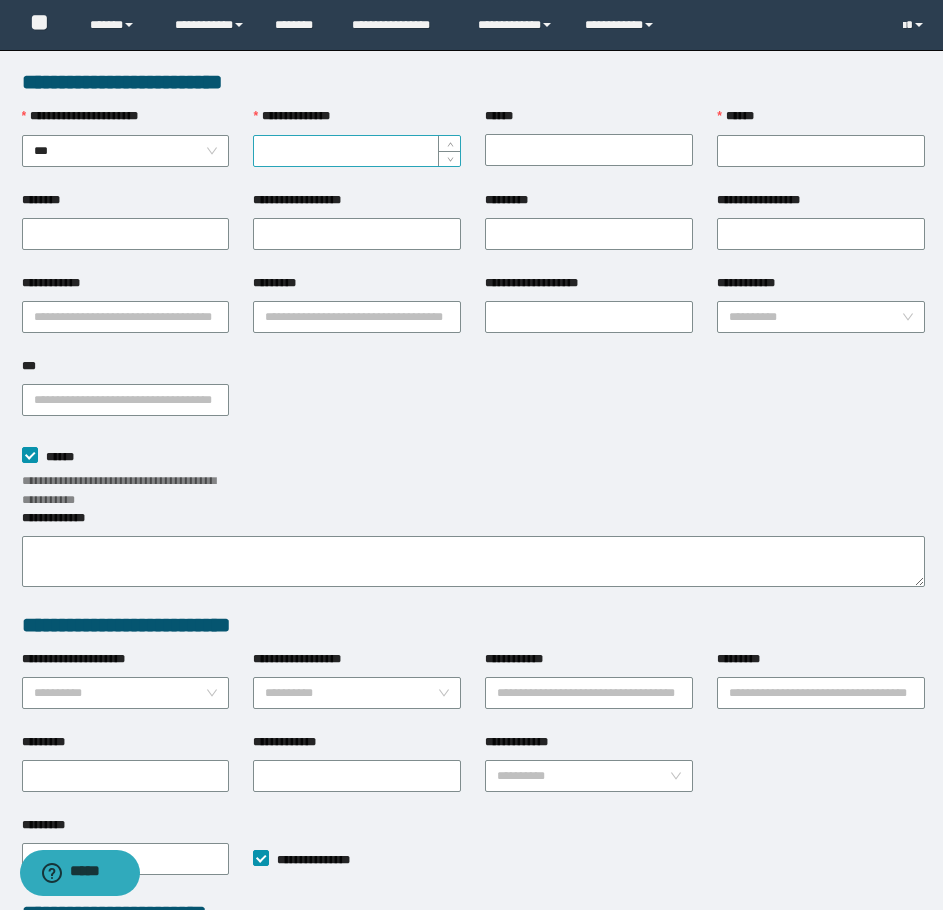 click on "**********" at bounding box center [357, 151] 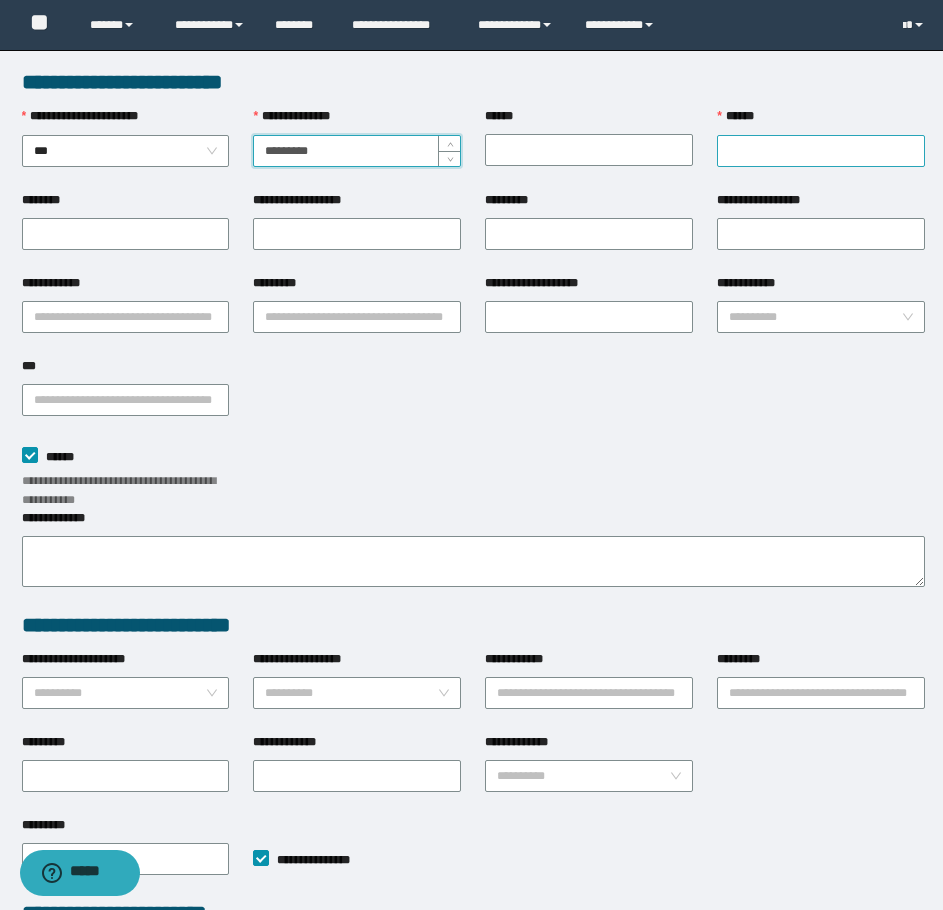 type on "*********" 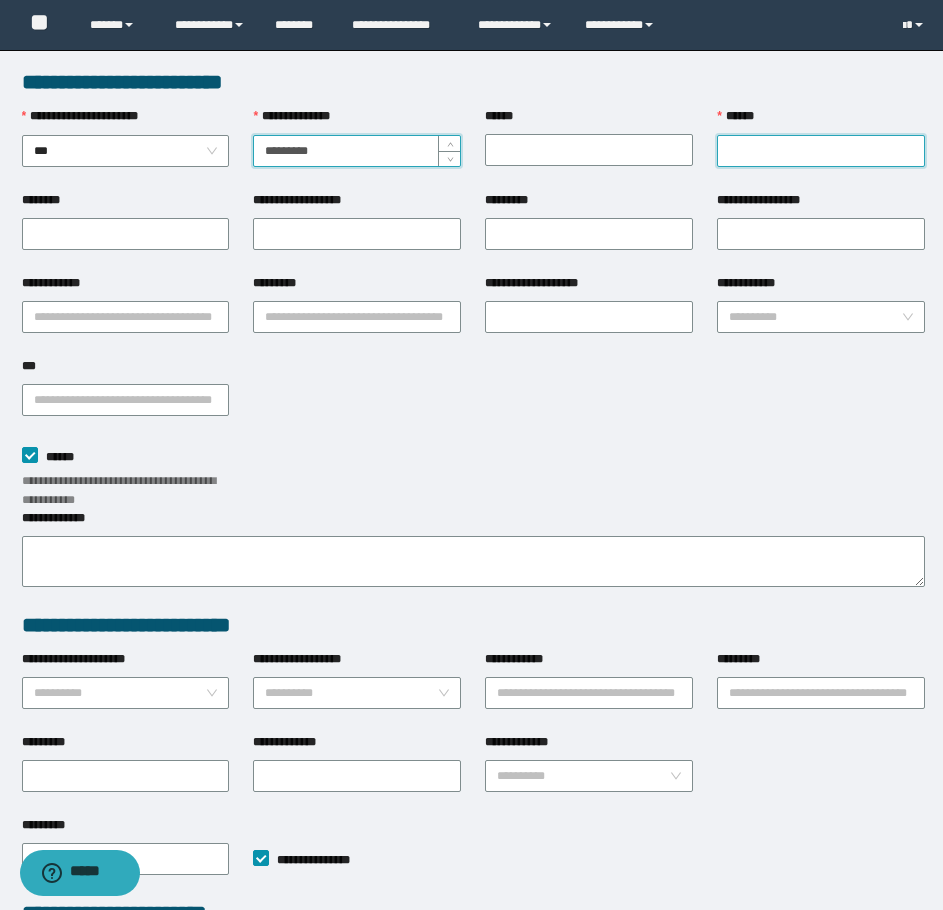 click on "******" at bounding box center [821, 151] 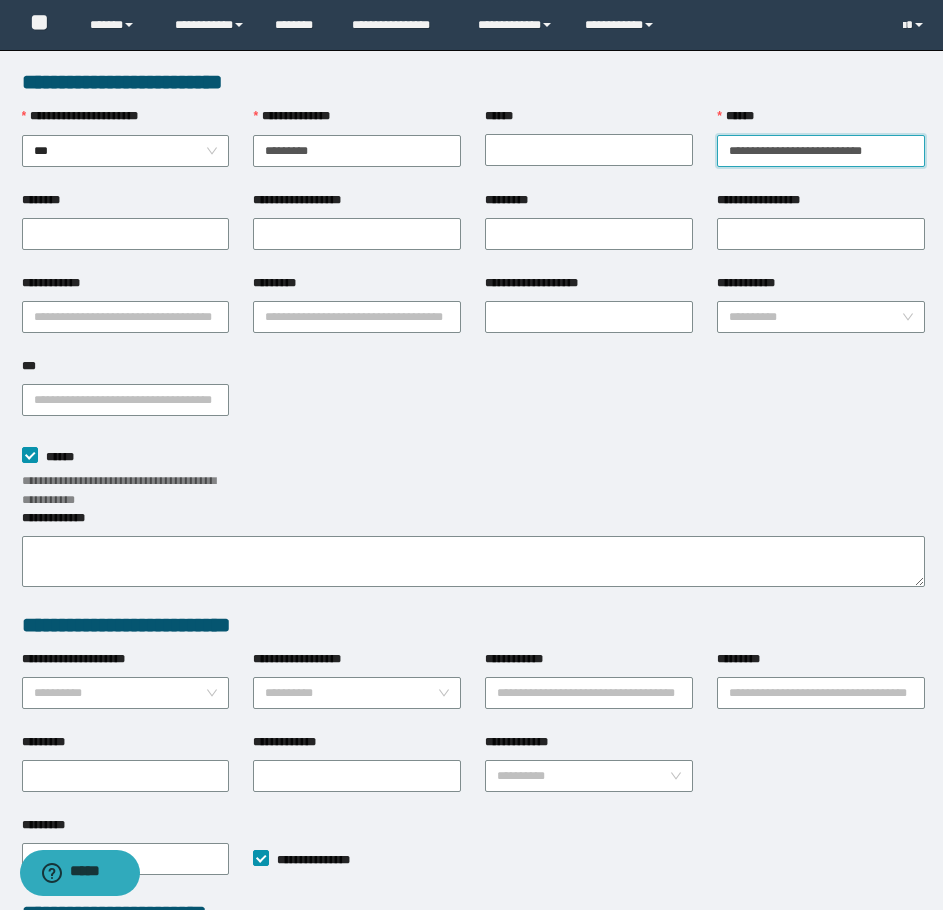 scroll, scrollTop: 0, scrollLeft: 4, axis: horizontal 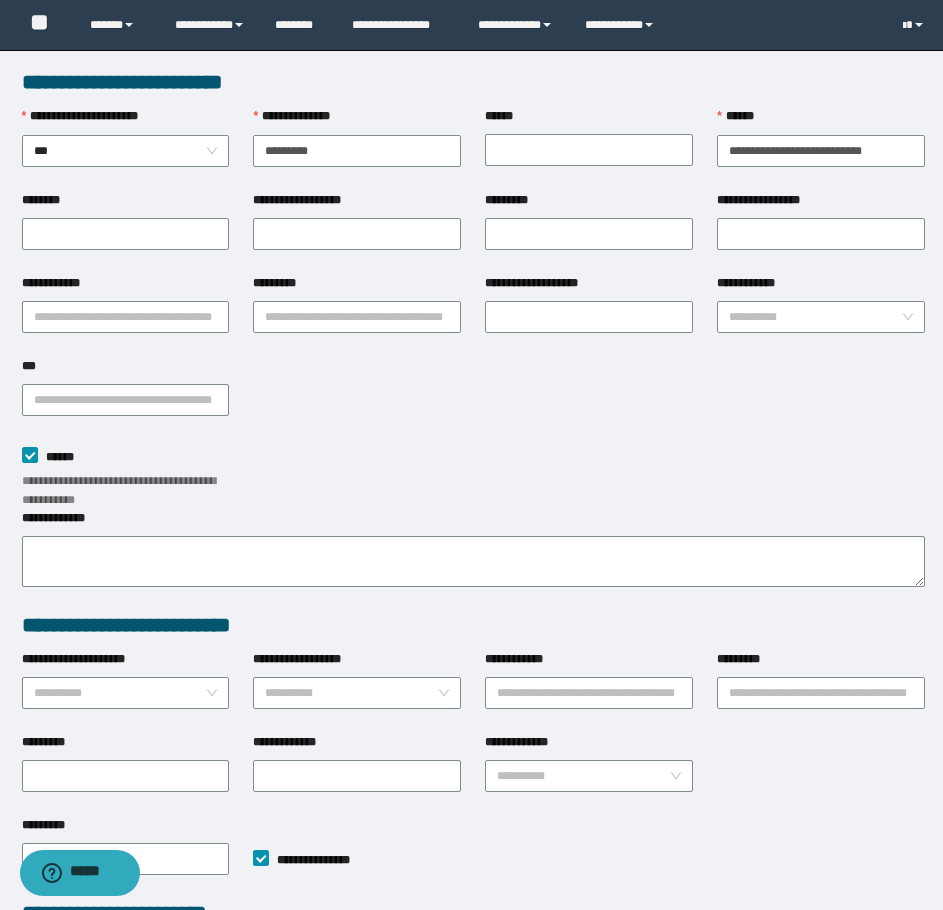 click on "**********" at bounding box center [473, 398] 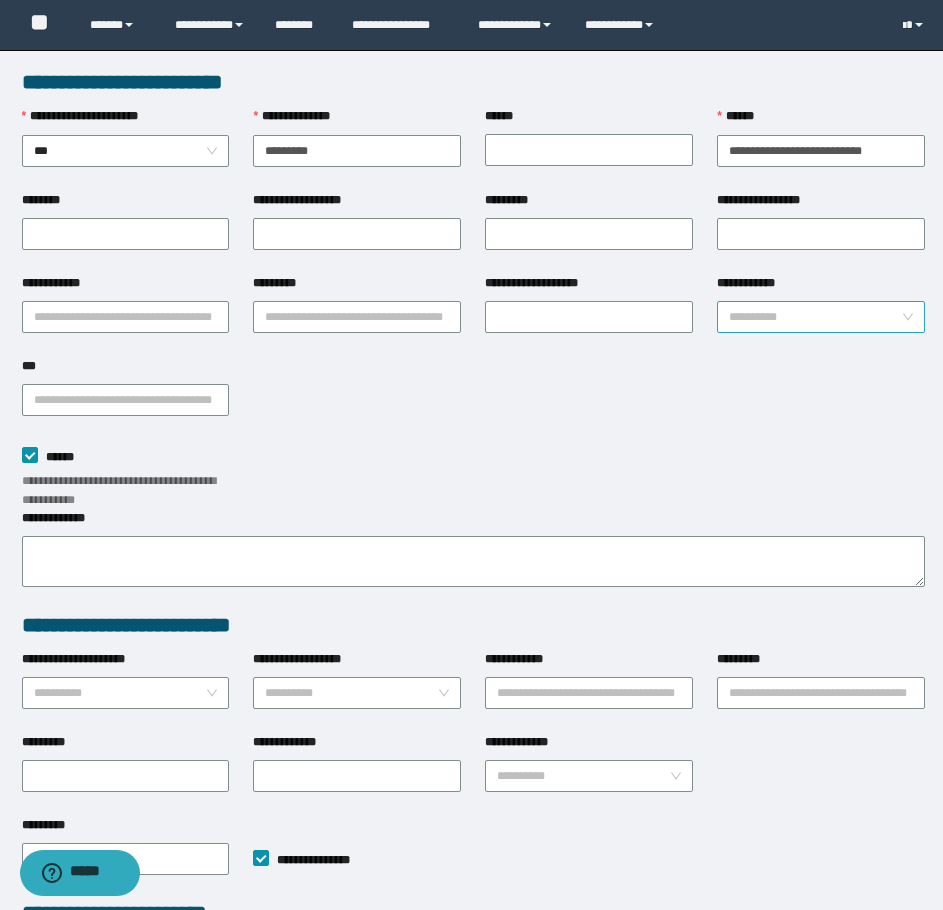 click on "**********" at bounding box center (815, 317) 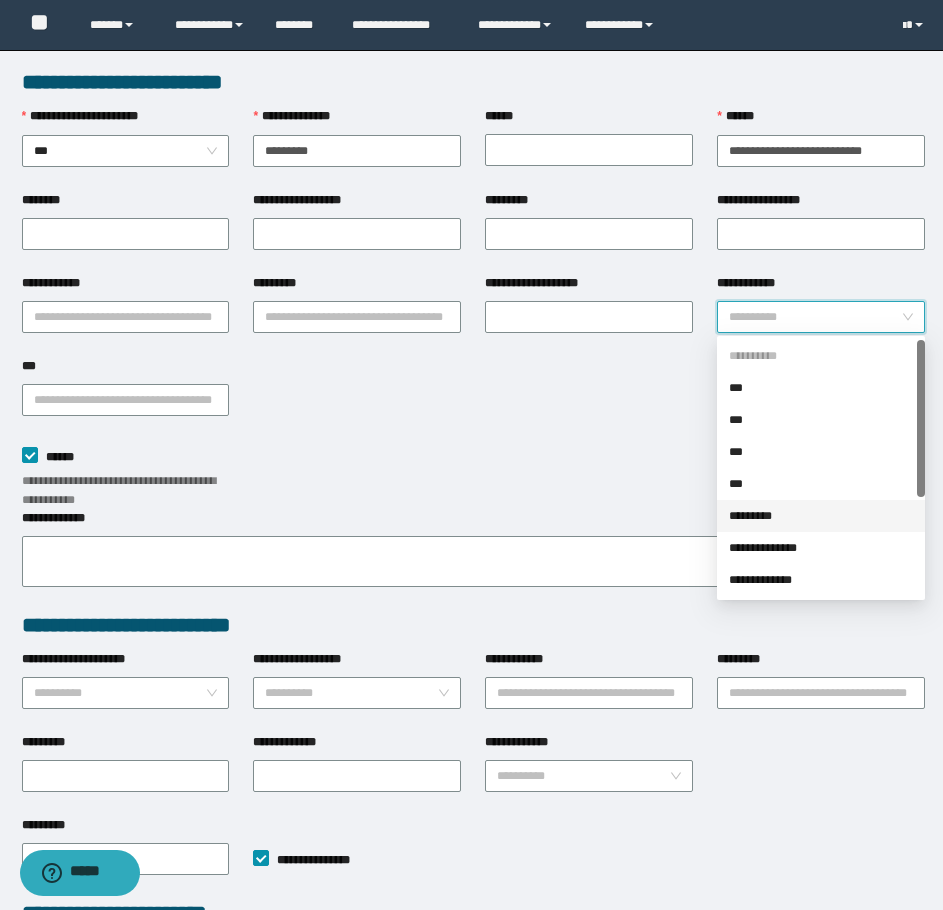 click on "*********" at bounding box center (821, 516) 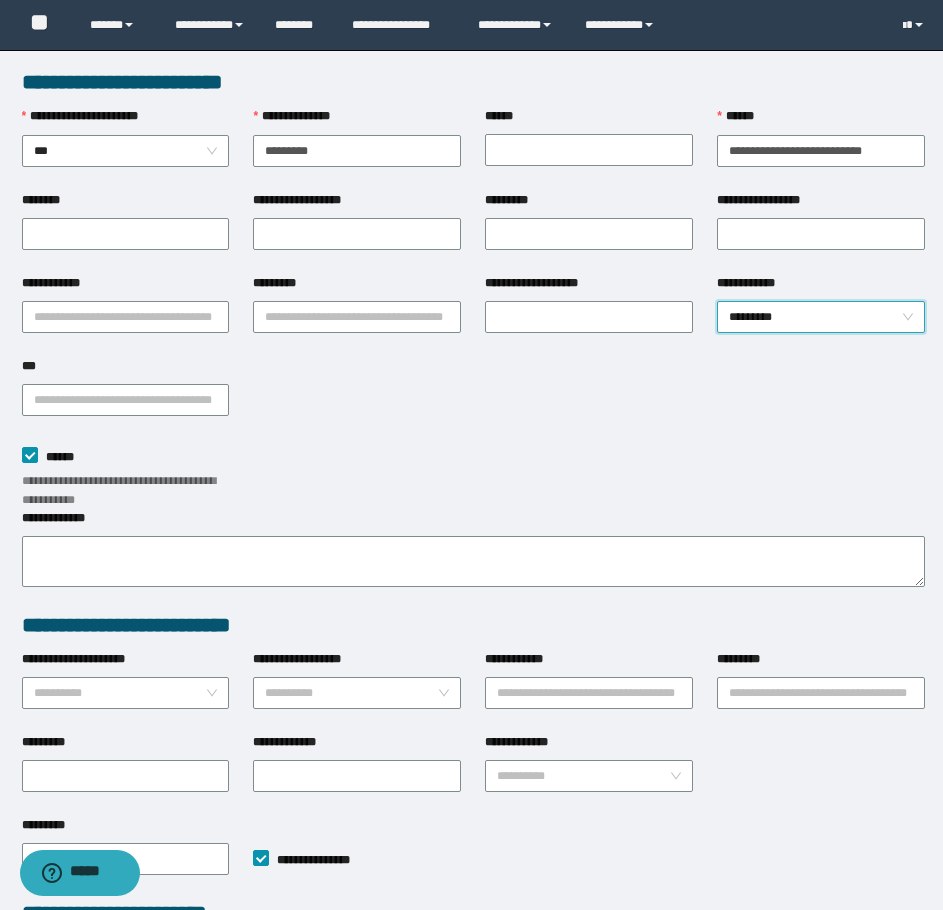 click on "**********" at bounding box center [473, 475] 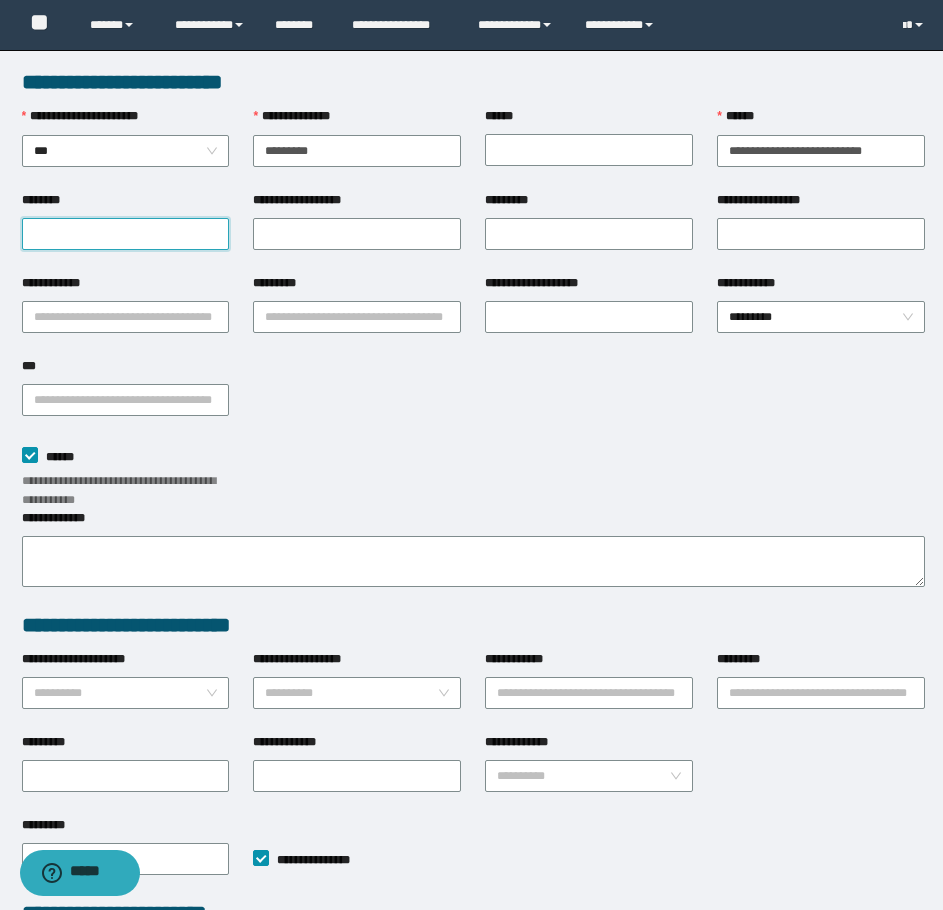 click on "********" at bounding box center (126, 234) 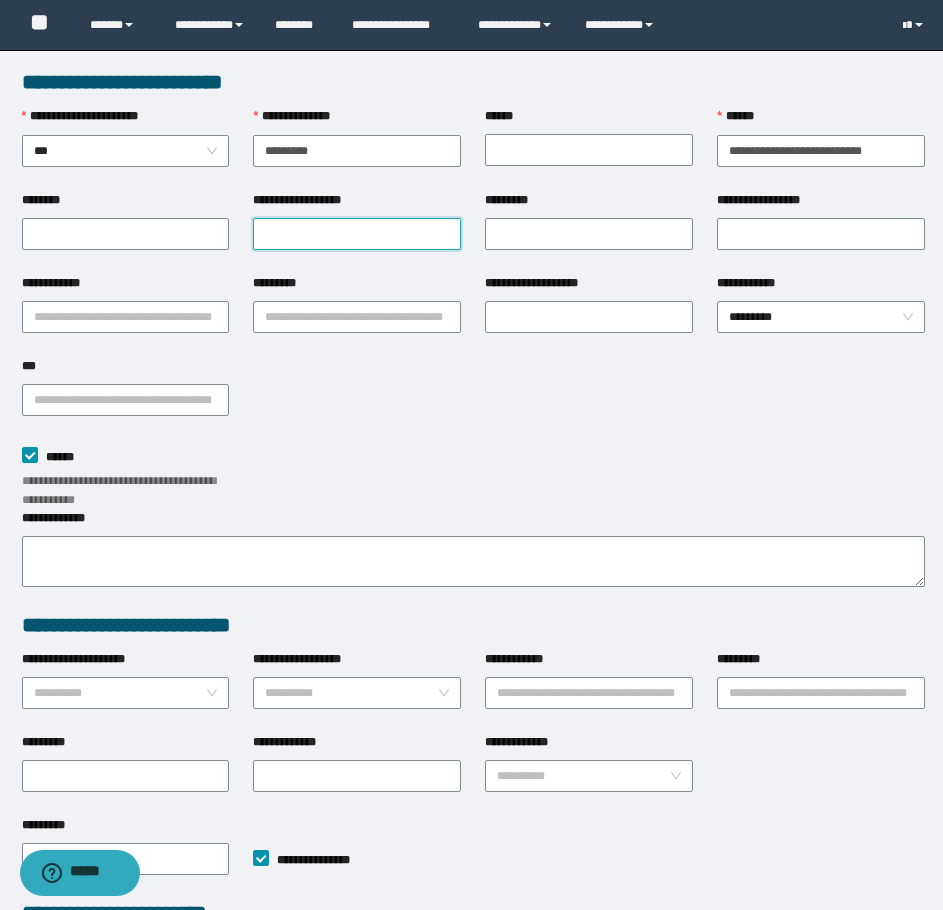 click on "**********" at bounding box center (357, 234) 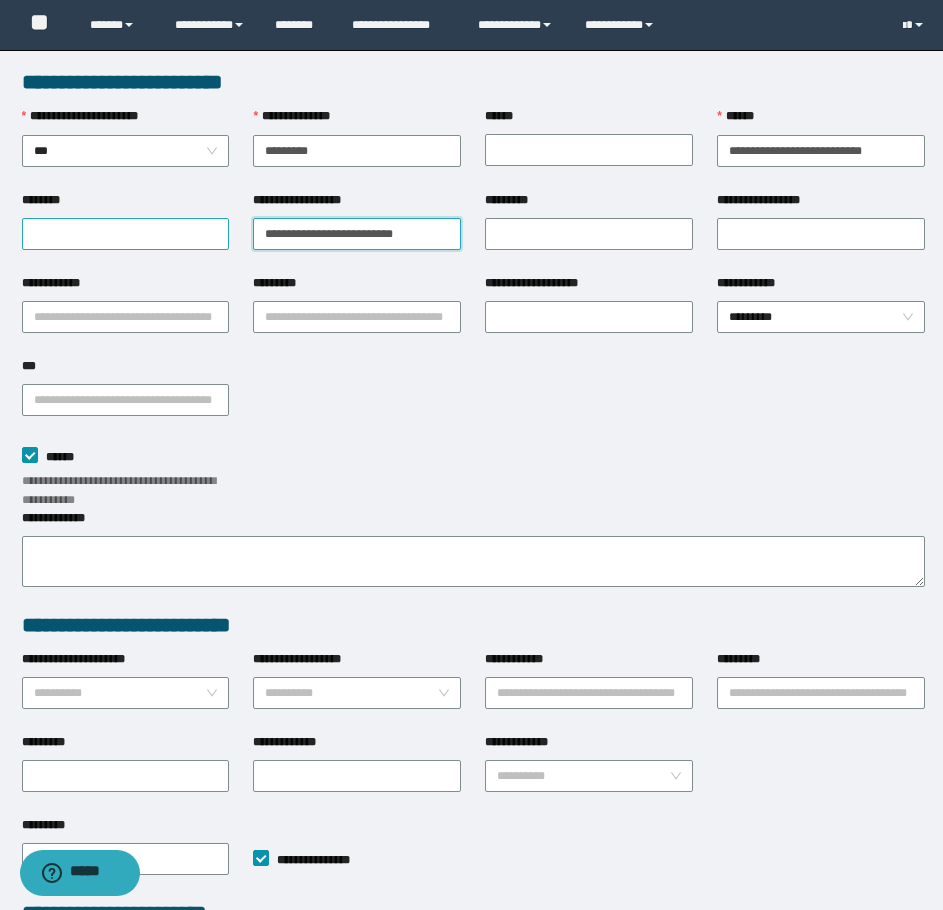 type on "**********" 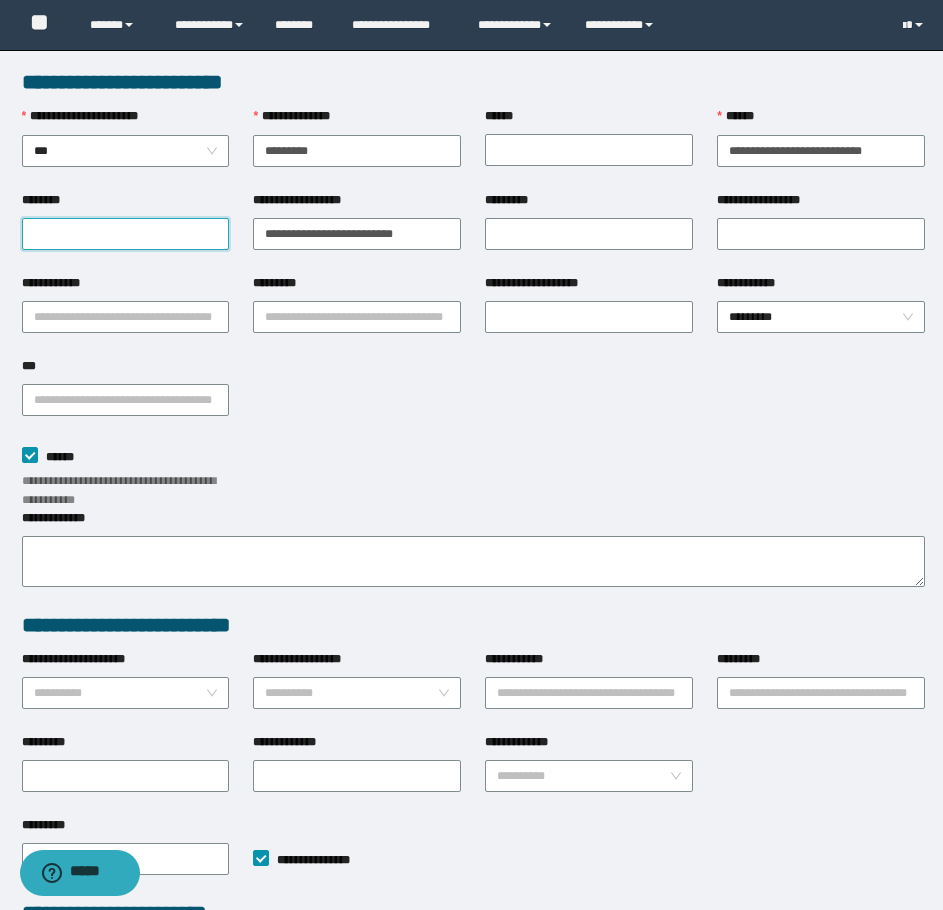 click on "********" at bounding box center (126, 234) 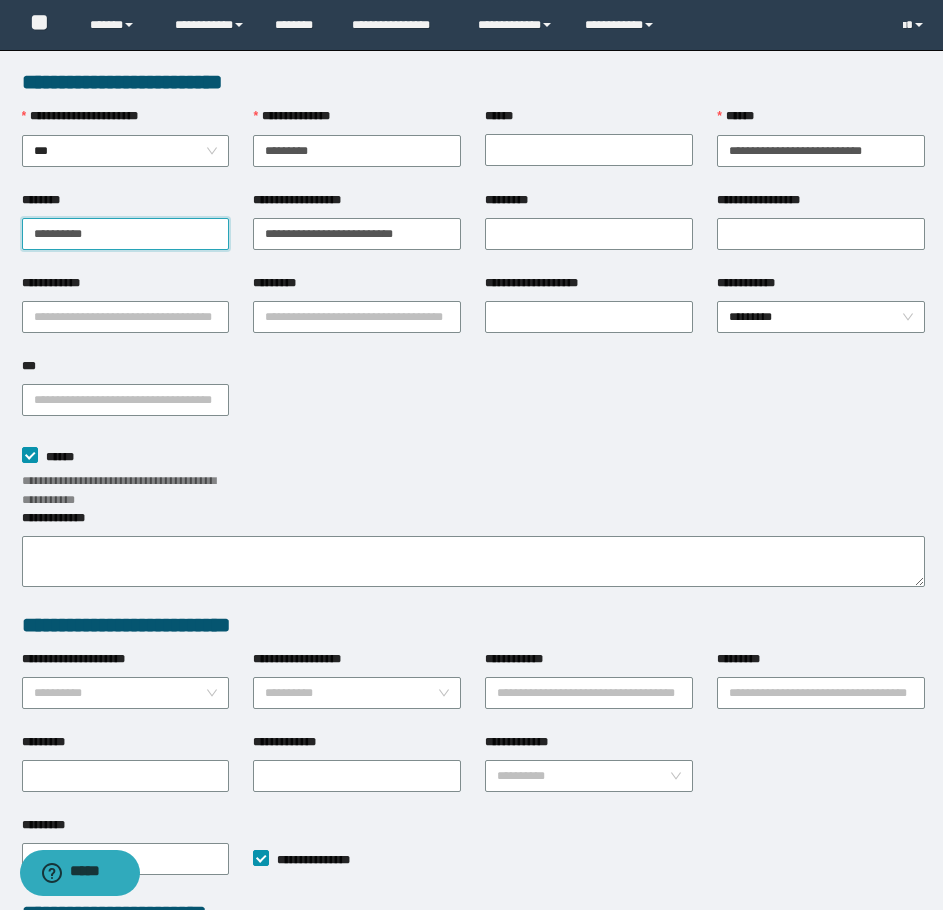 type on "**********" 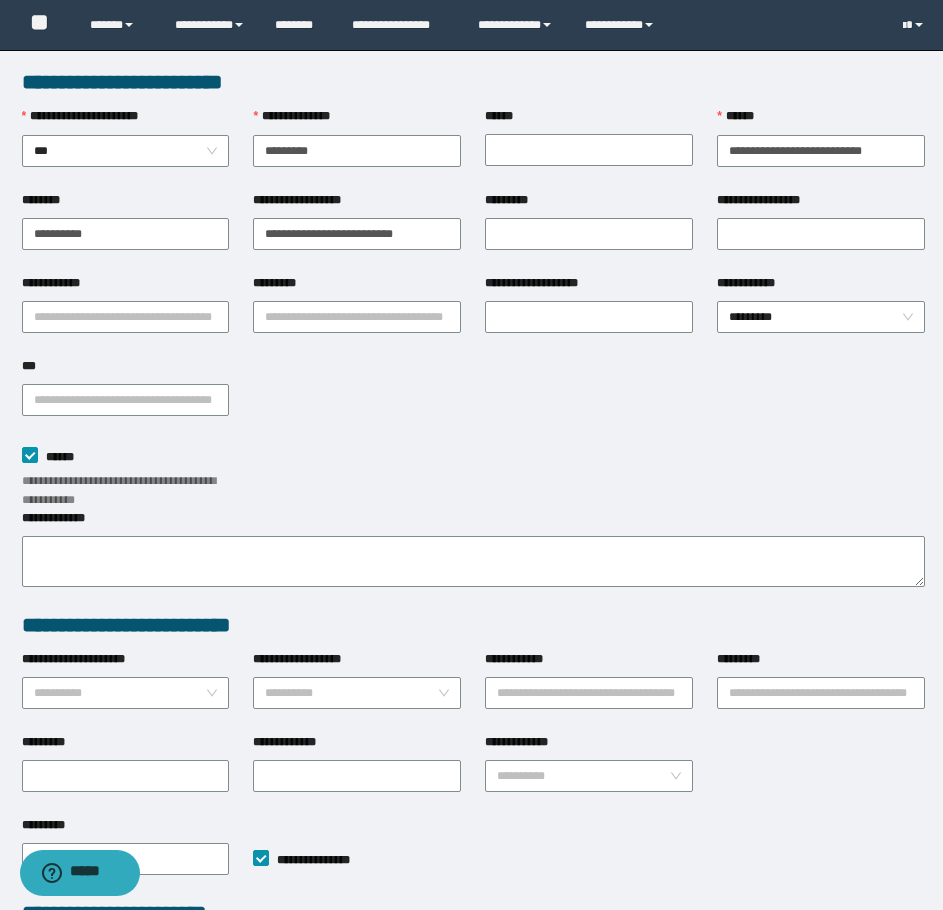 click on "**********" at bounding box center (473, 398) 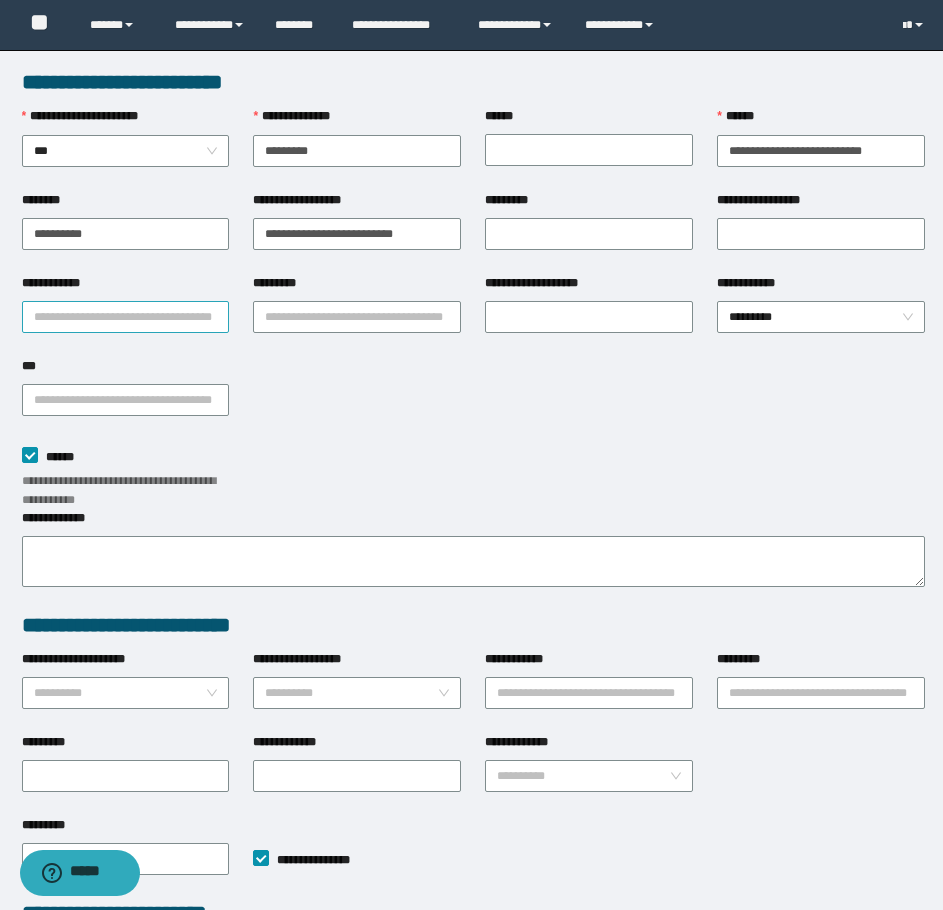 click on "**********" at bounding box center [126, 317] 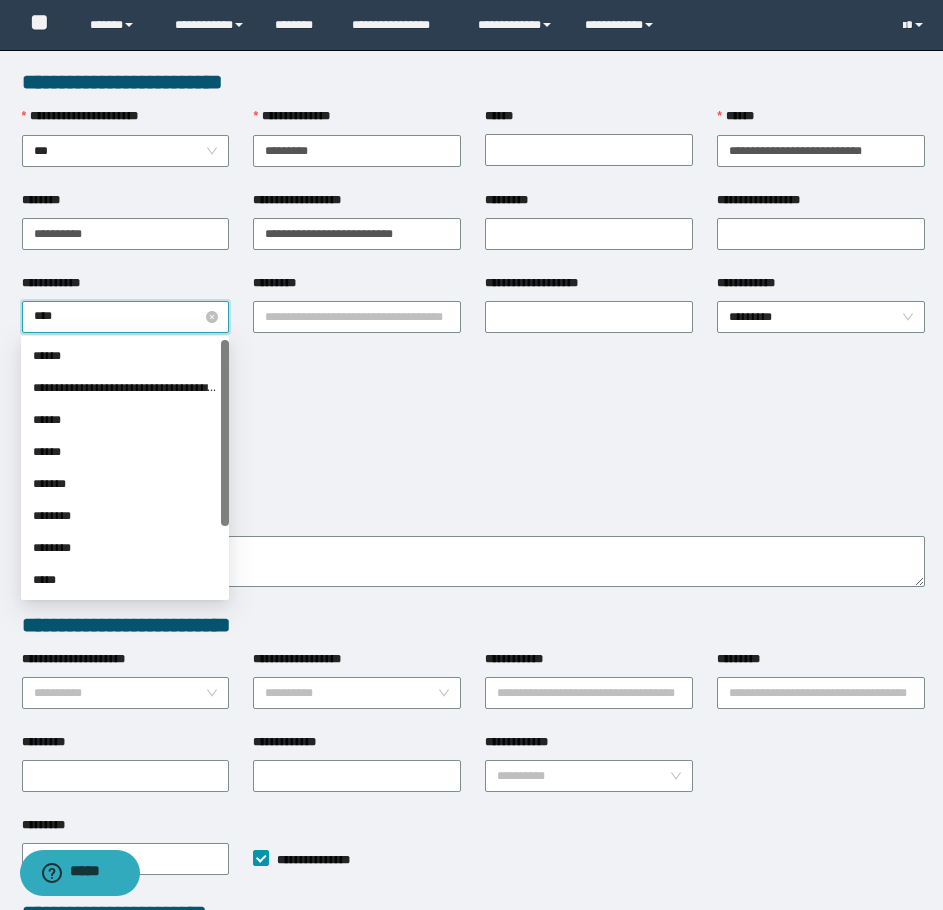 type on "*****" 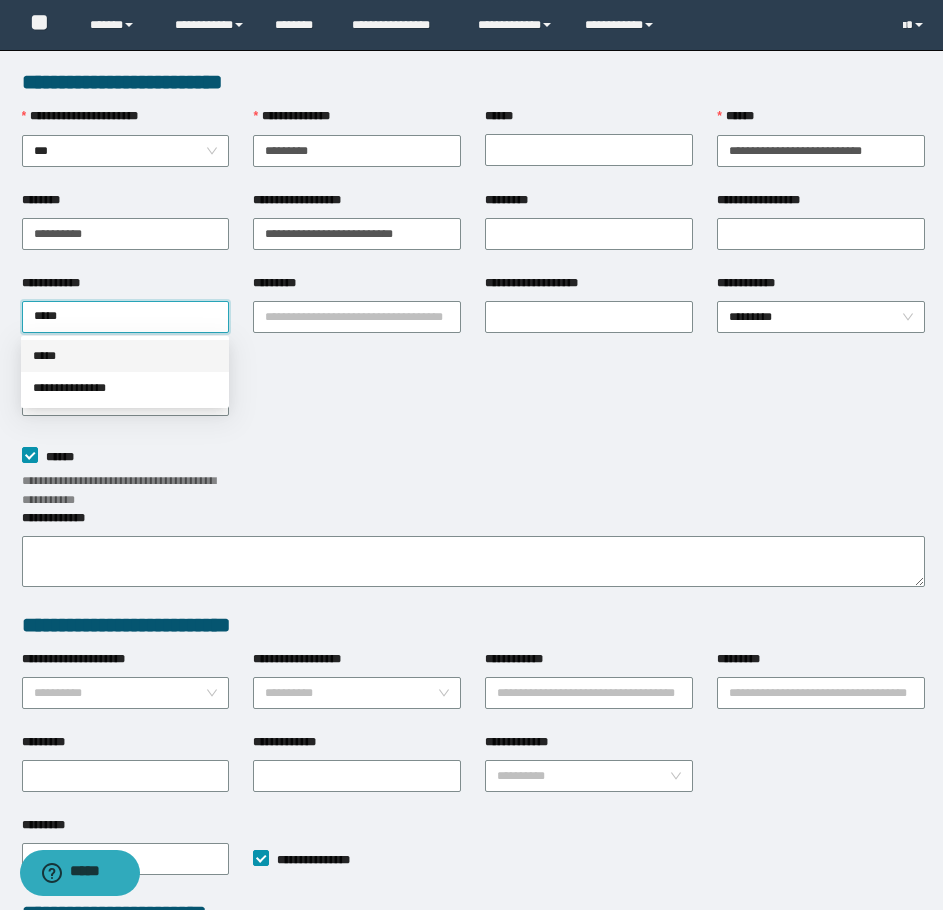 click on "*****" at bounding box center (125, 356) 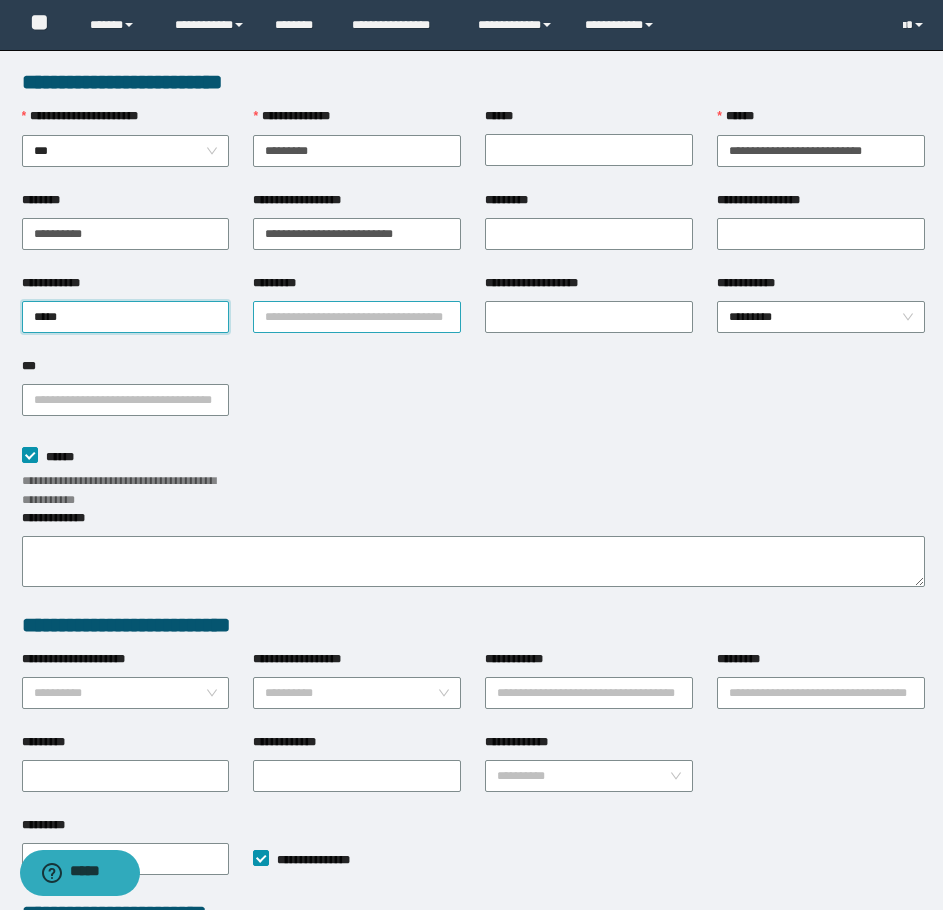 click on "*********" at bounding box center (357, 317) 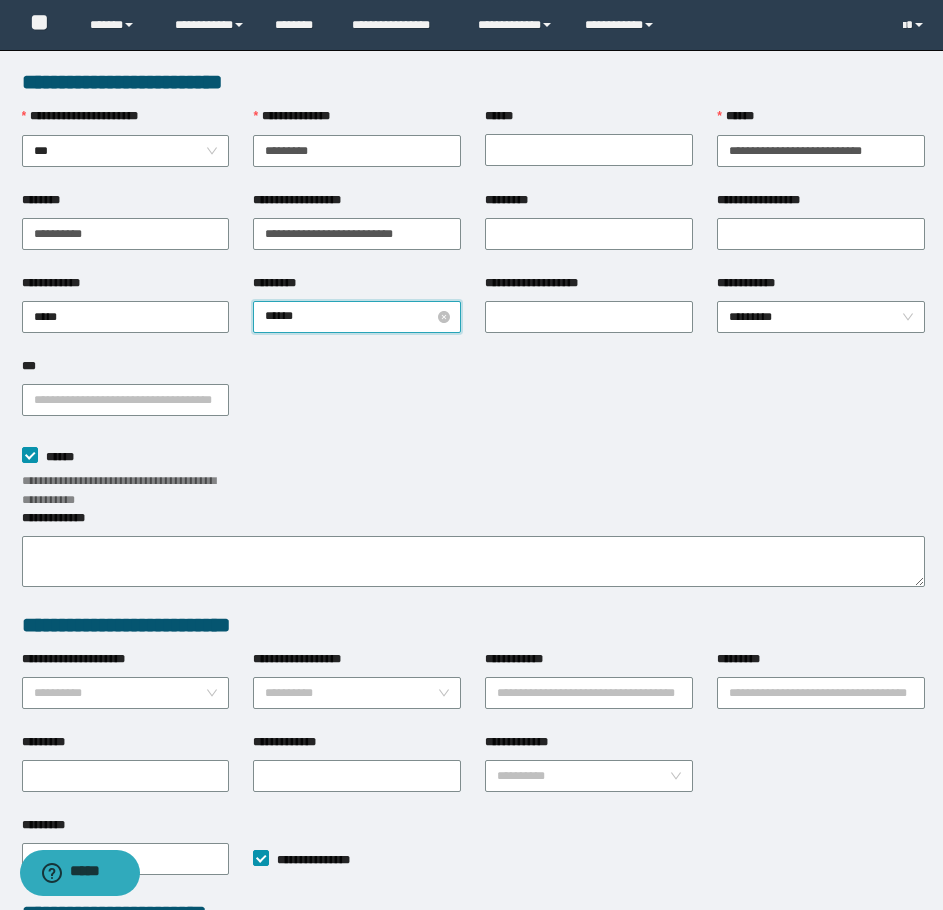 type on "*******" 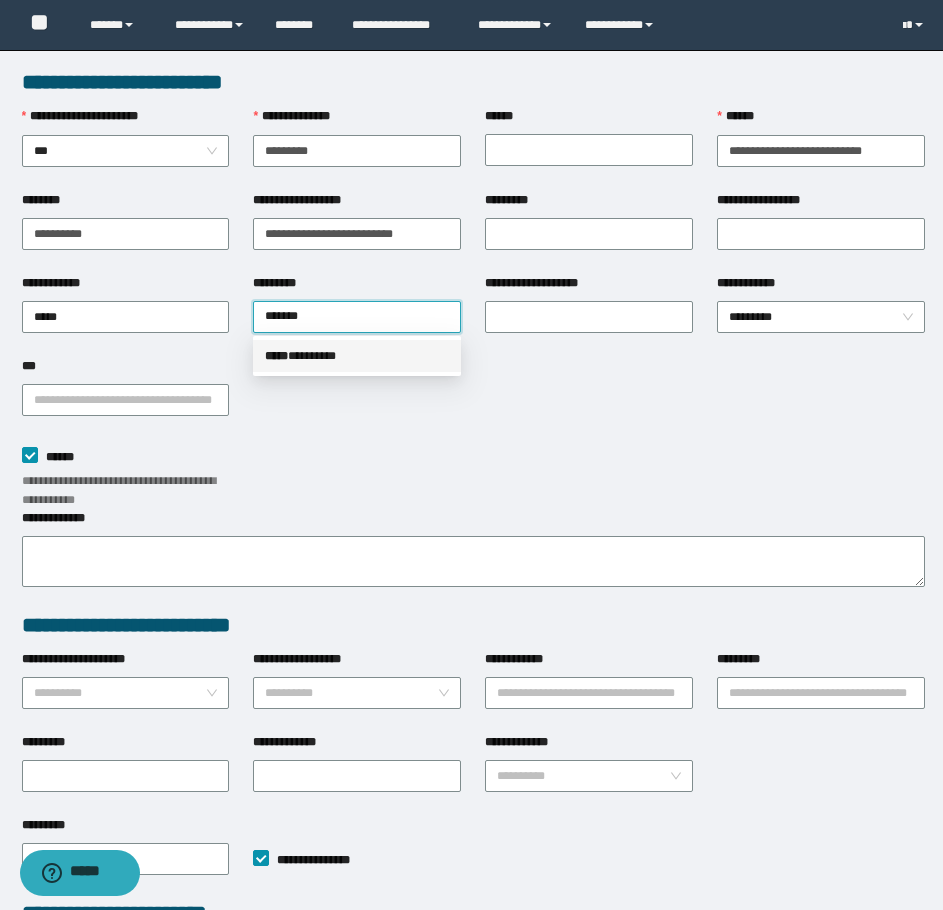 click on "***** * *******" at bounding box center [357, 356] 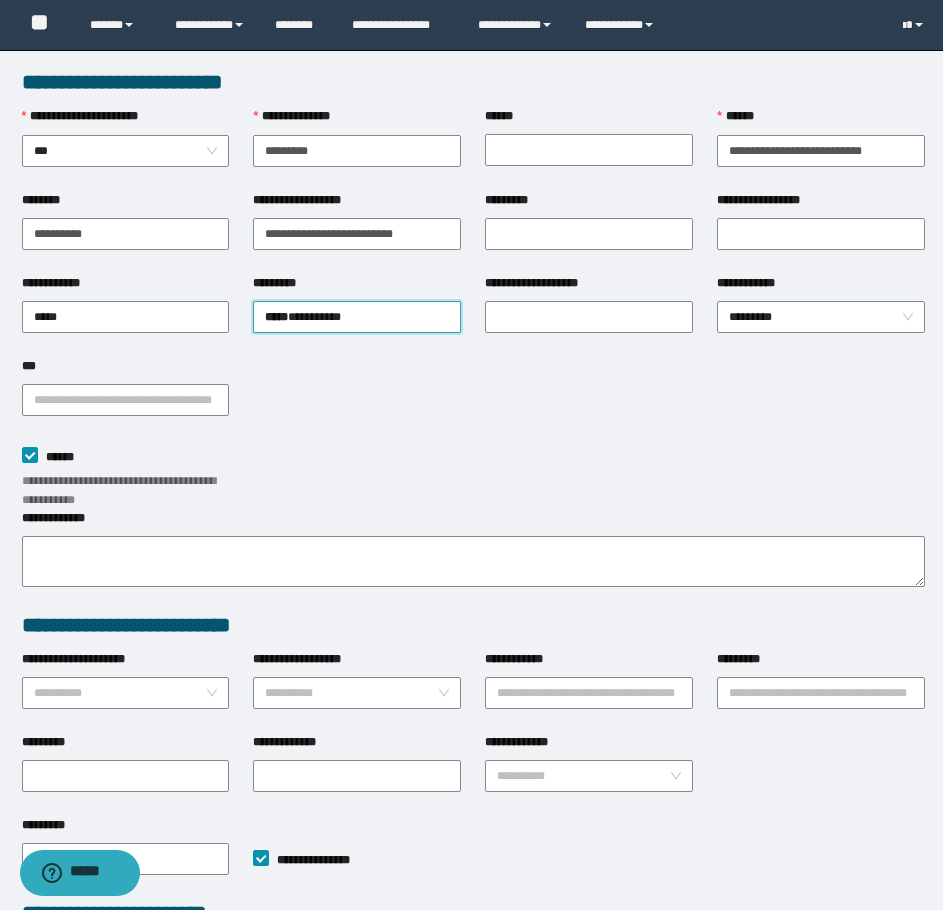 click on "**********" at bounding box center (473, 398) 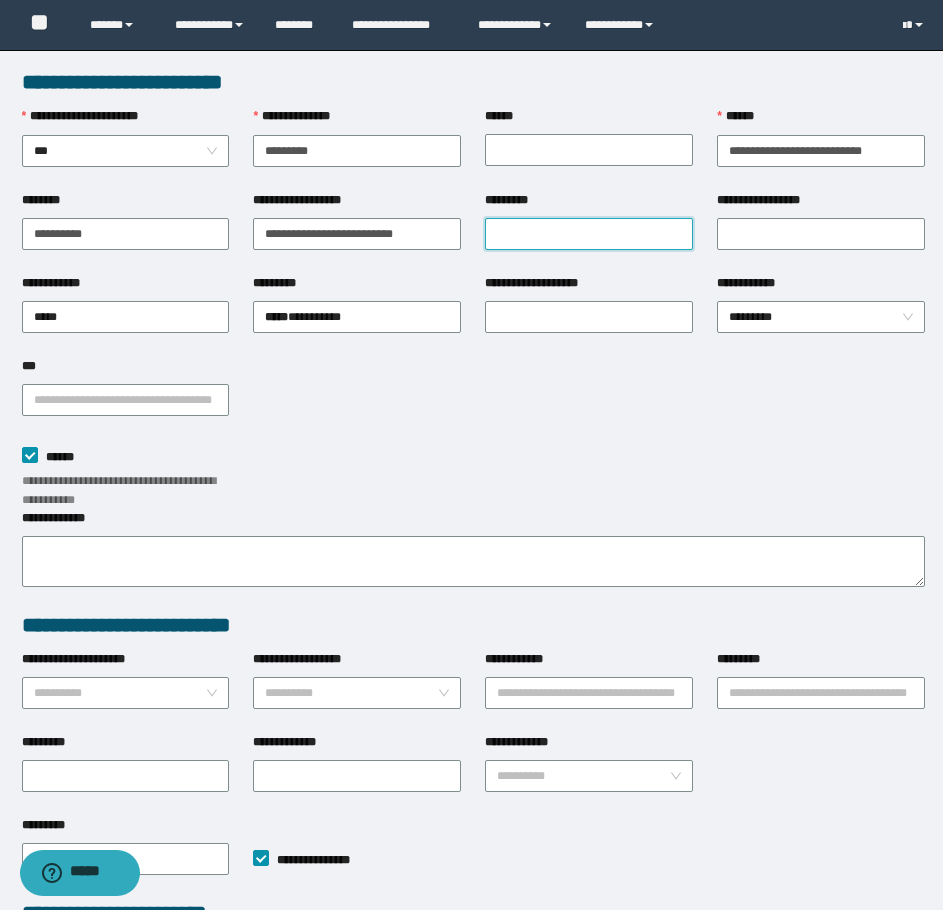 click on "*********" at bounding box center [589, 234] 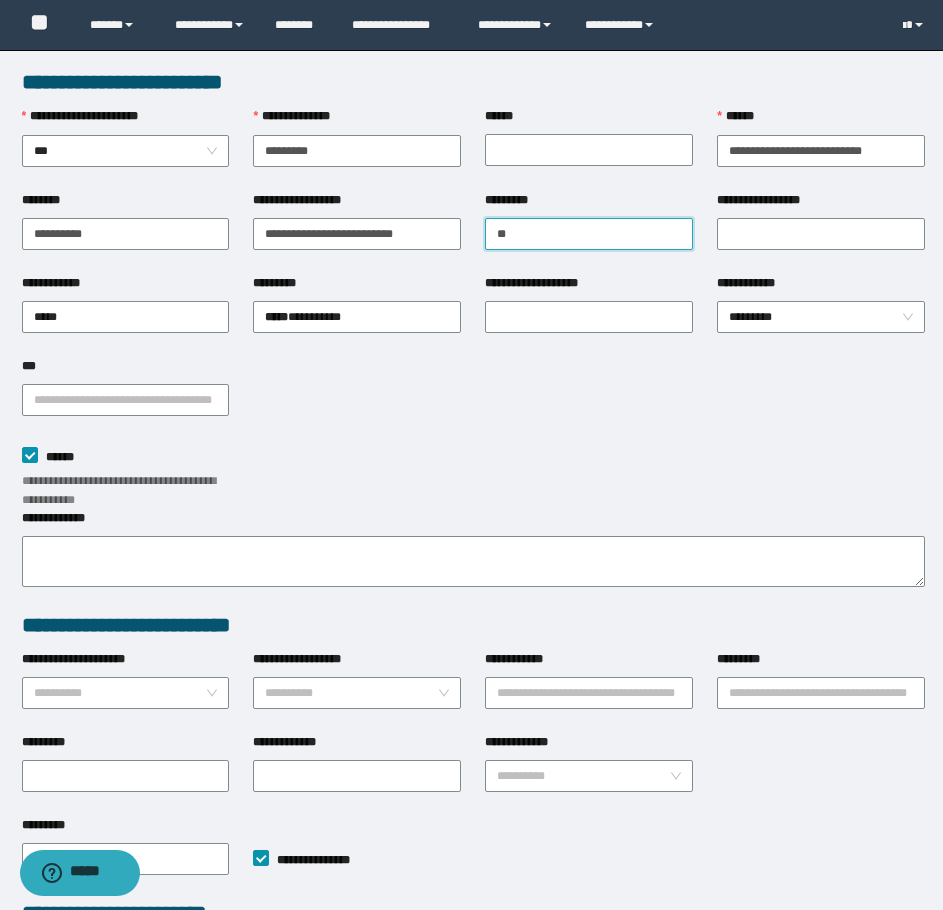 type on "*" 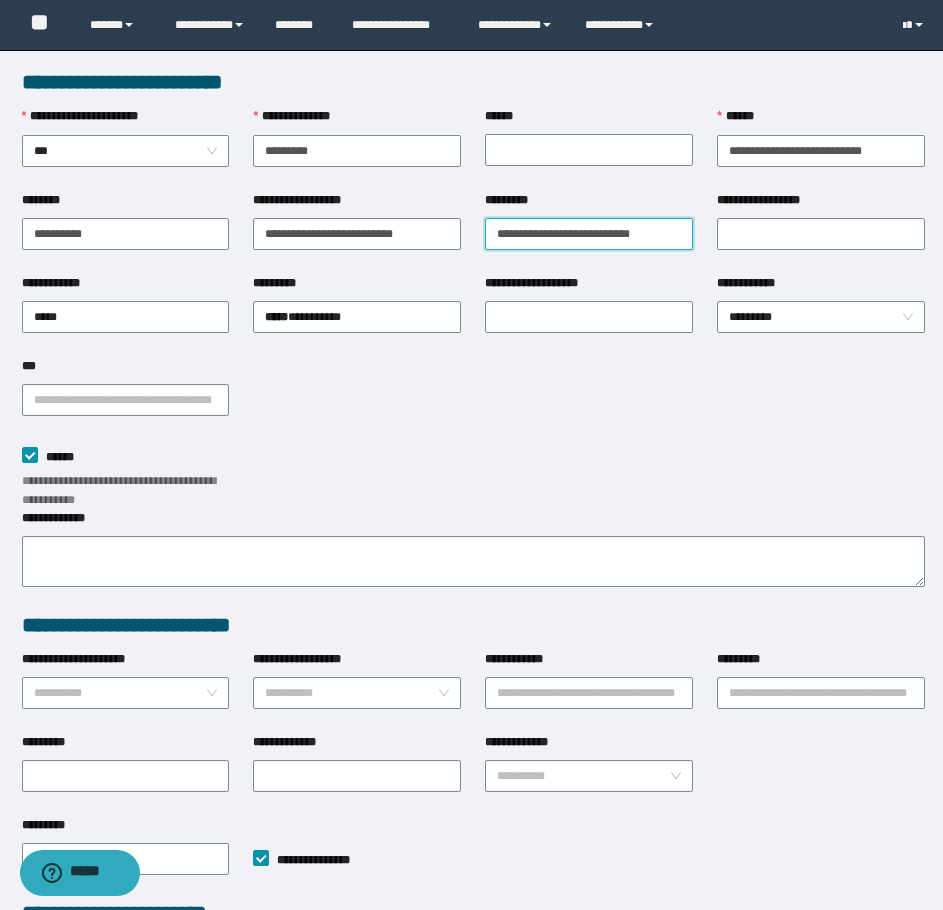type on "**********" 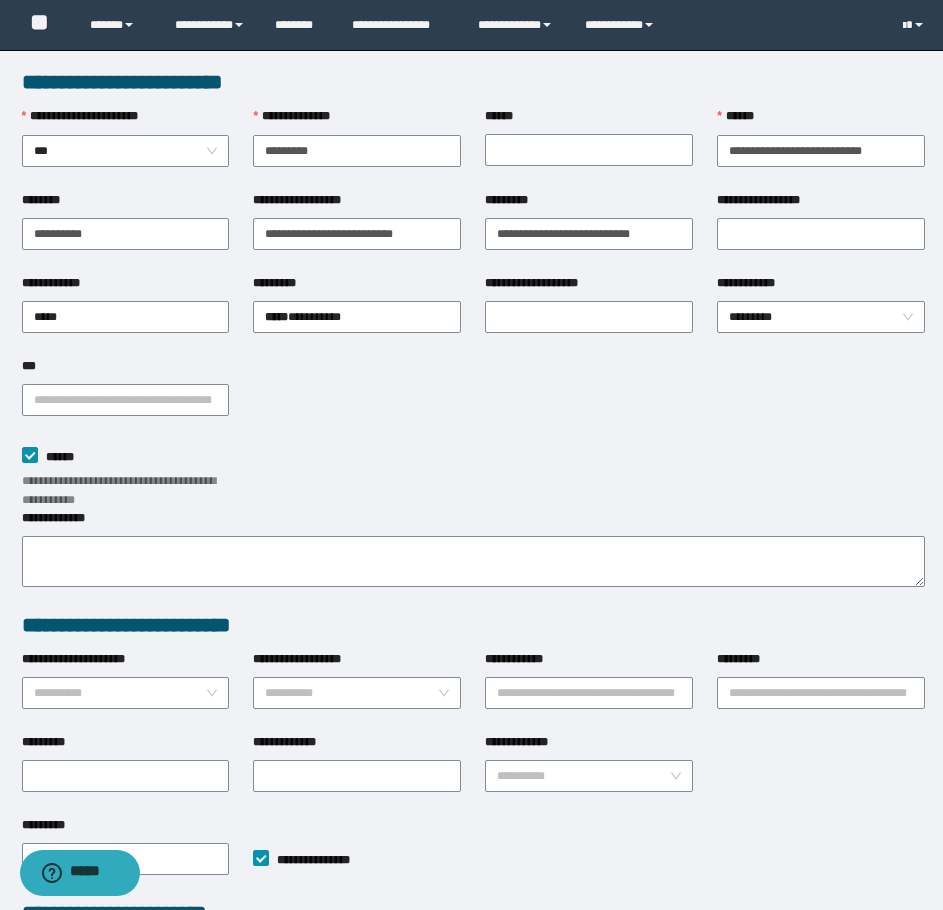 click on "**********" at bounding box center (473, 398) 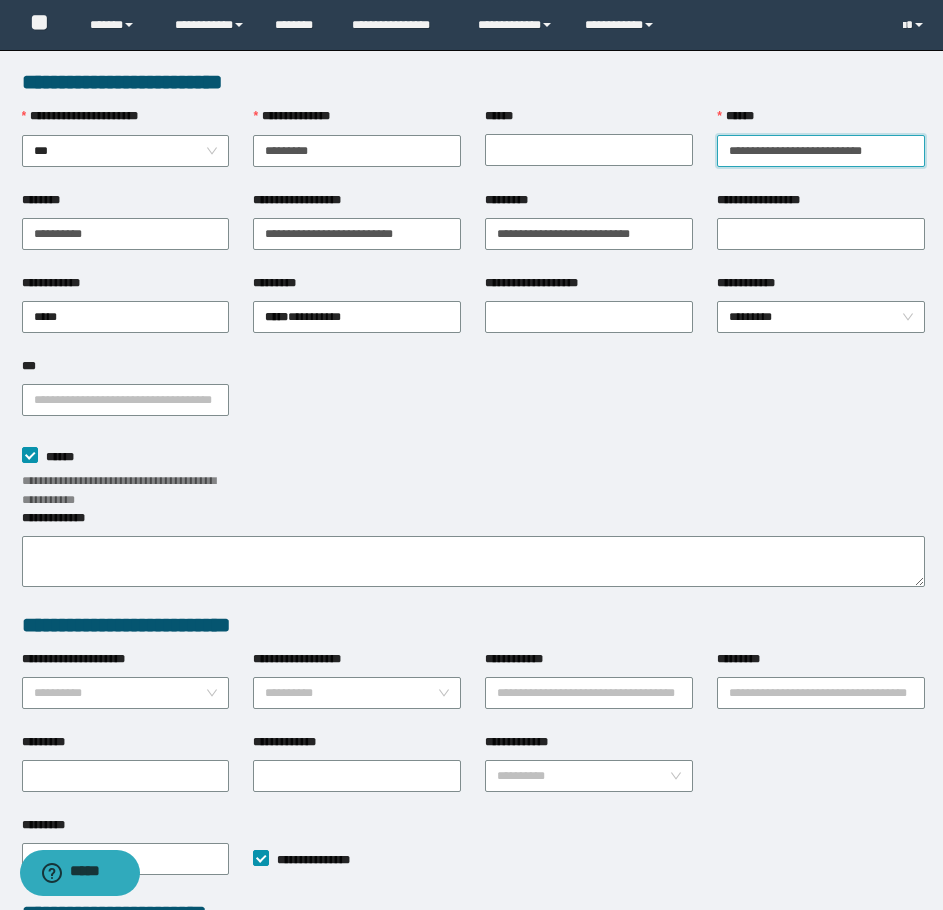 click on "**********" at bounding box center [821, 151] 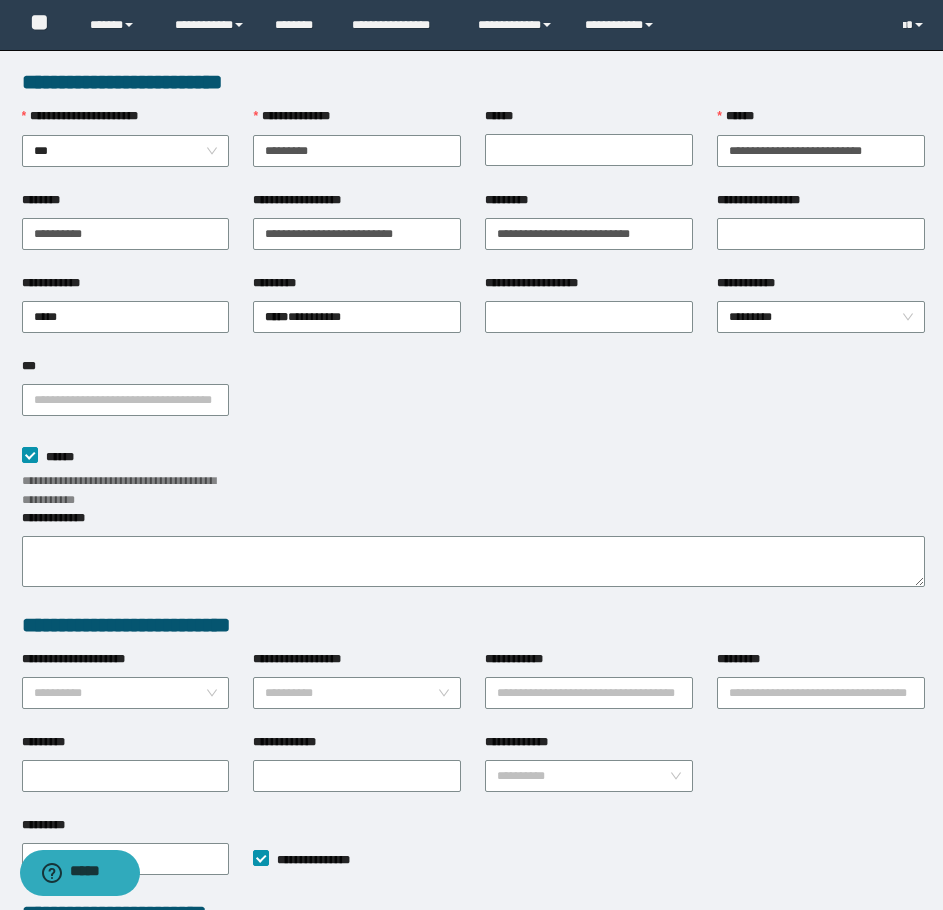 click on "**********" at bounding box center (473, 475) 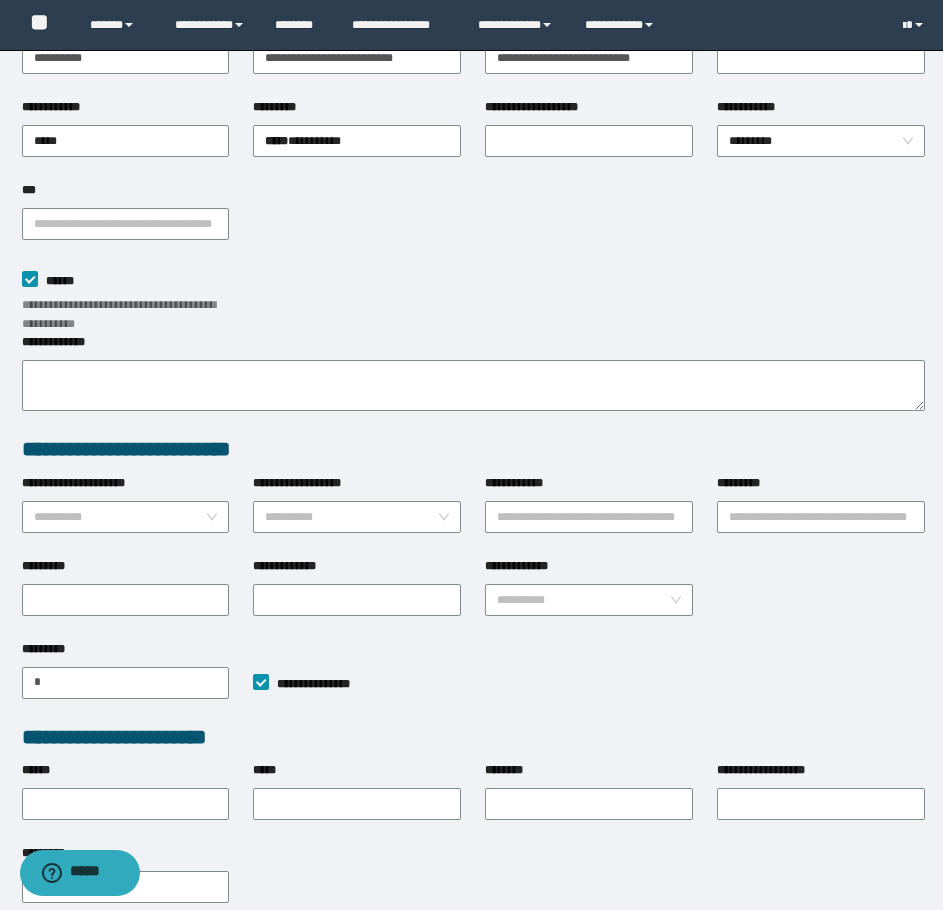 scroll, scrollTop: 320, scrollLeft: 0, axis: vertical 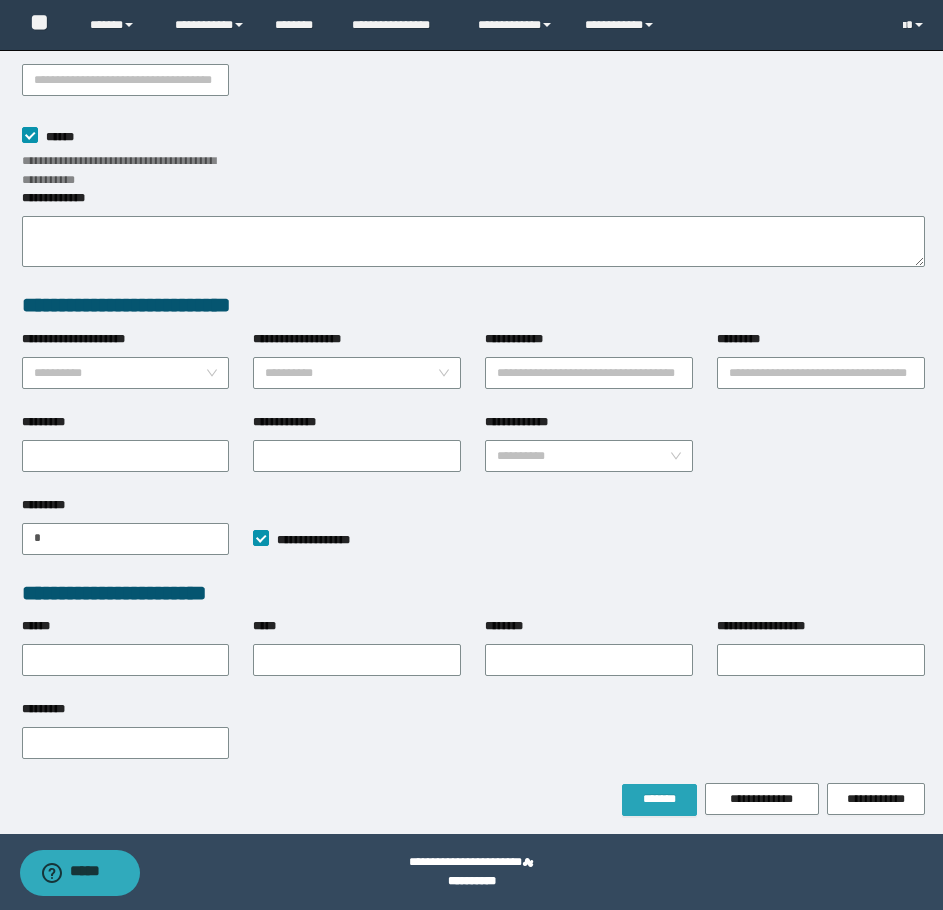click on "*******" at bounding box center [659, 800] 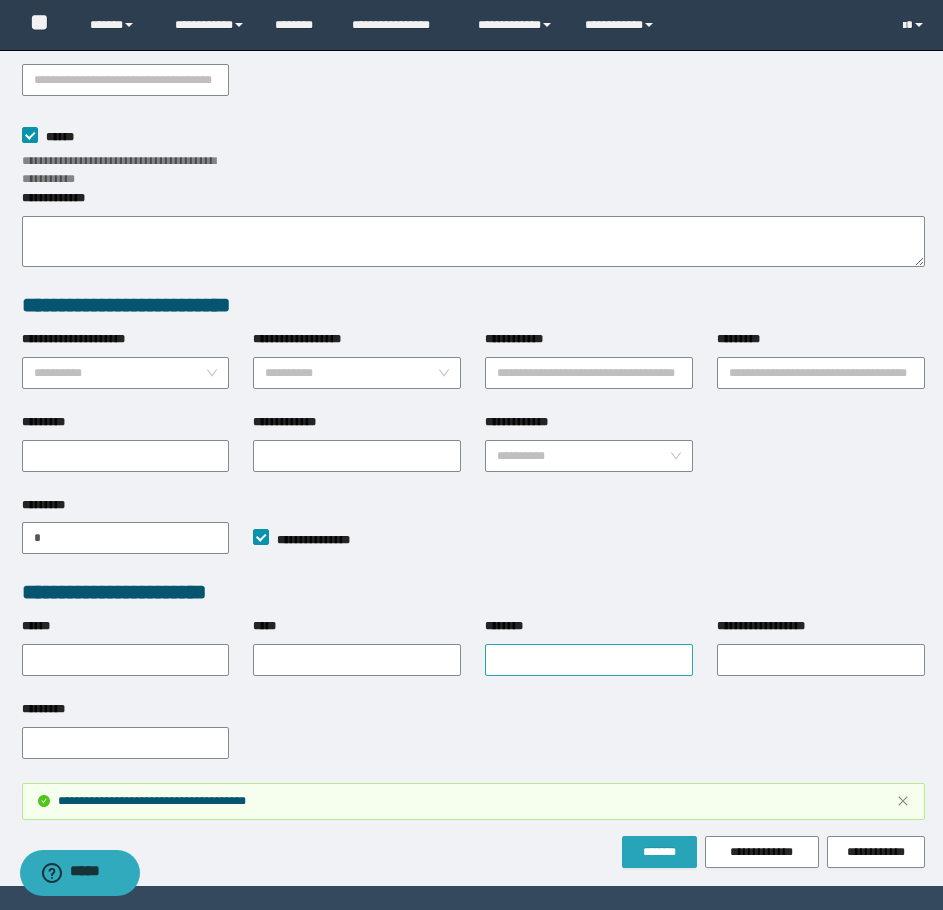 type on "**" 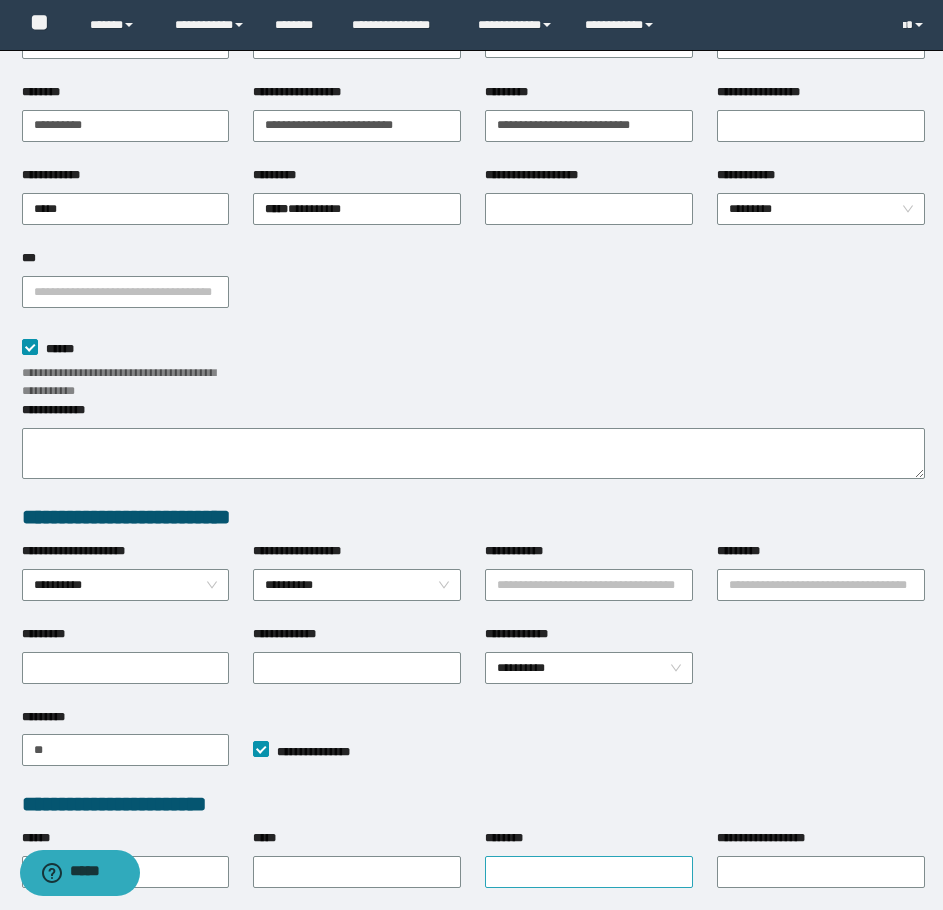 scroll, scrollTop: 0, scrollLeft: 0, axis: both 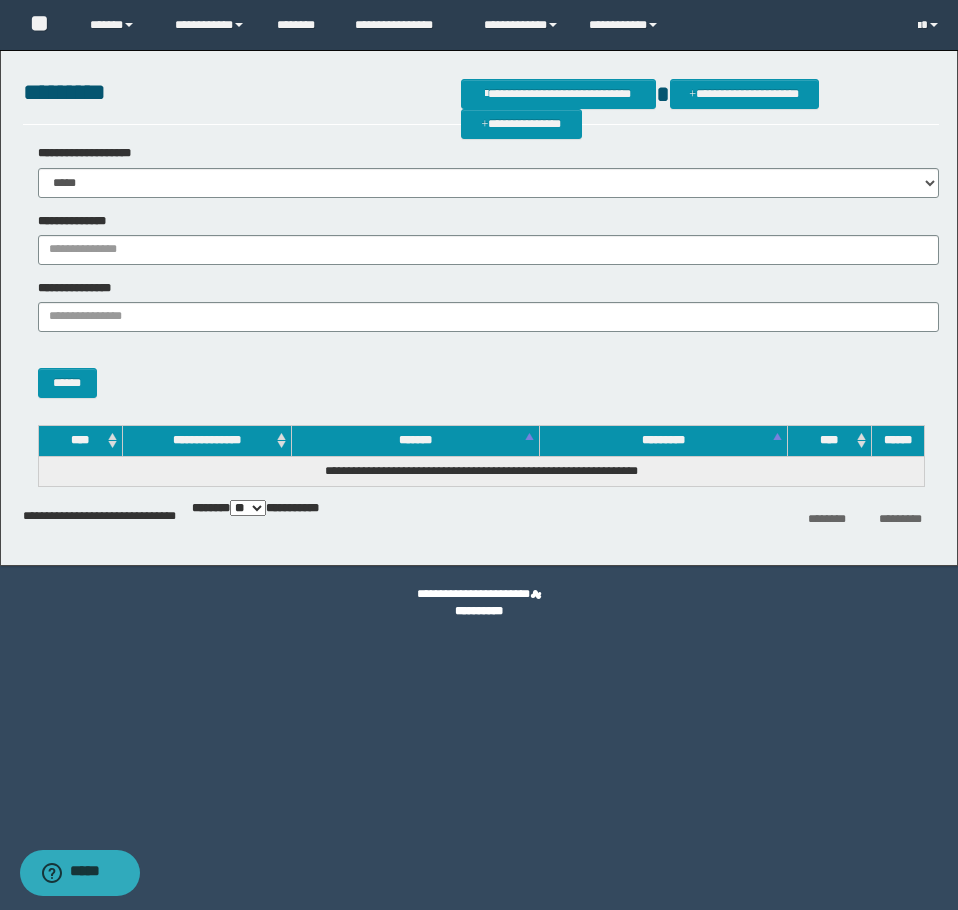 click on "**********" at bounding box center (479, 603) 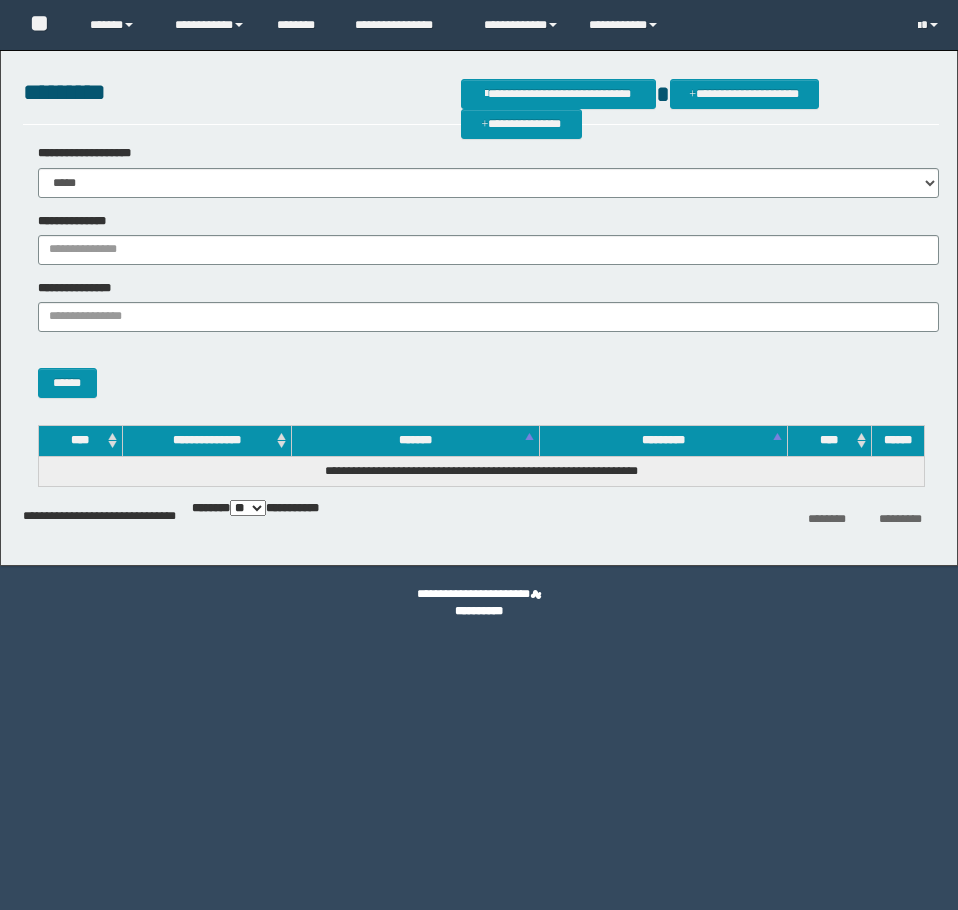 scroll, scrollTop: 0, scrollLeft: 0, axis: both 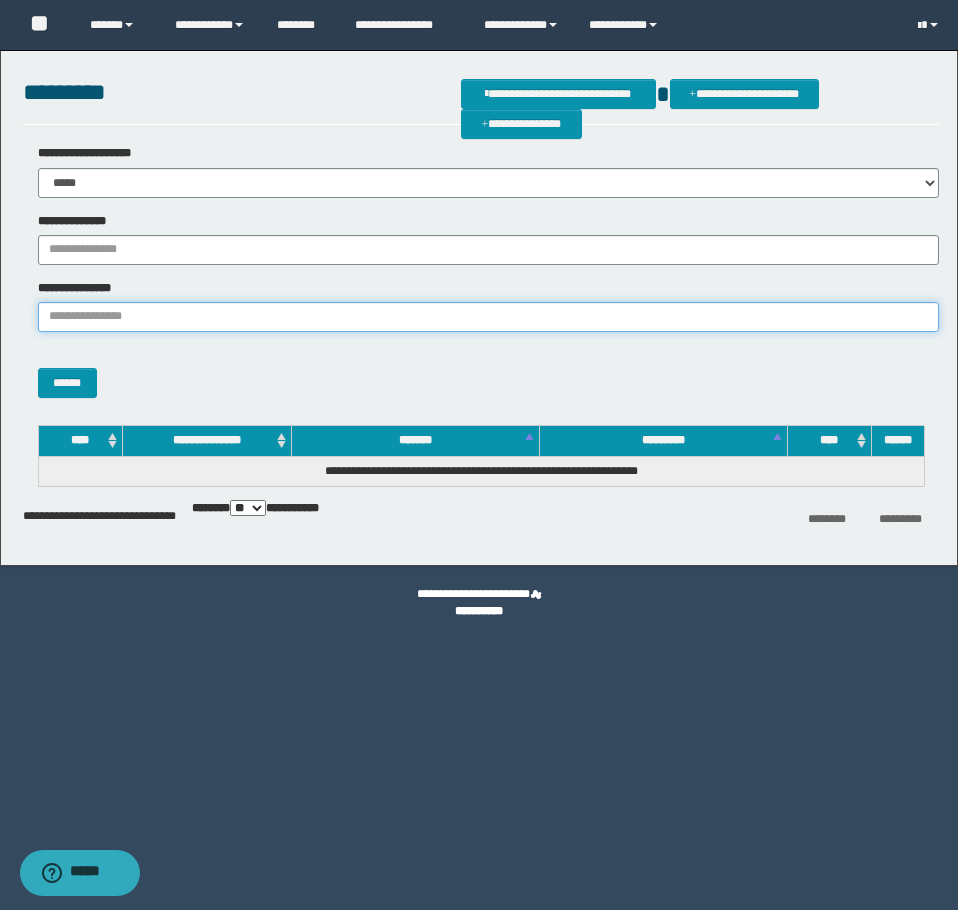 click on "**********" at bounding box center (488, 317) 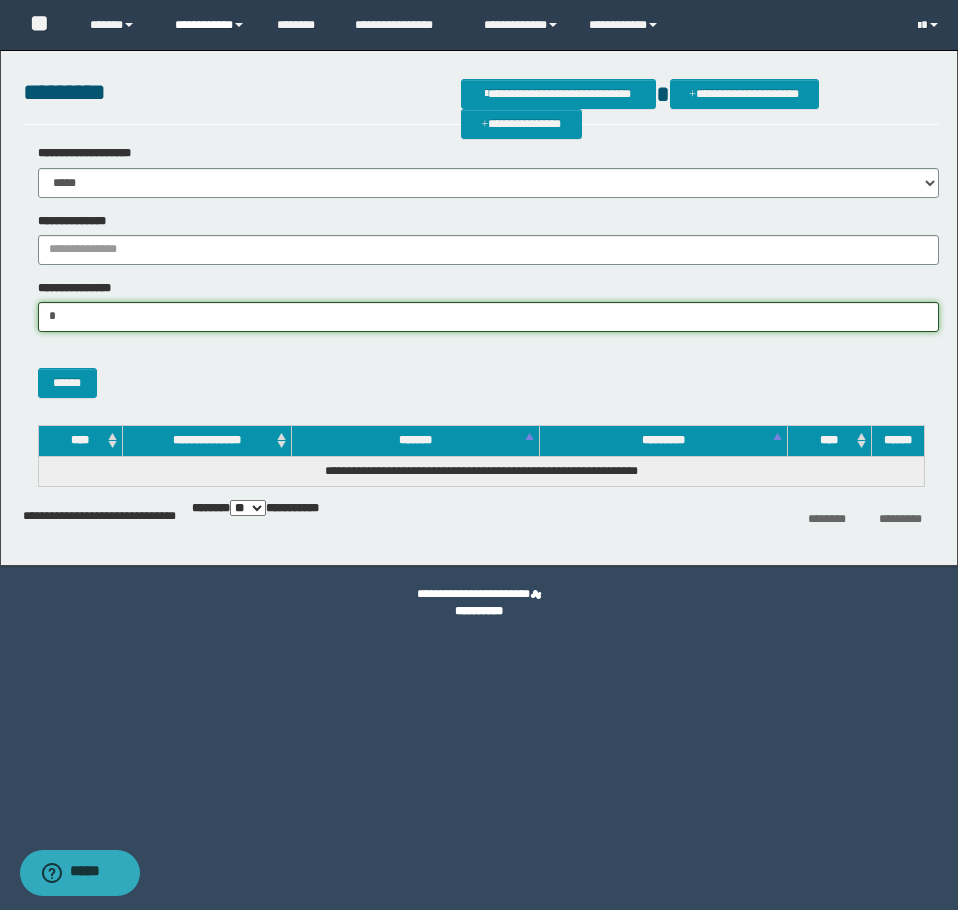 type on "*" 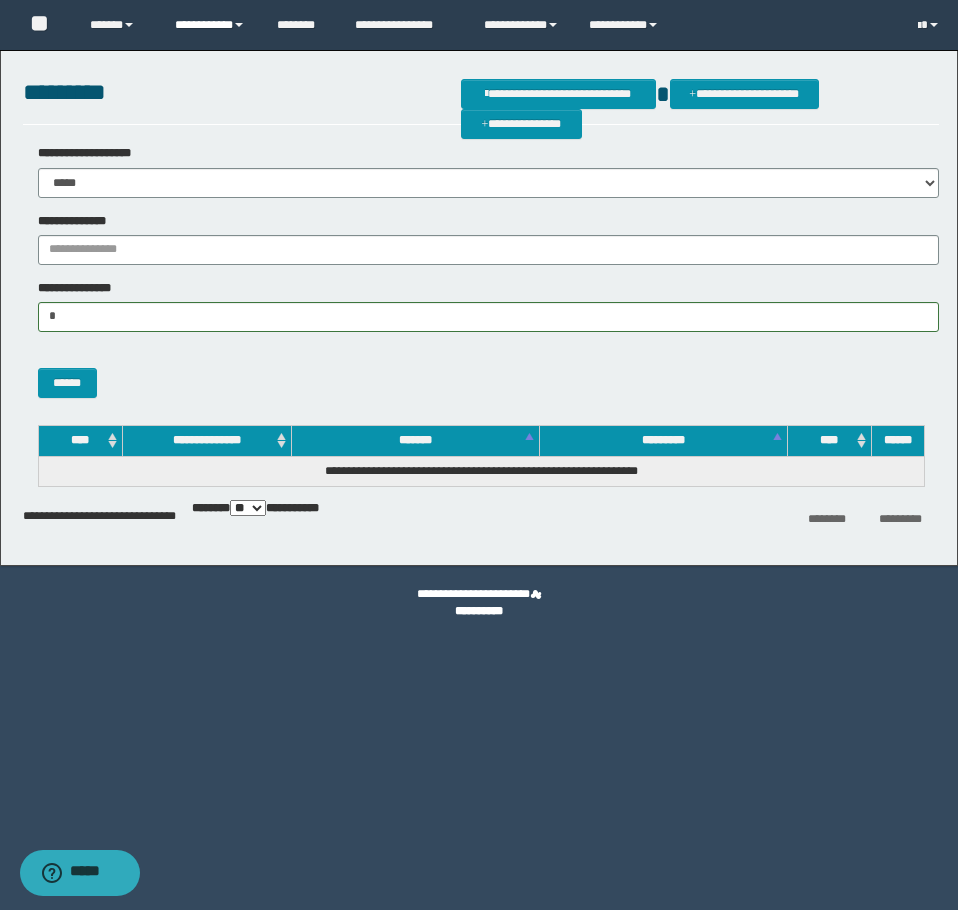 click on "**********" at bounding box center (210, 25) 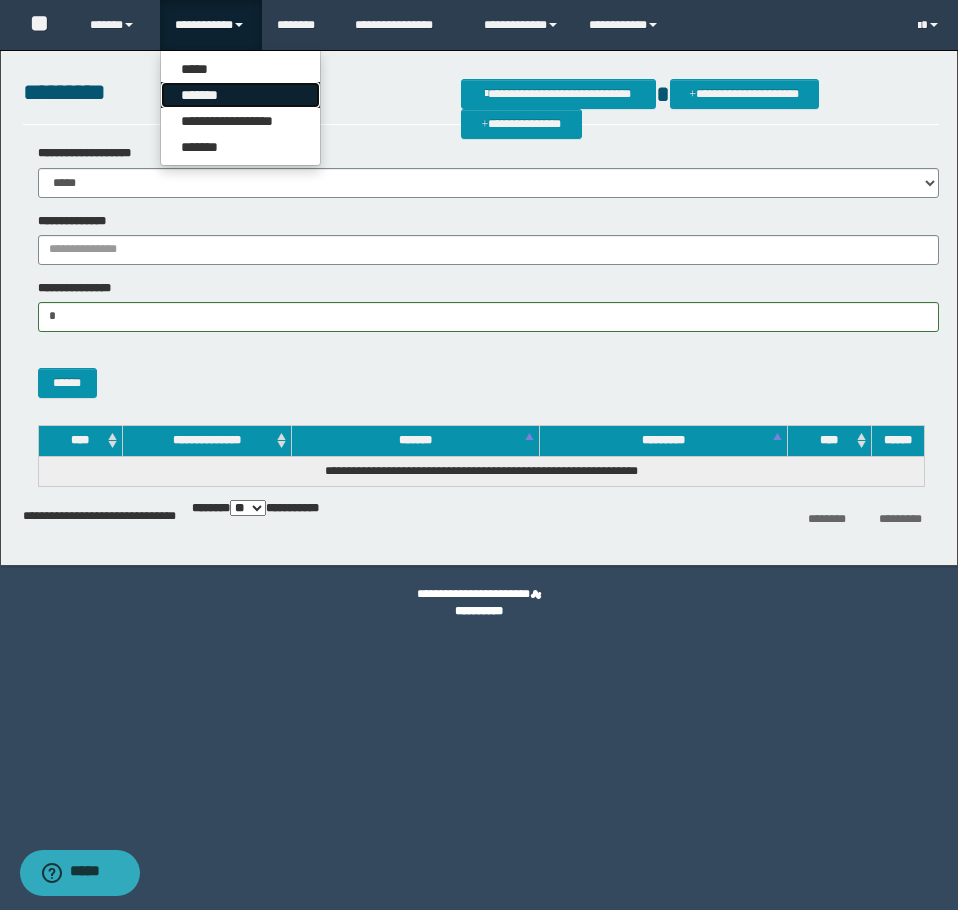 click on "*******" at bounding box center (240, 95) 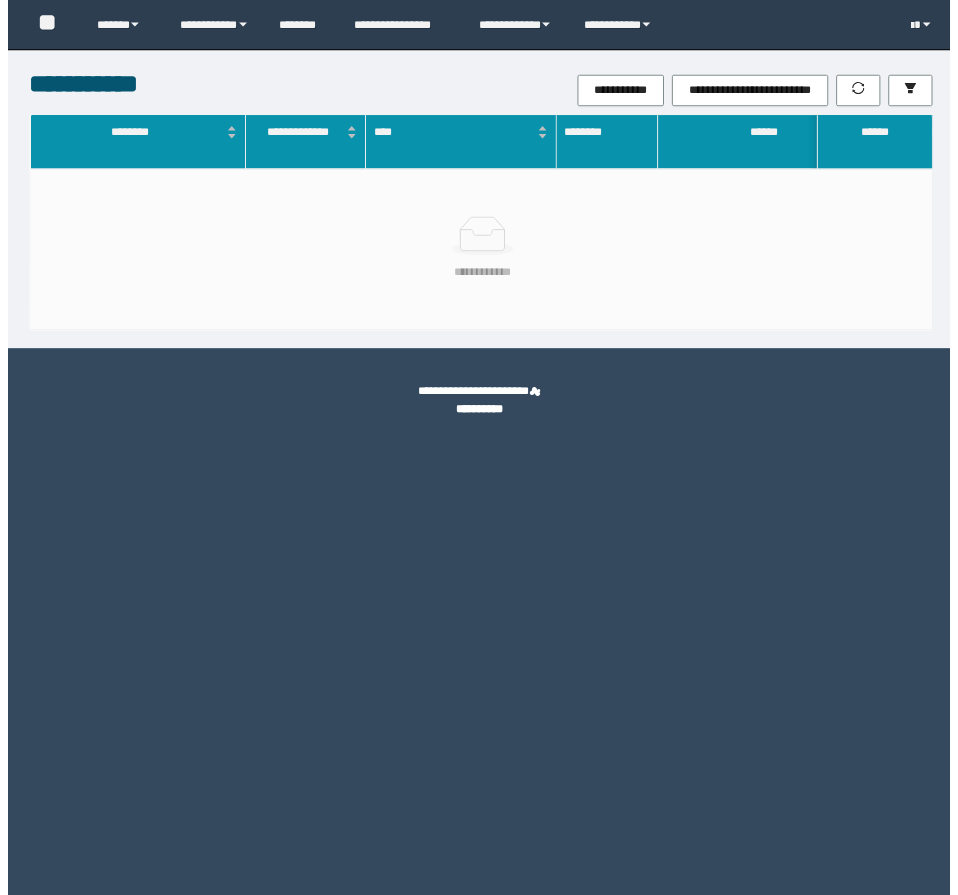 scroll, scrollTop: 0, scrollLeft: 0, axis: both 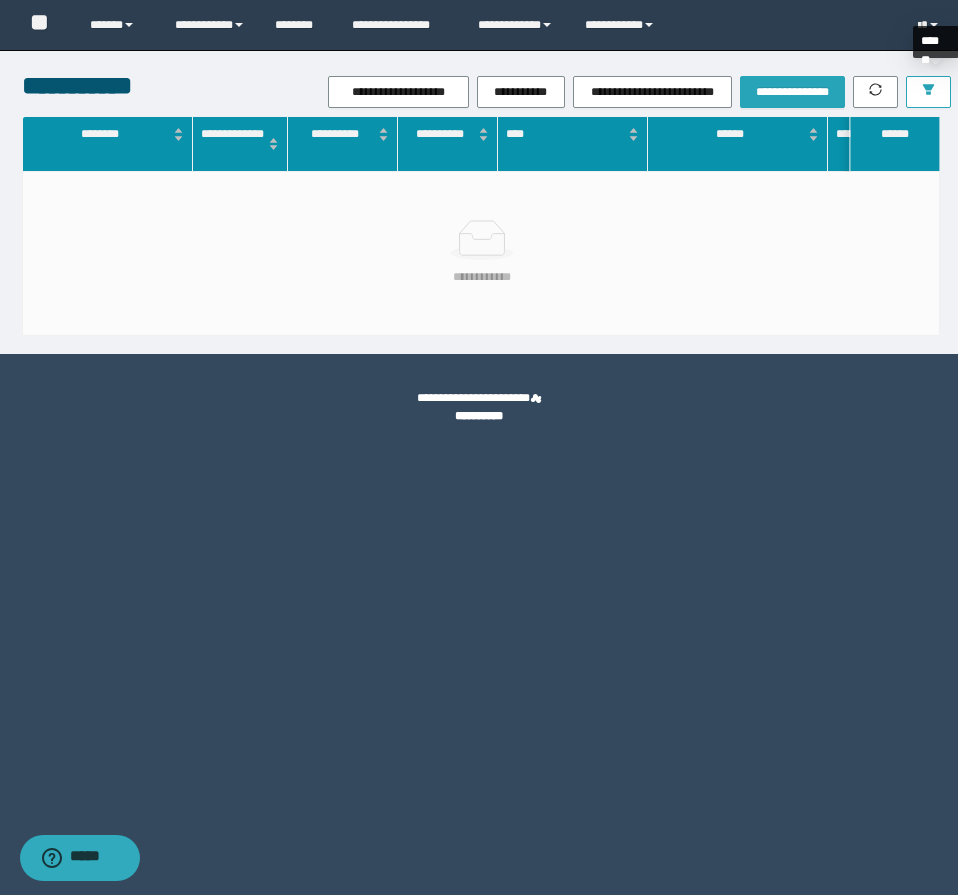 click at bounding box center [928, 92] 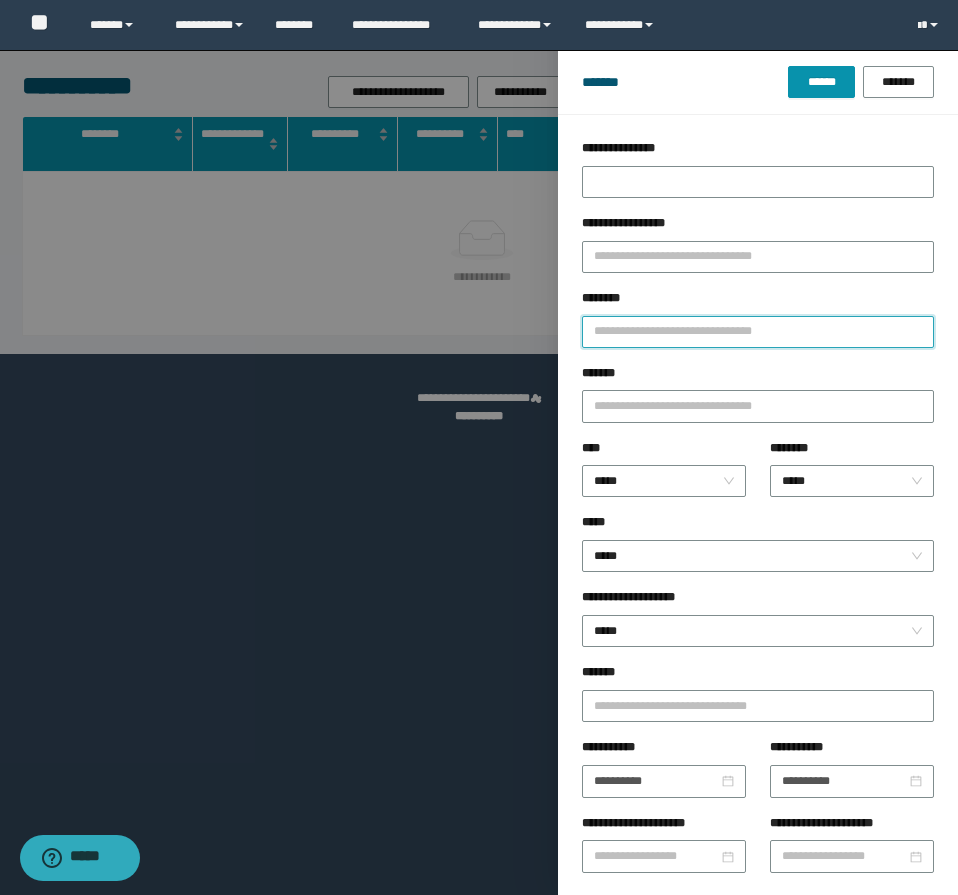 click on "********" at bounding box center [758, 332] 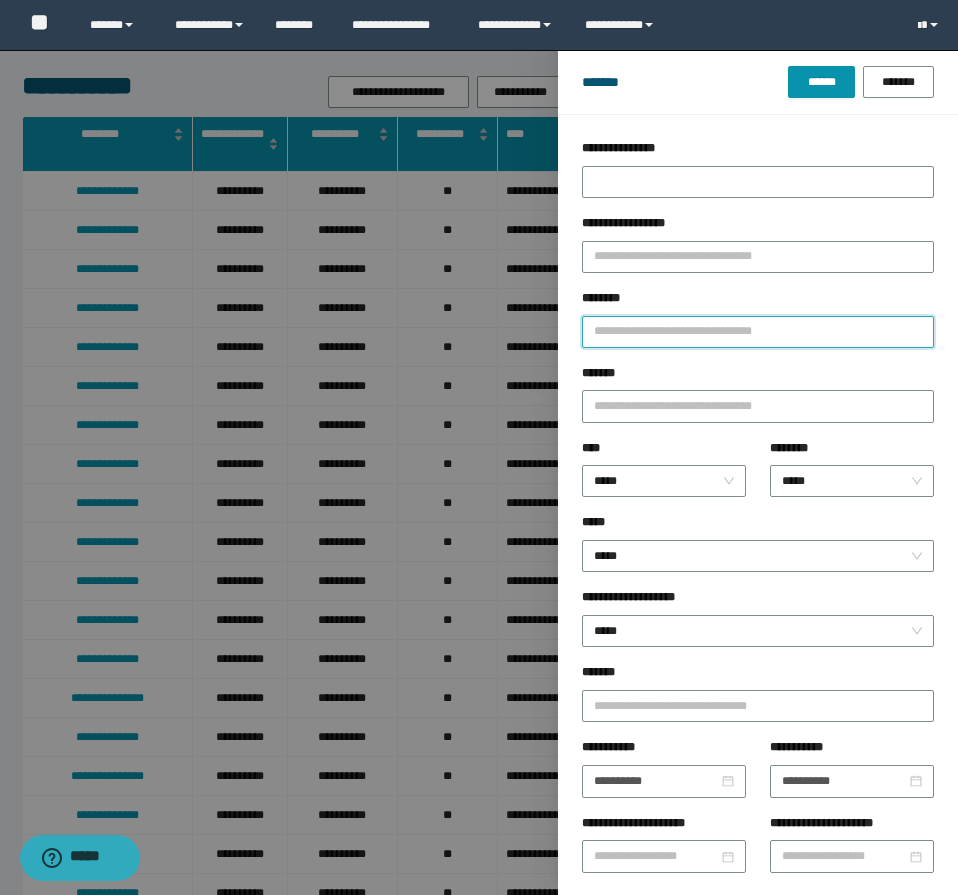 type on "*" 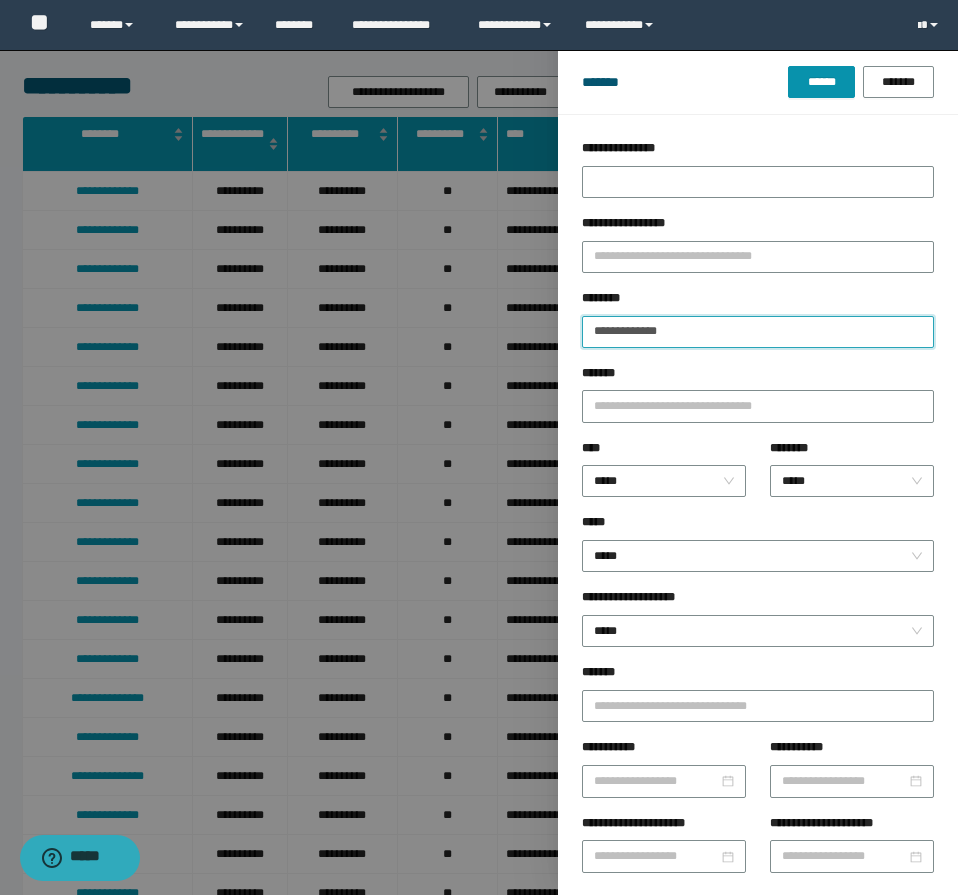 type on "**********" 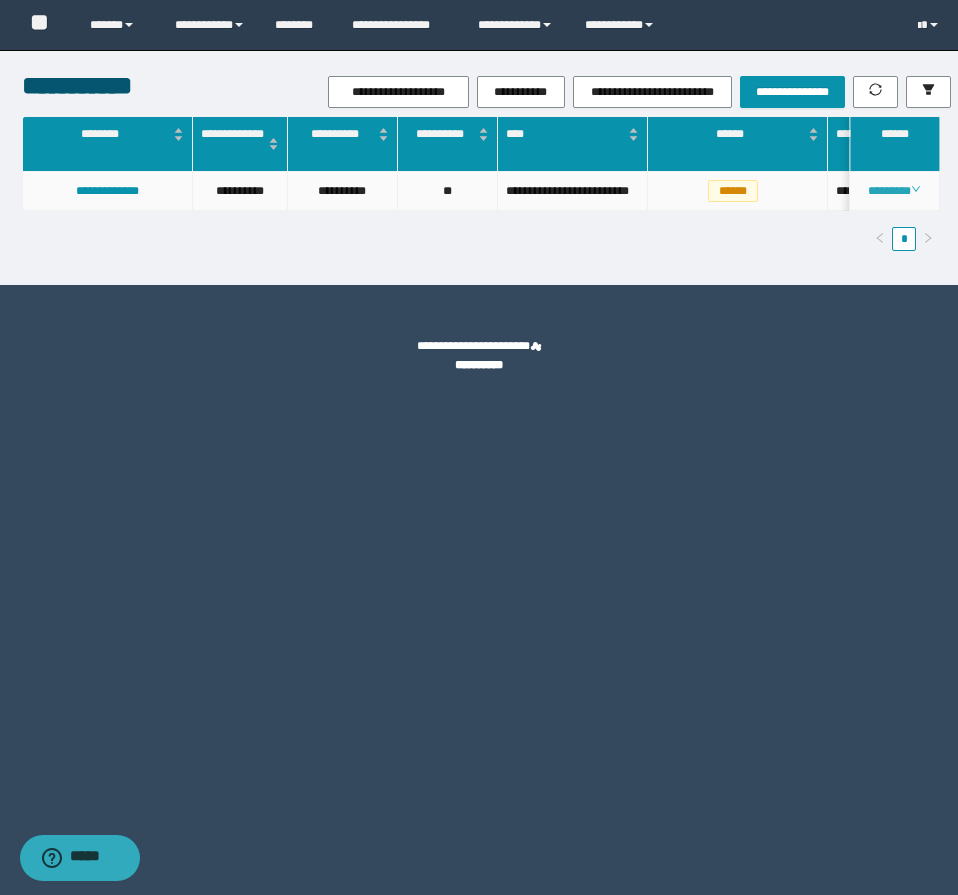 click on "********" at bounding box center (894, 191) 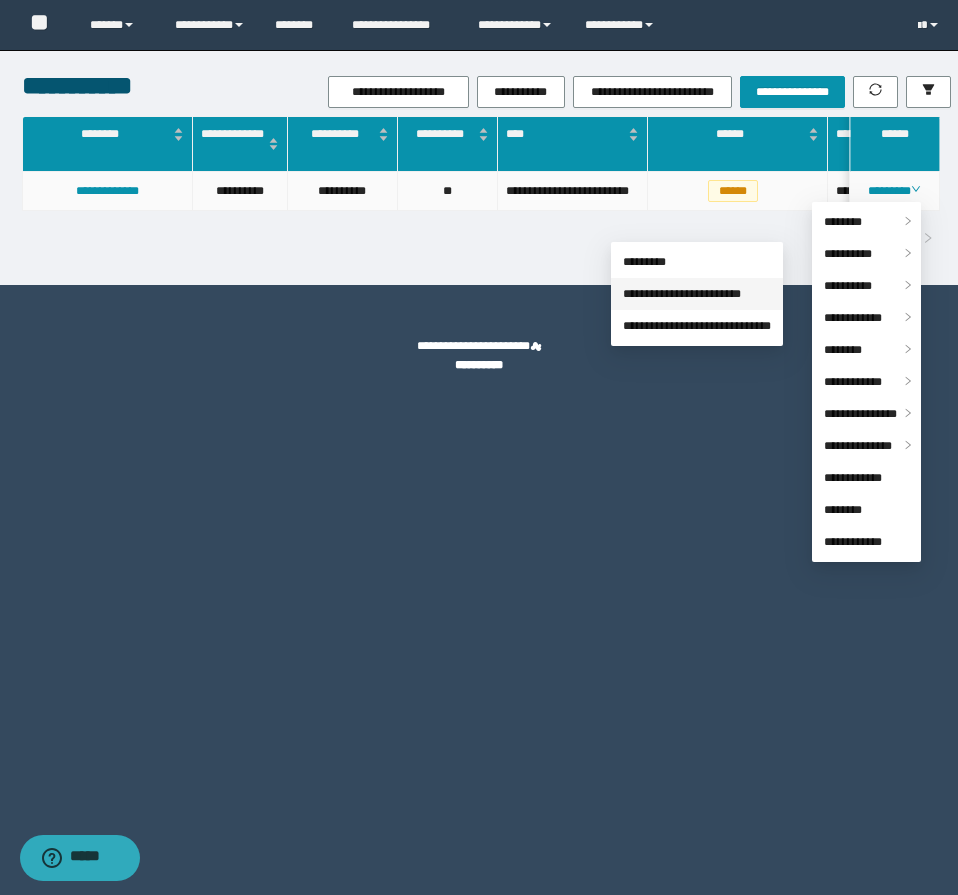 click on "**********" at bounding box center [682, 294] 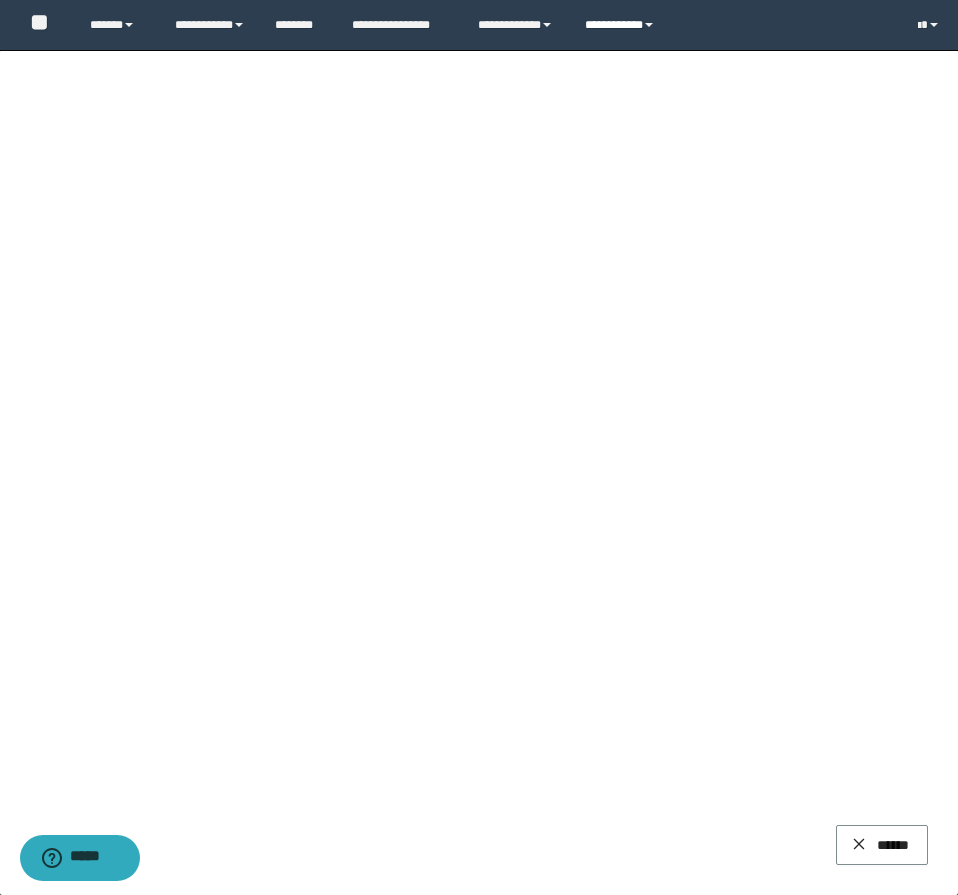 click on "**********" at bounding box center (622, 25) 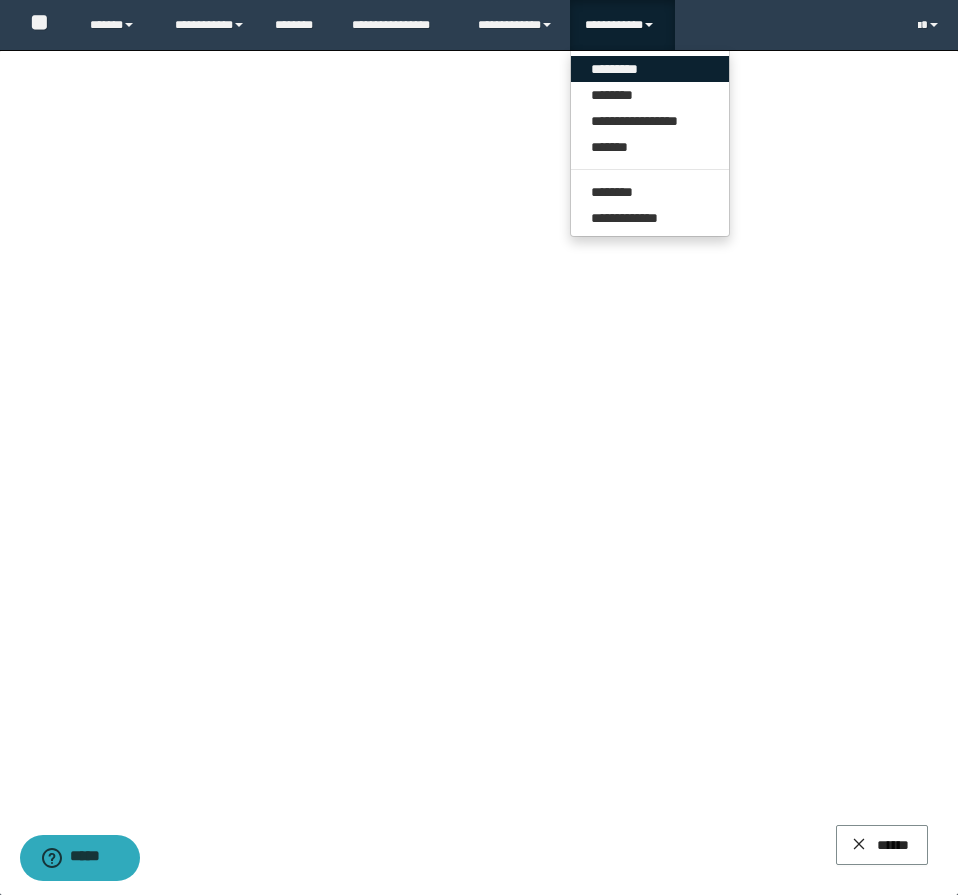 click on "*********" at bounding box center (650, 69) 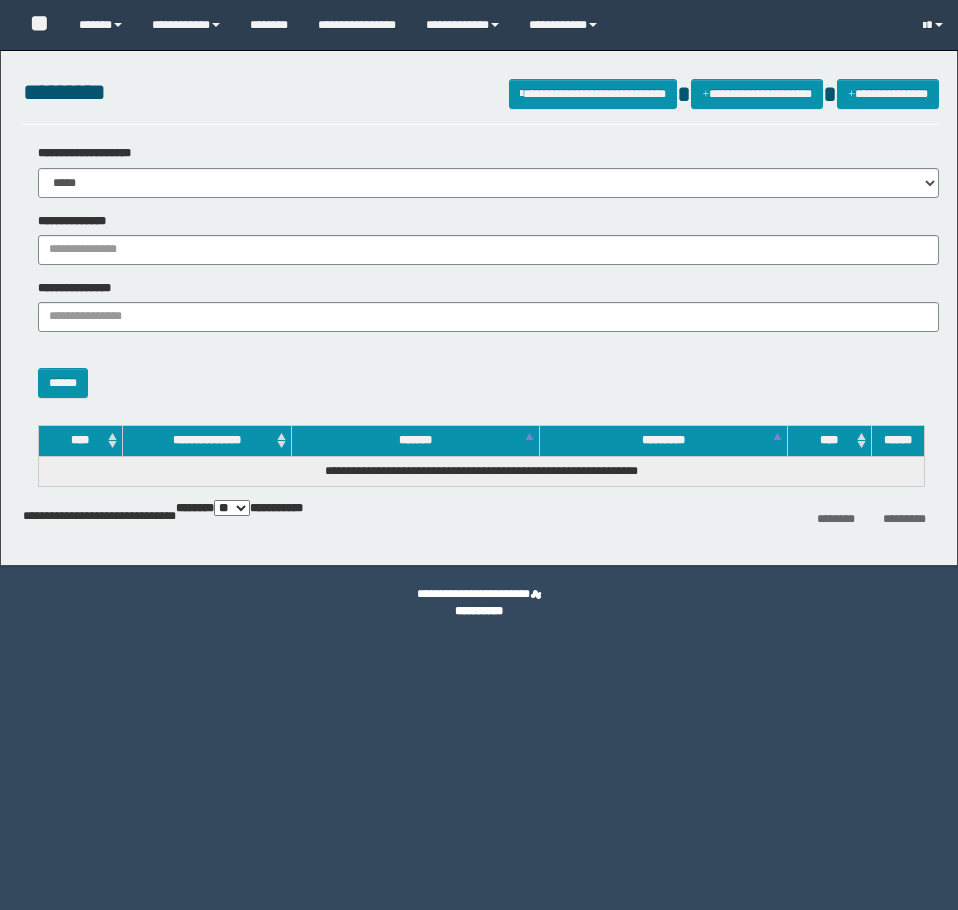 scroll, scrollTop: 0, scrollLeft: 0, axis: both 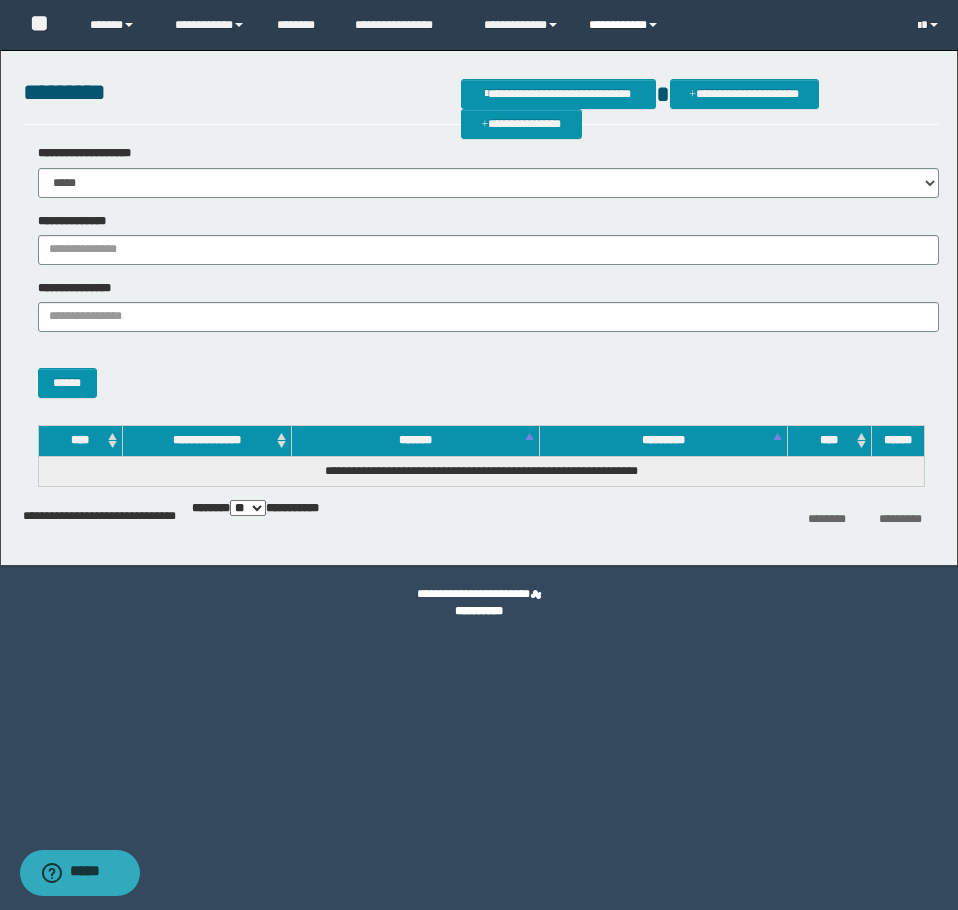 click on "**********" at bounding box center [626, 25] 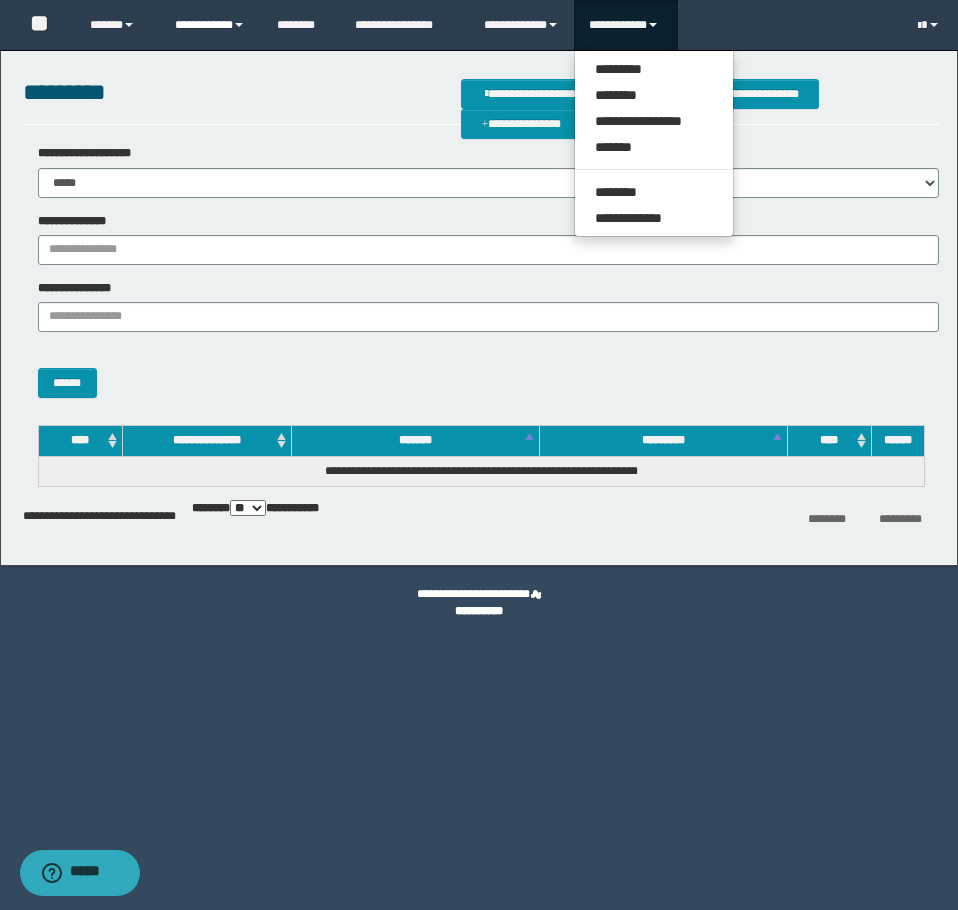 click on "**********" at bounding box center (210, 25) 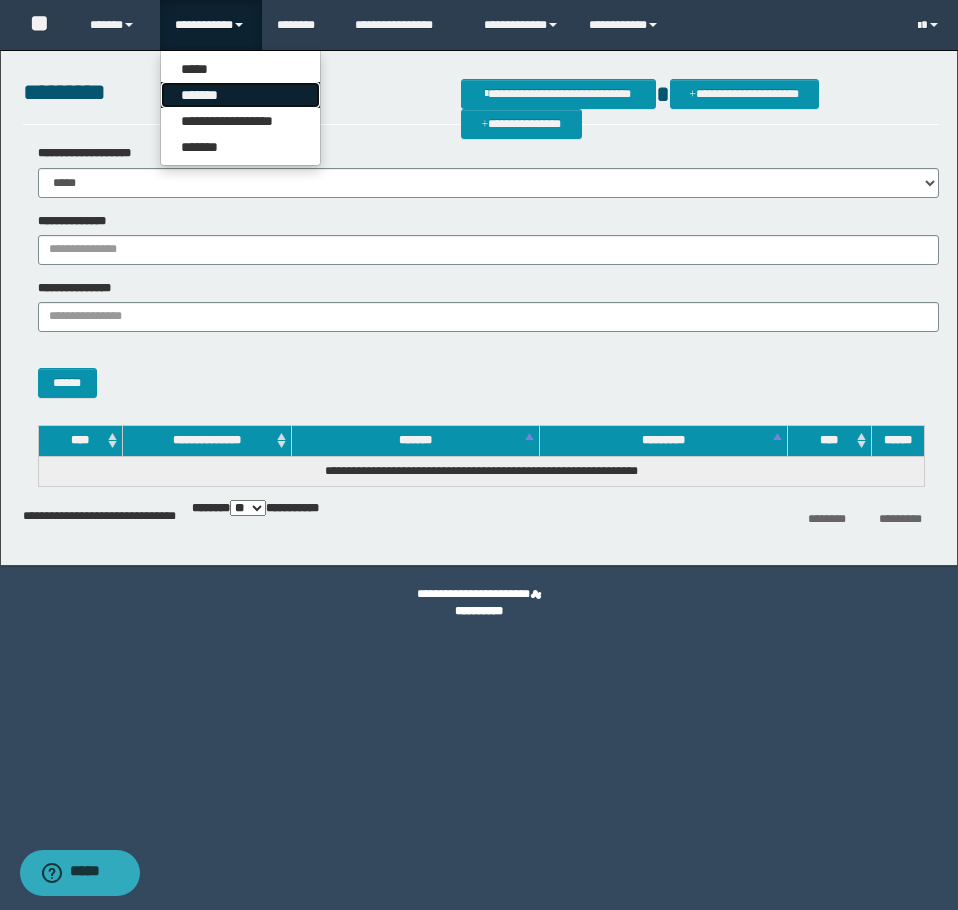 click on "*******" at bounding box center (240, 95) 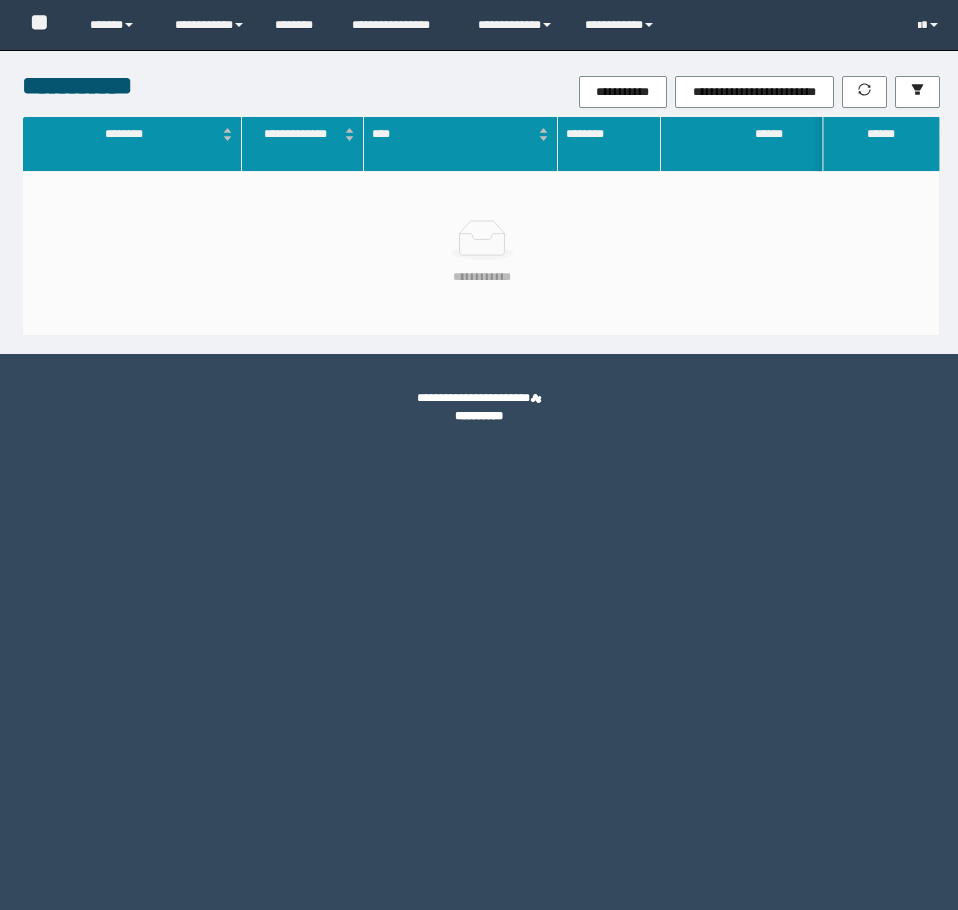 scroll, scrollTop: 0, scrollLeft: 0, axis: both 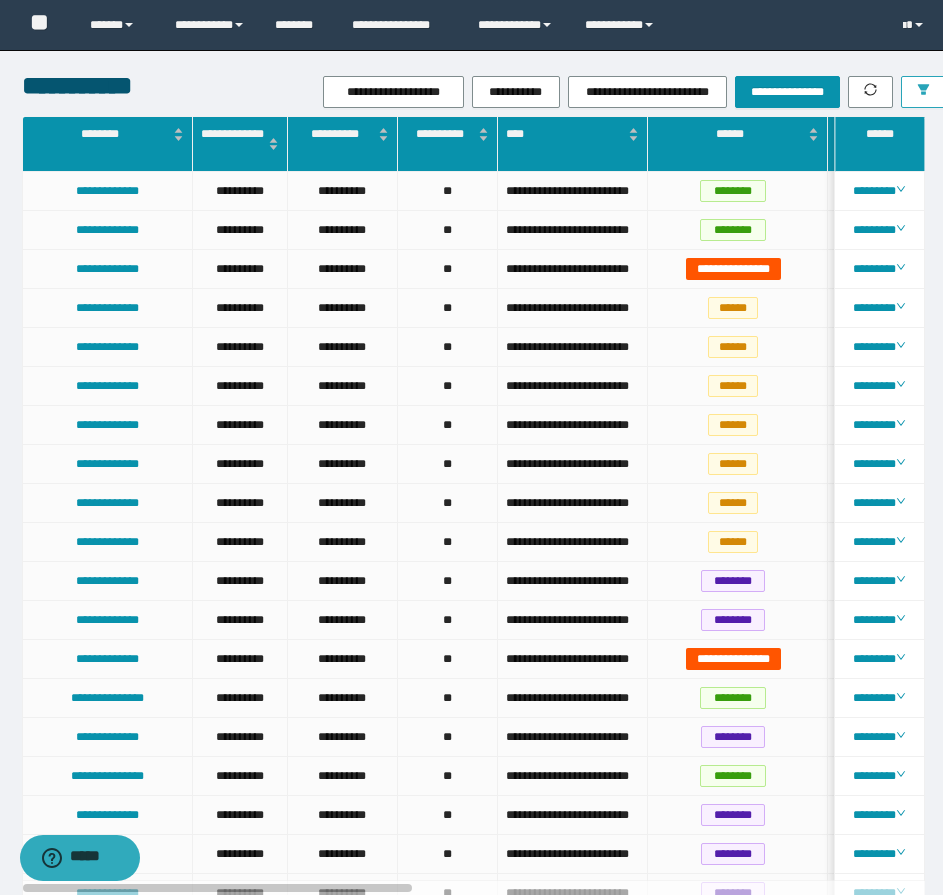 click 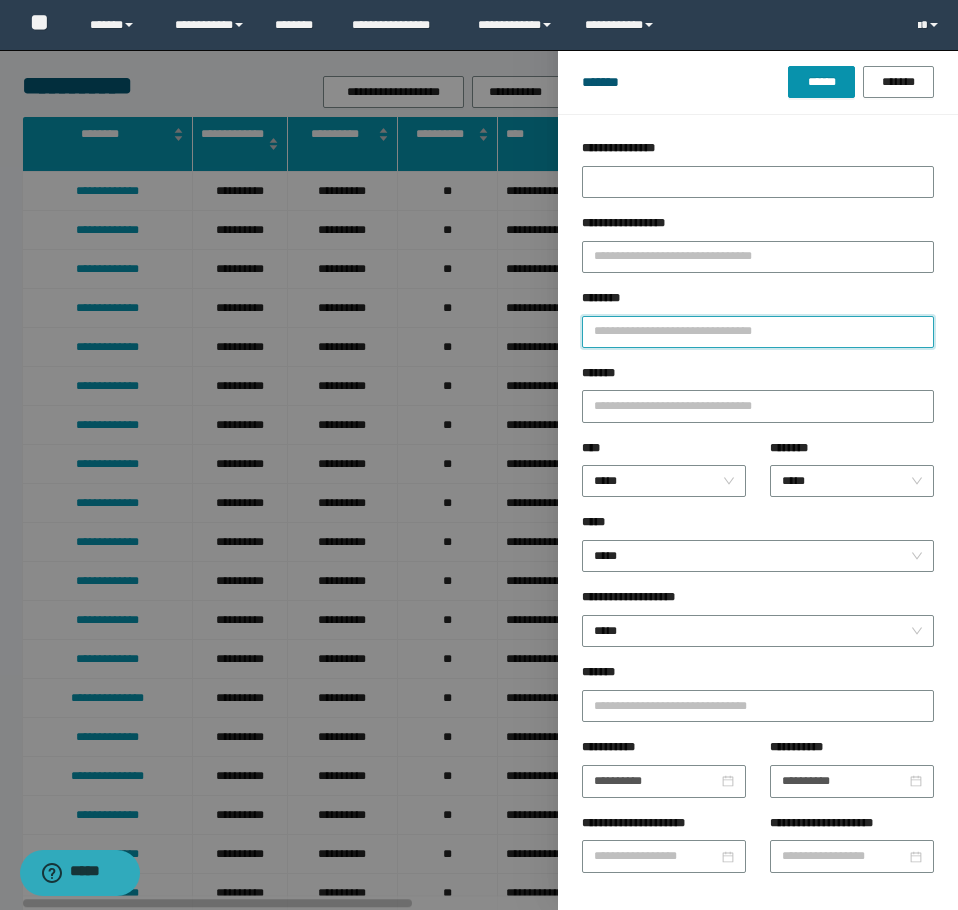 click on "********" at bounding box center (758, 332) 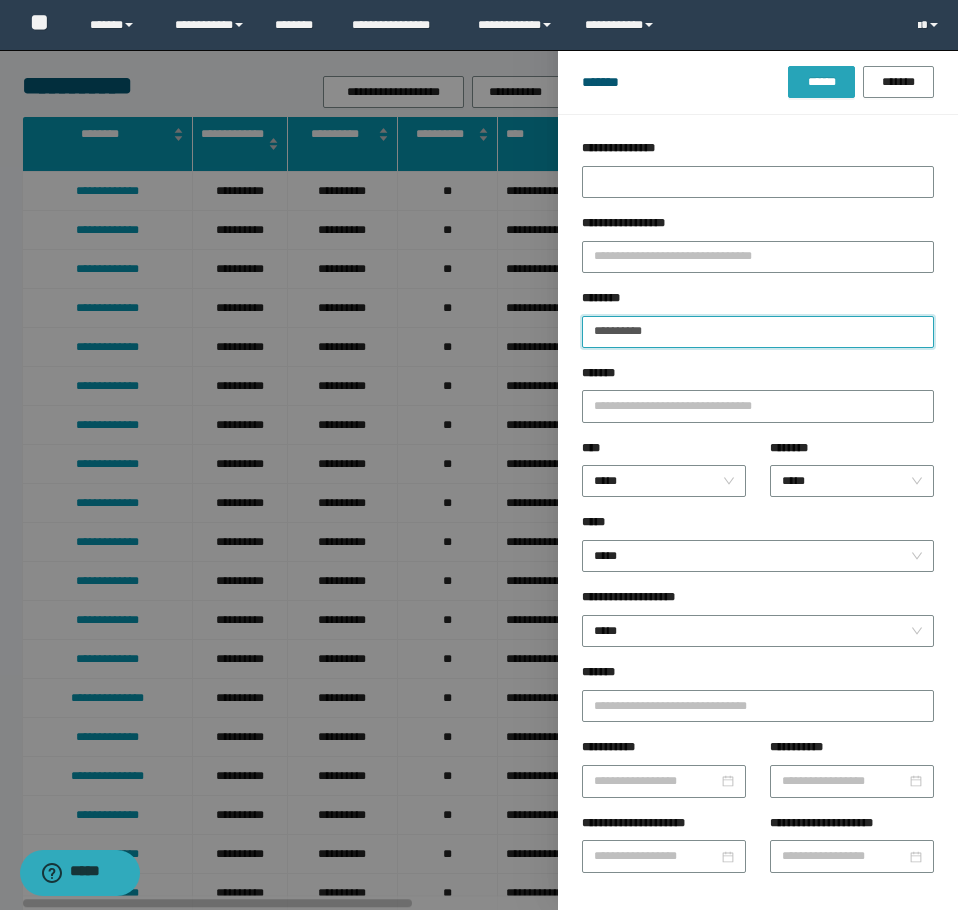 type on "**********" 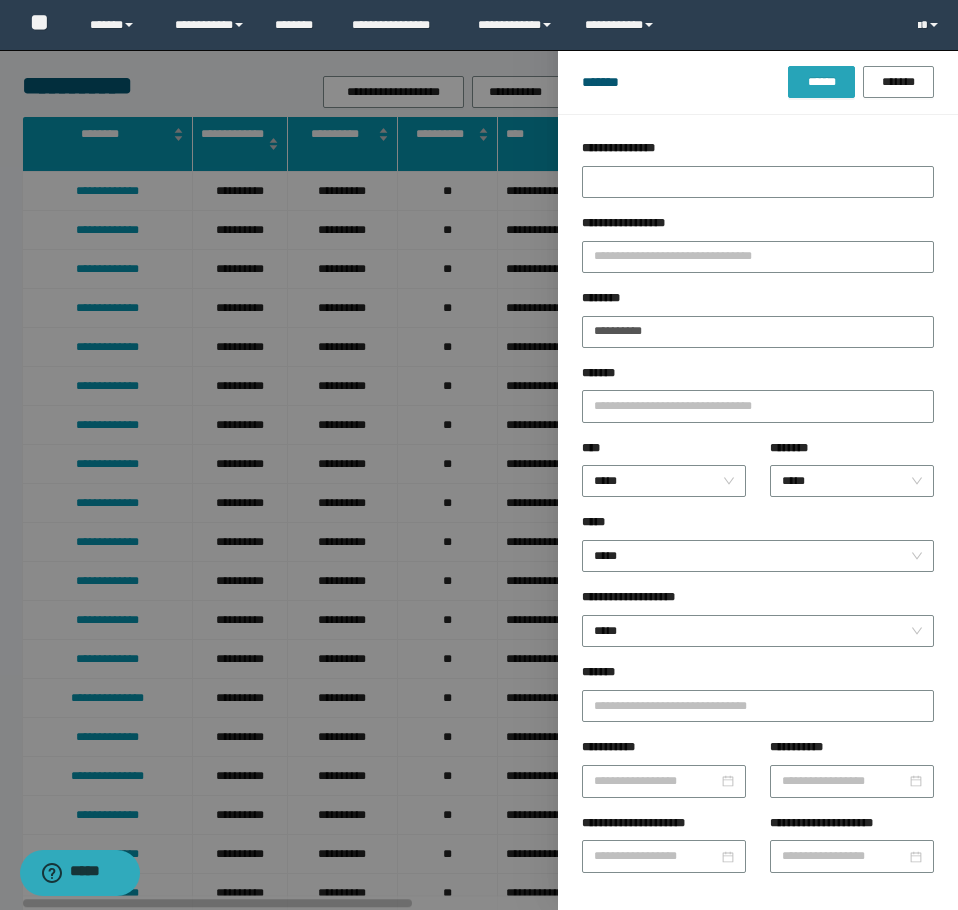 click on "******" at bounding box center (821, 82) 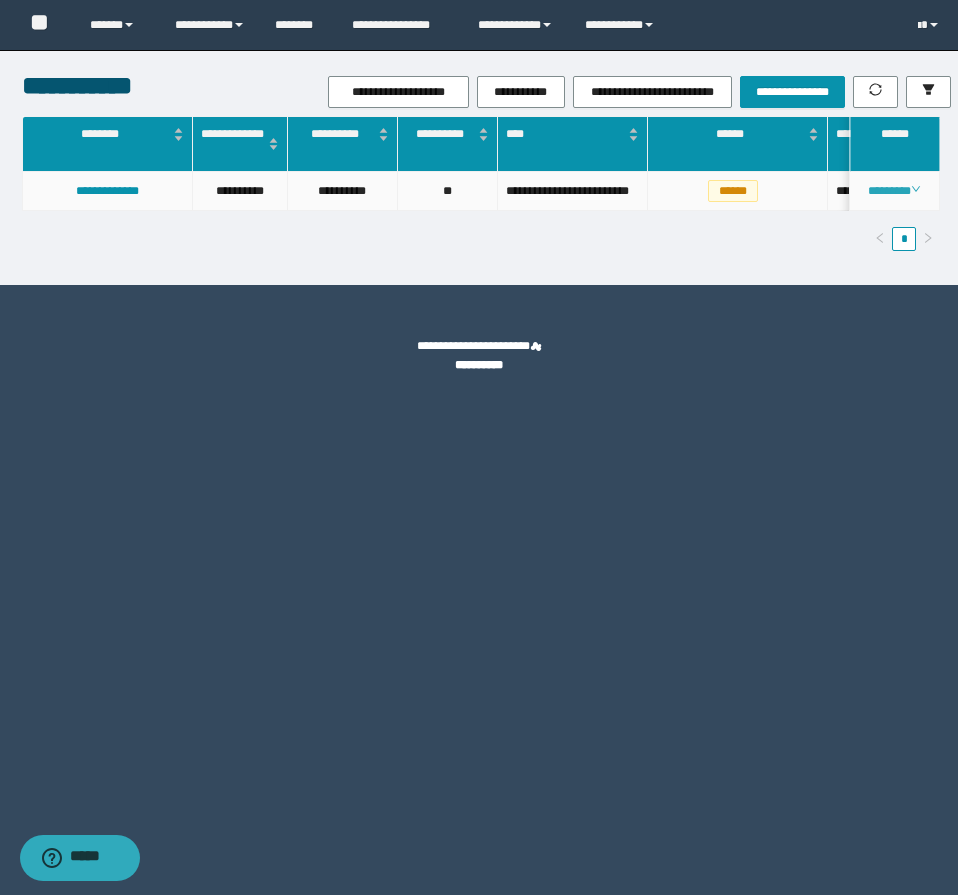 click on "********" at bounding box center (894, 191) 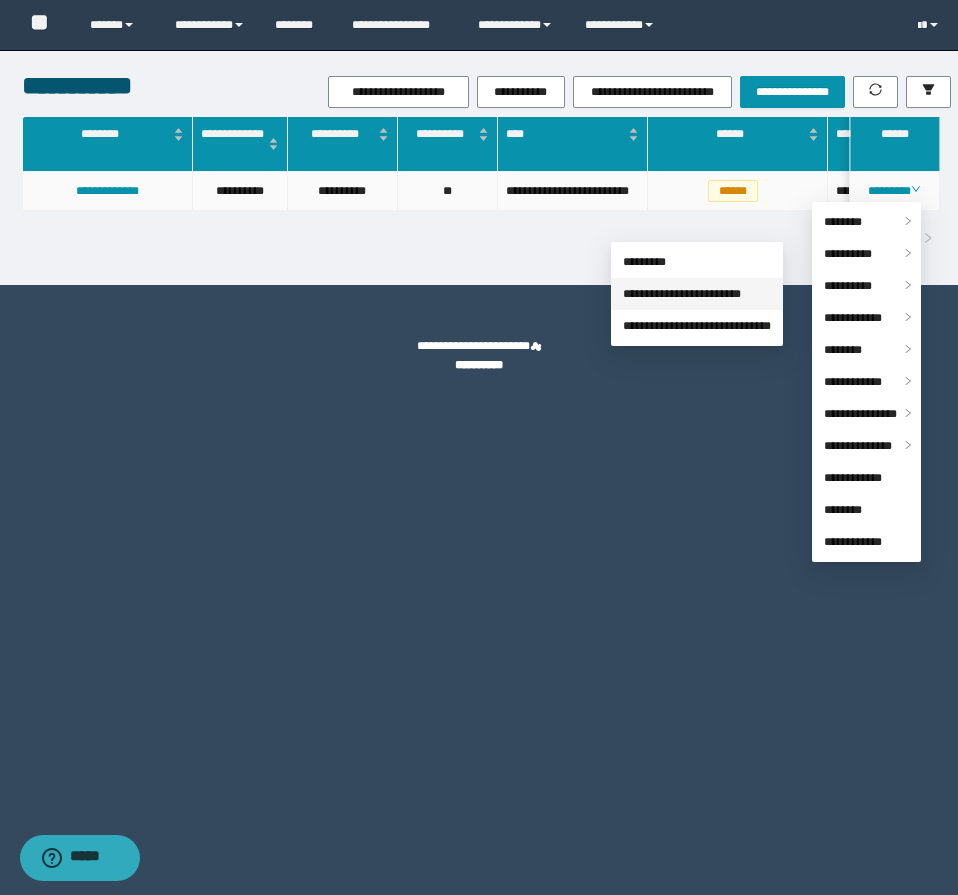 click on "**********" at bounding box center (682, 294) 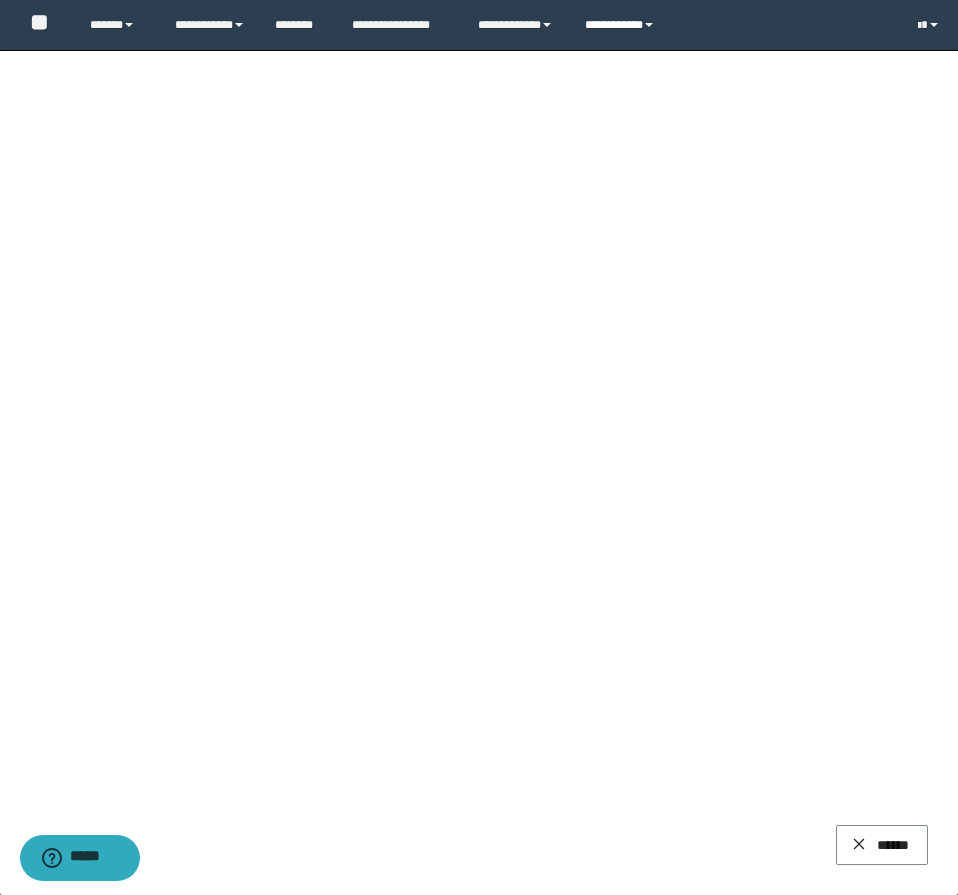 click on "**********" at bounding box center [622, 25] 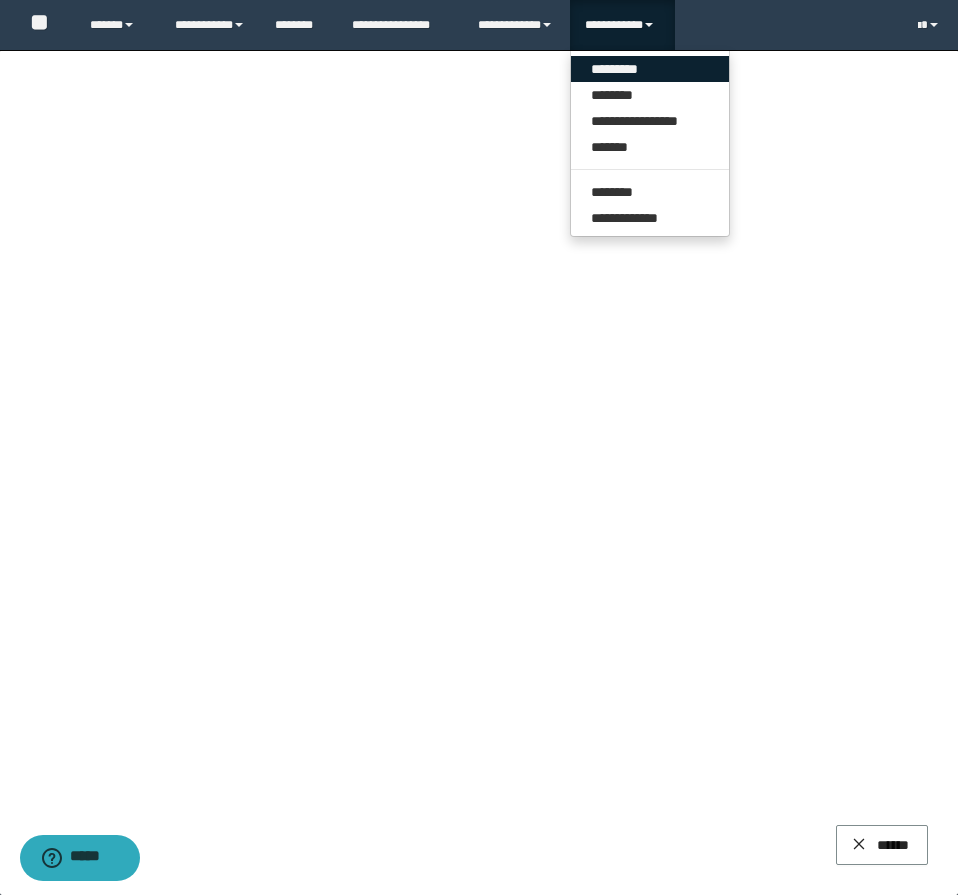 click on "*********" at bounding box center [650, 69] 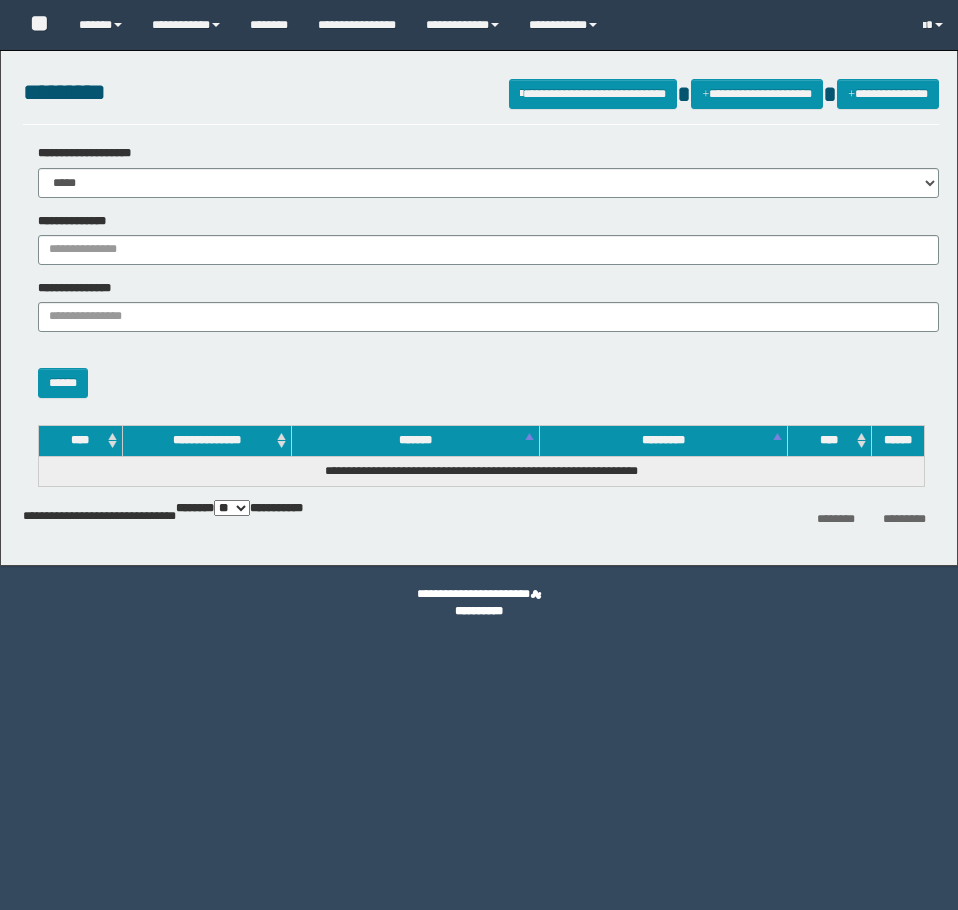 scroll, scrollTop: 0, scrollLeft: 0, axis: both 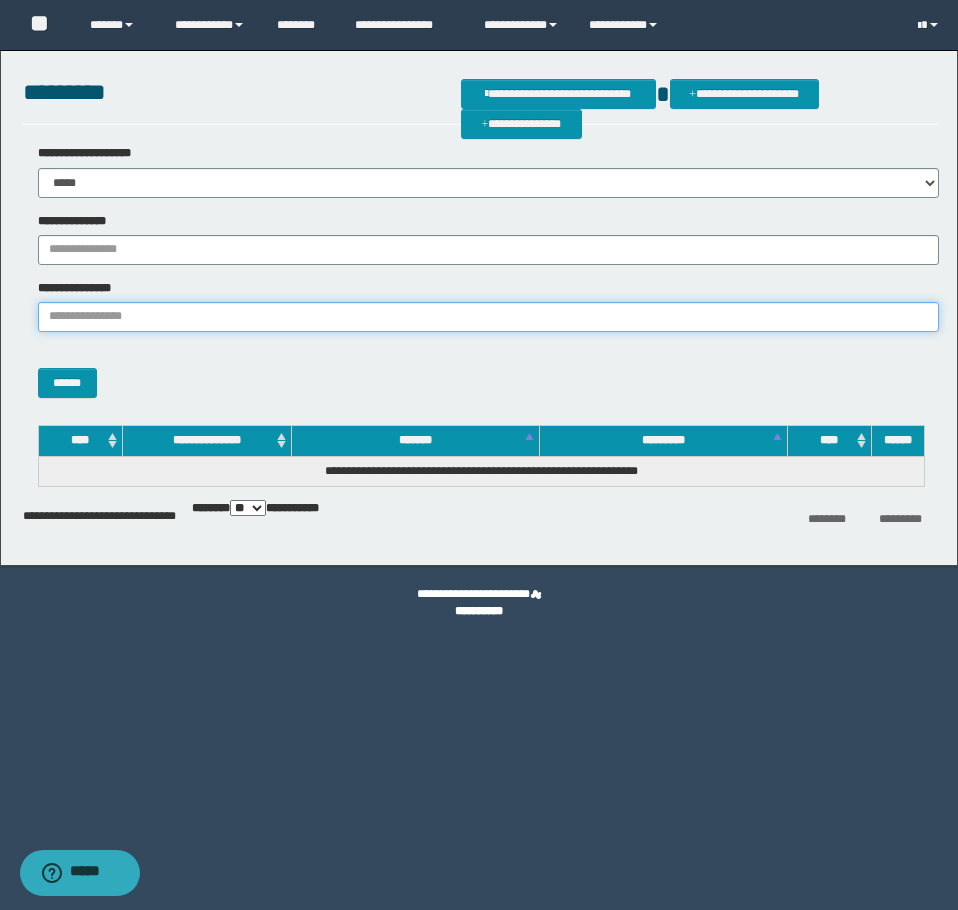 click on "**********" at bounding box center [488, 317] 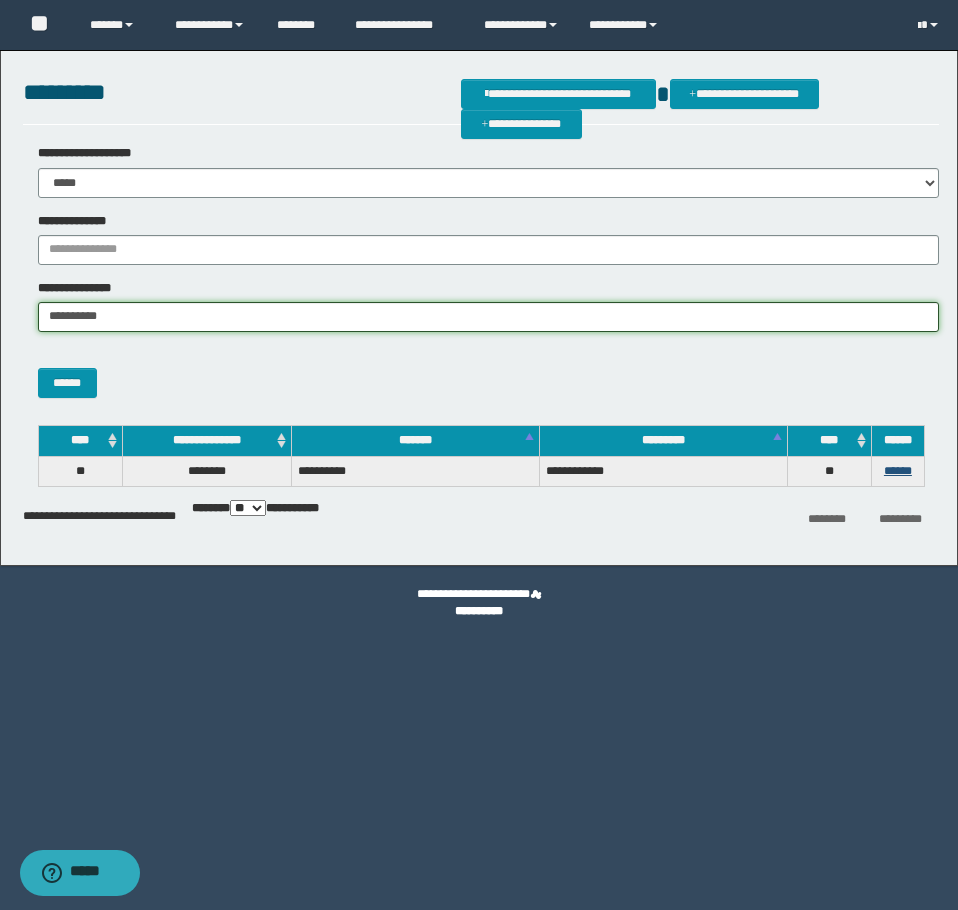 type on "**********" 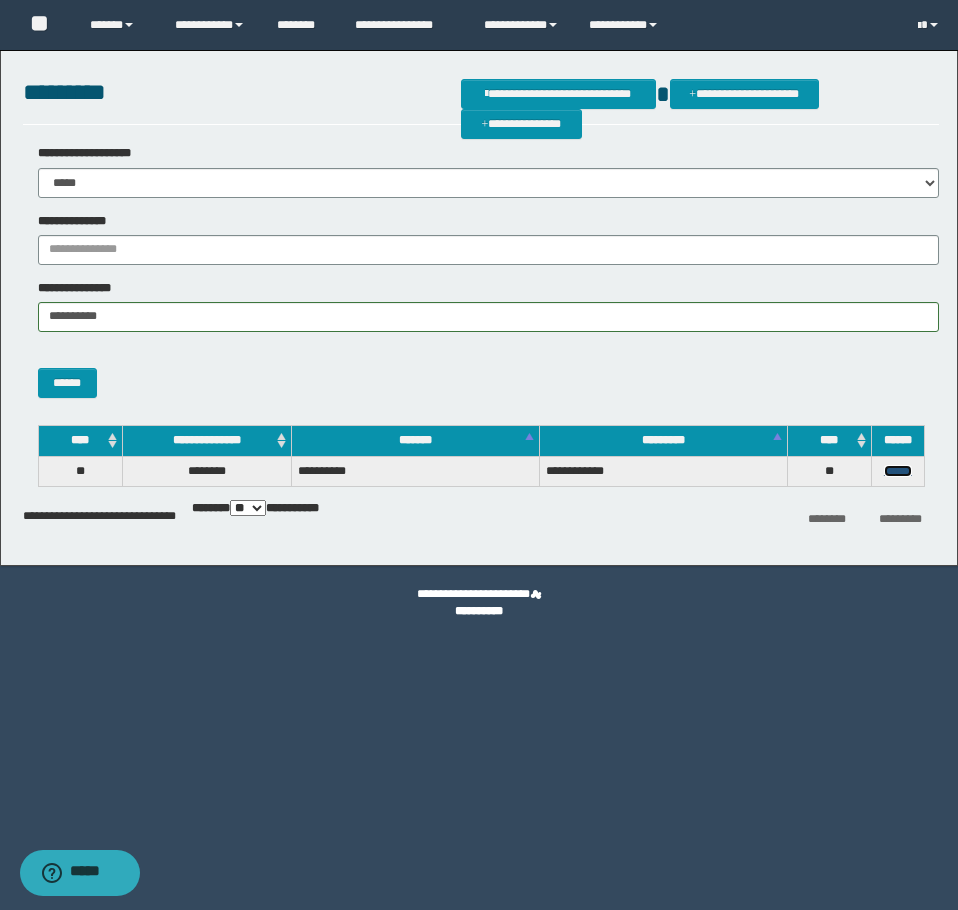 click on "******" at bounding box center [898, 471] 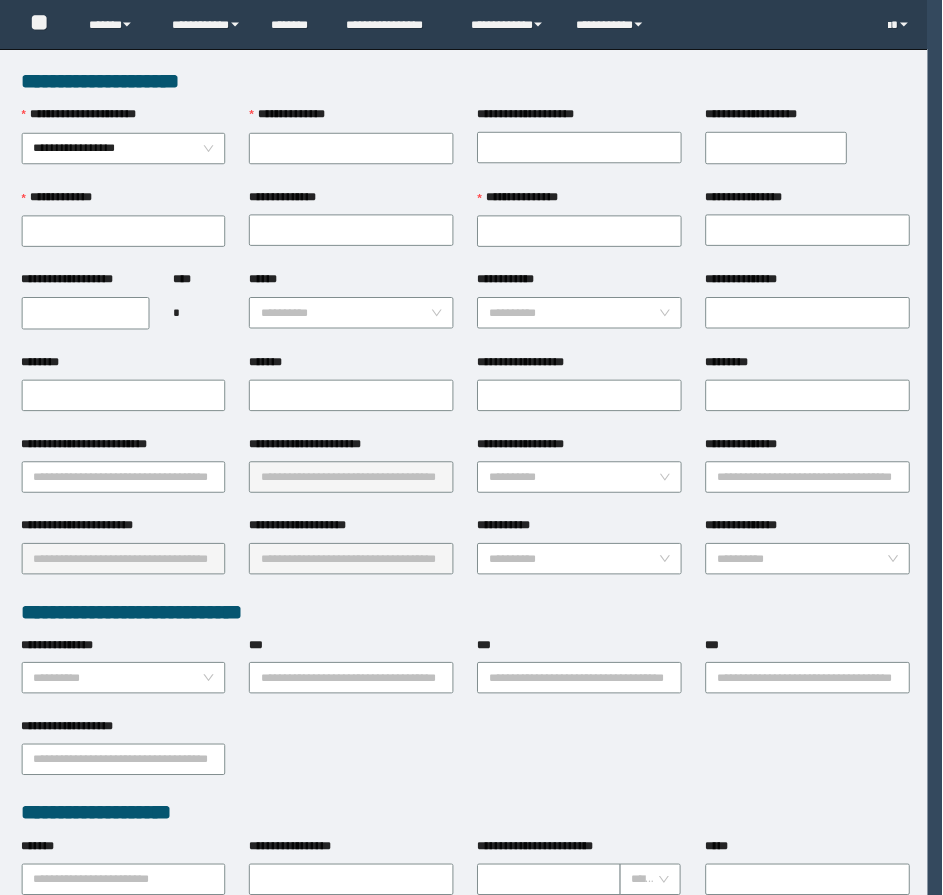 scroll, scrollTop: 0, scrollLeft: 0, axis: both 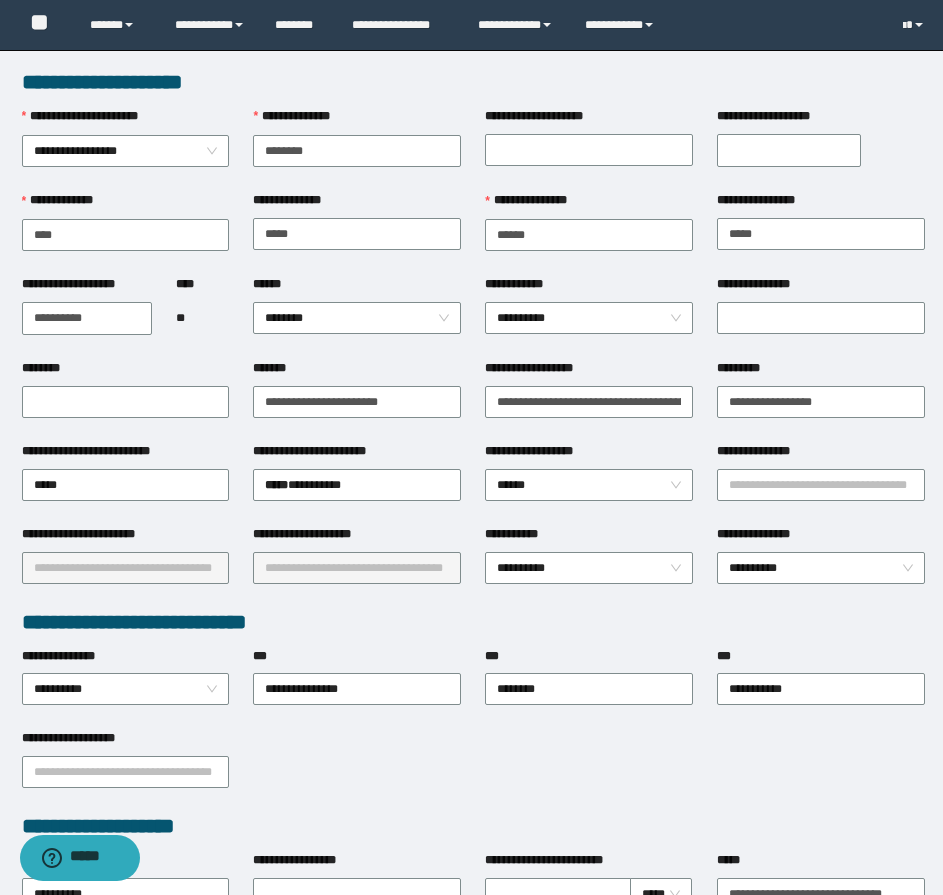 click on "**********" at bounding box center [765, 534] 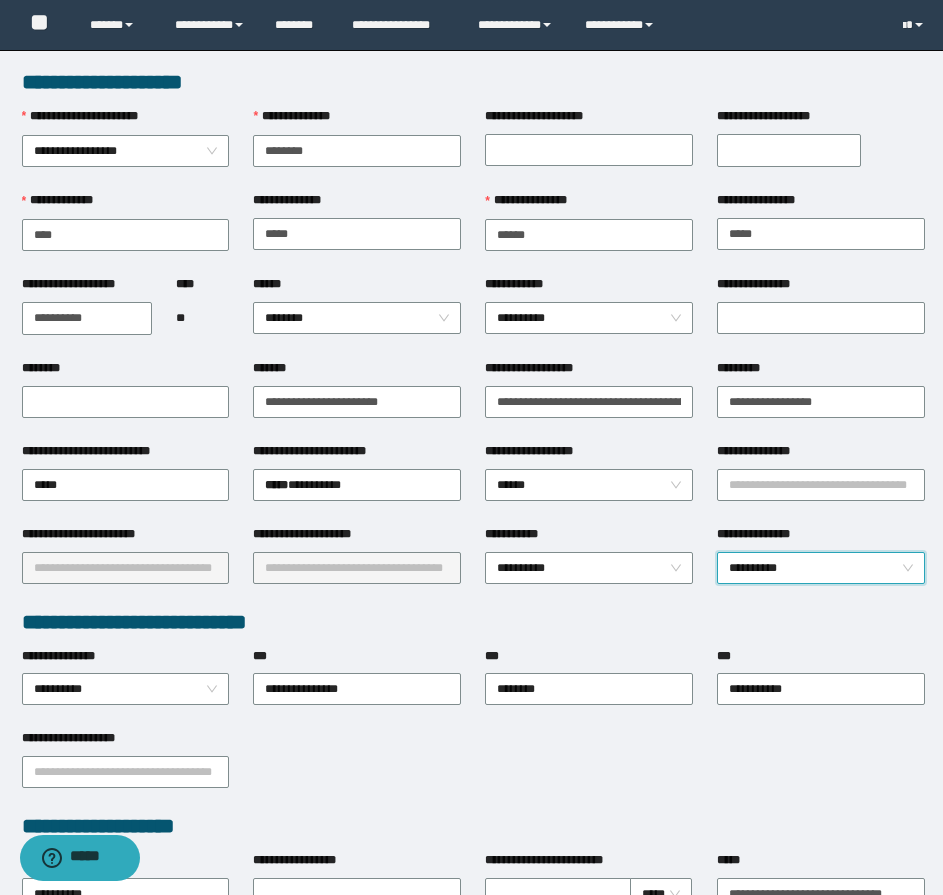click on "**********" at bounding box center (821, 568) 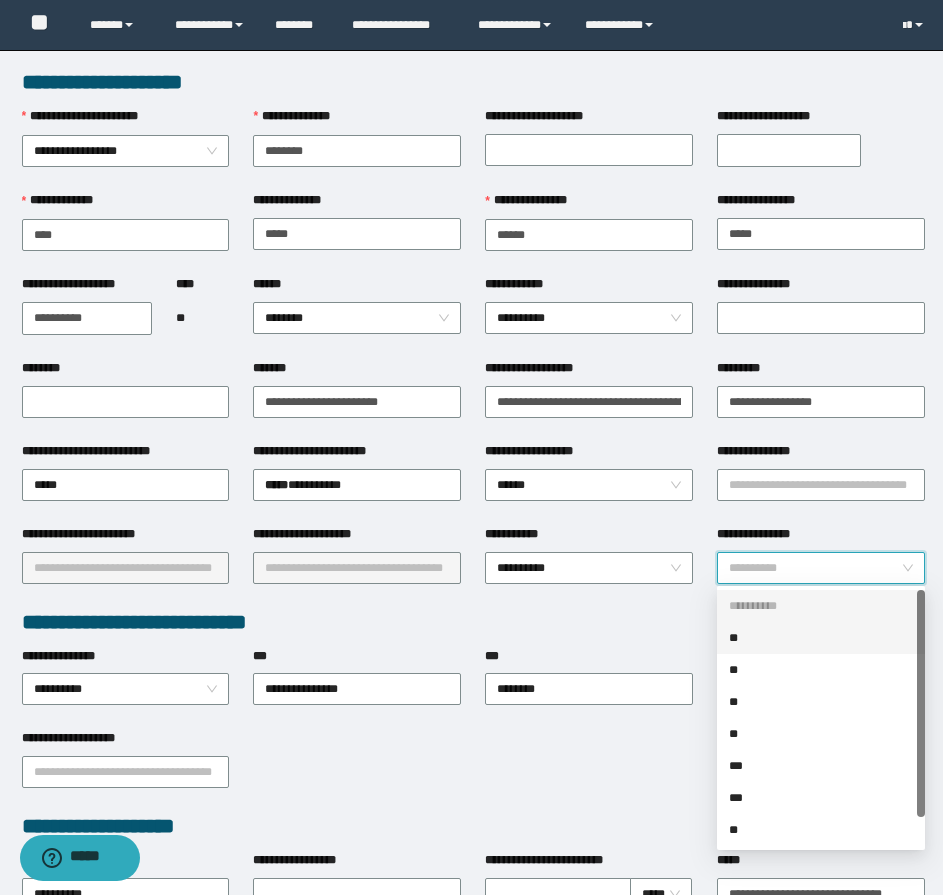 click on "**" at bounding box center [821, 638] 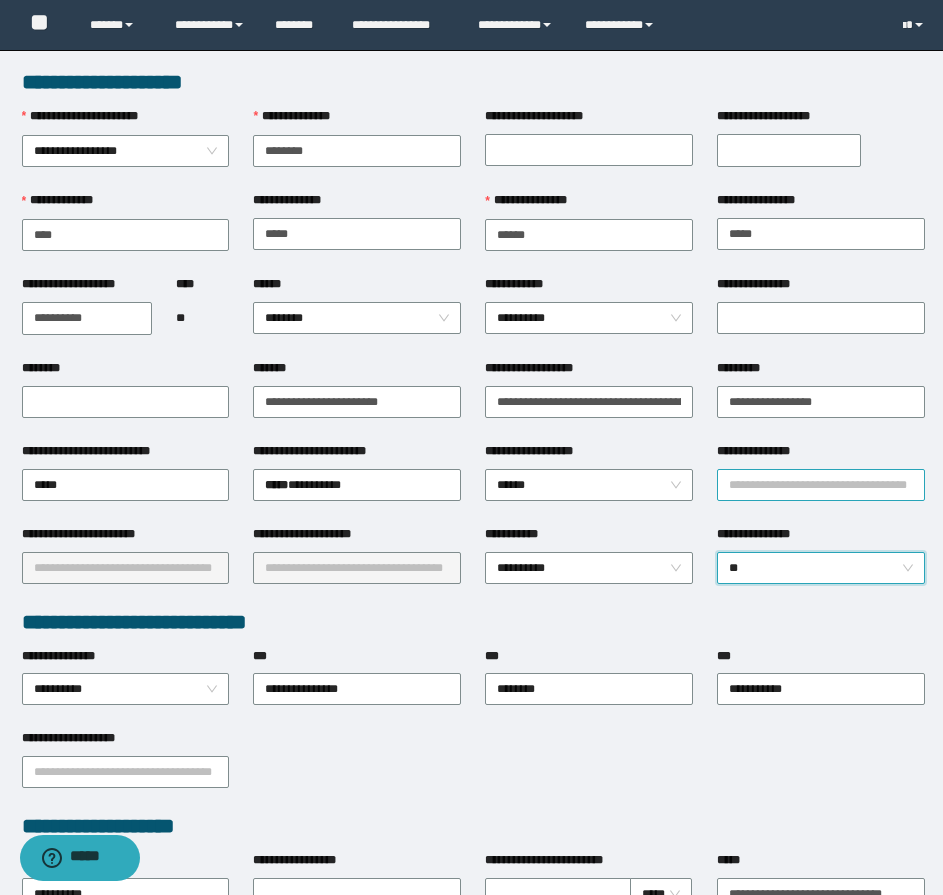 click on "**********" at bounding box center (821, 485) 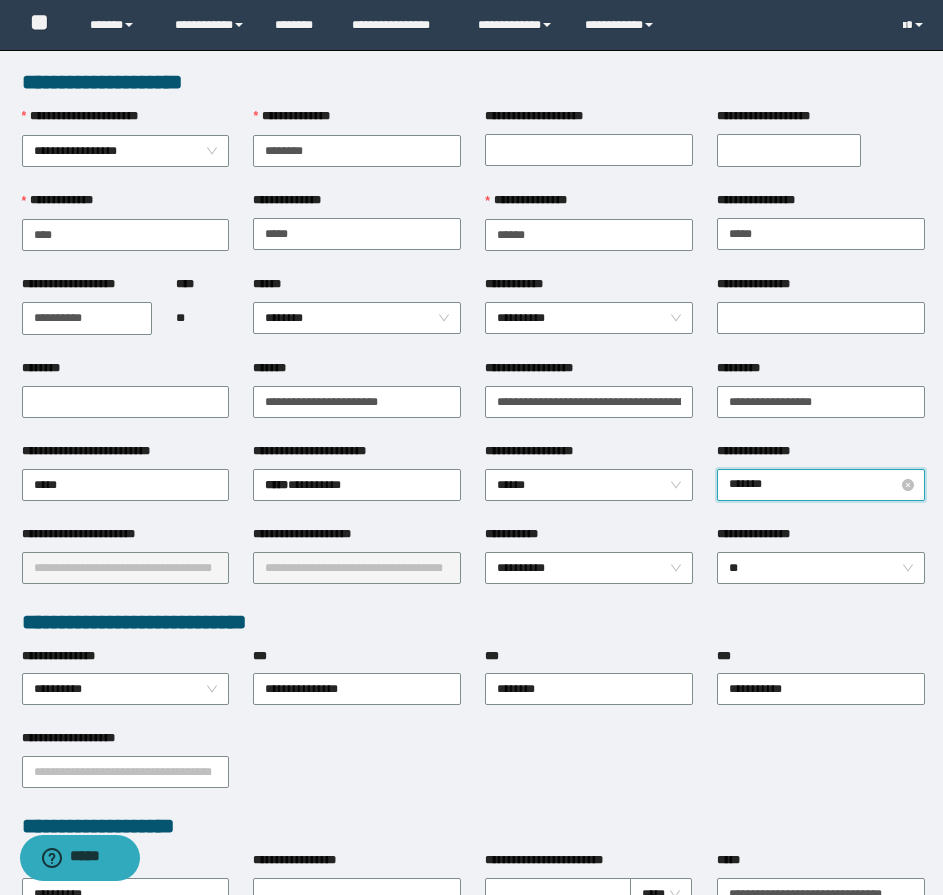 type on "********" 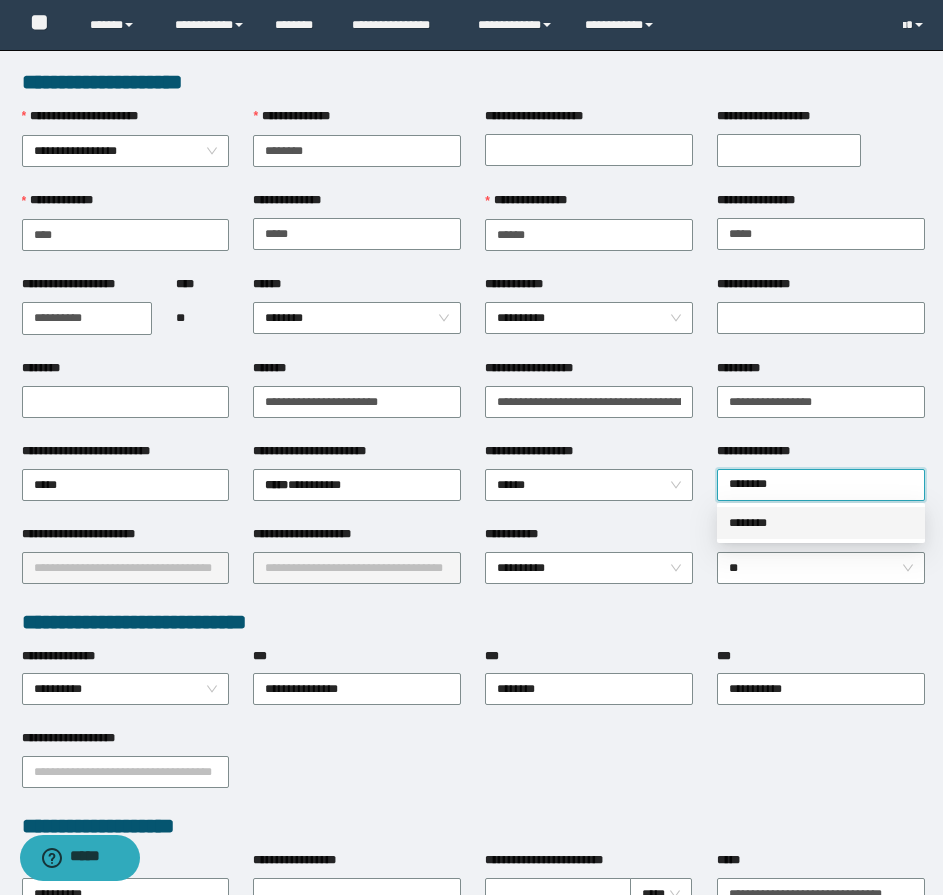 click on "********" at bounding box center (821, 523) 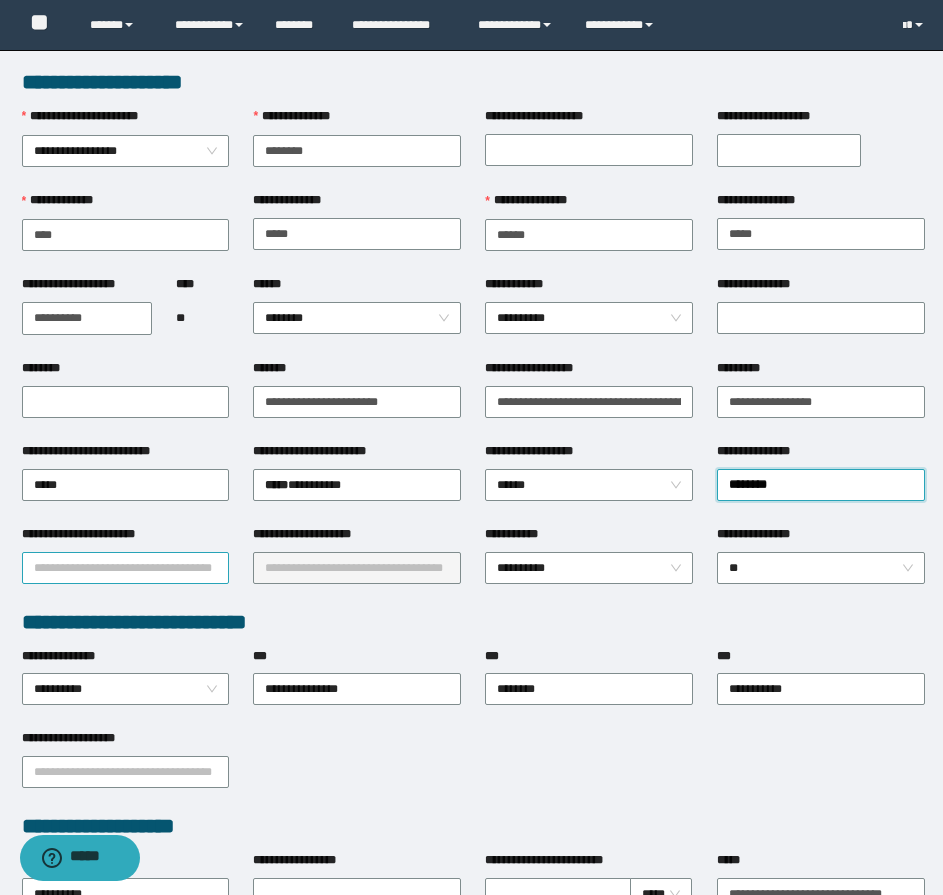 click on "**********" at bounding box center [126, 568] 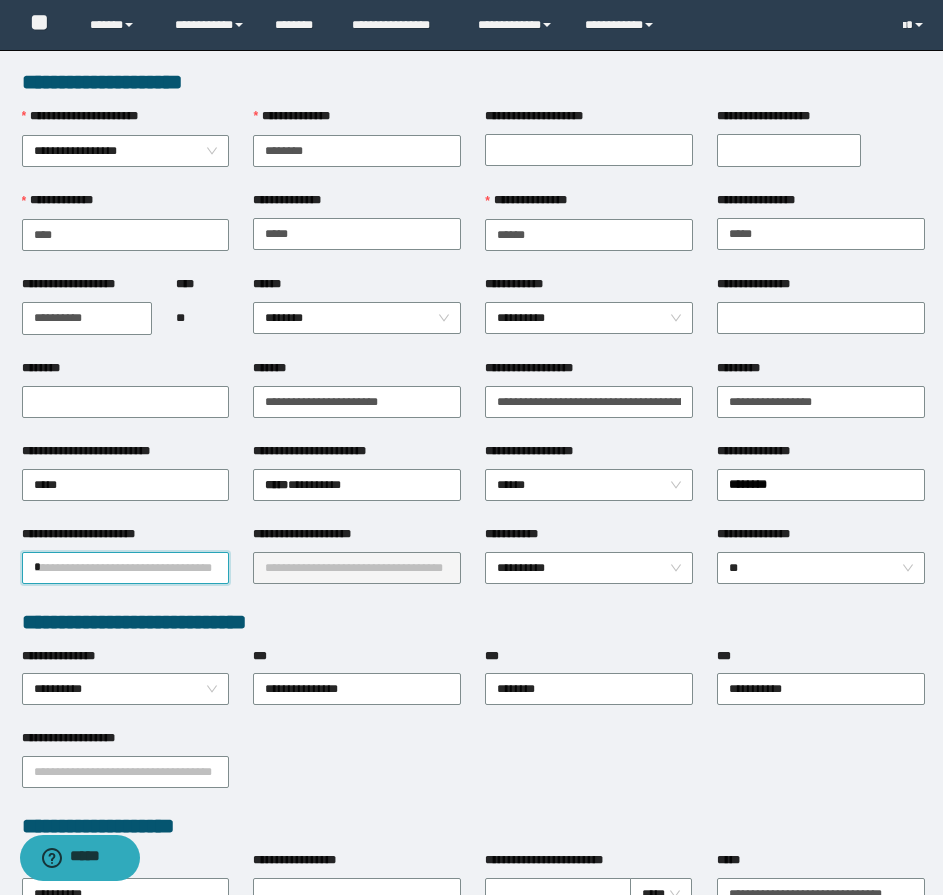 type on "**" 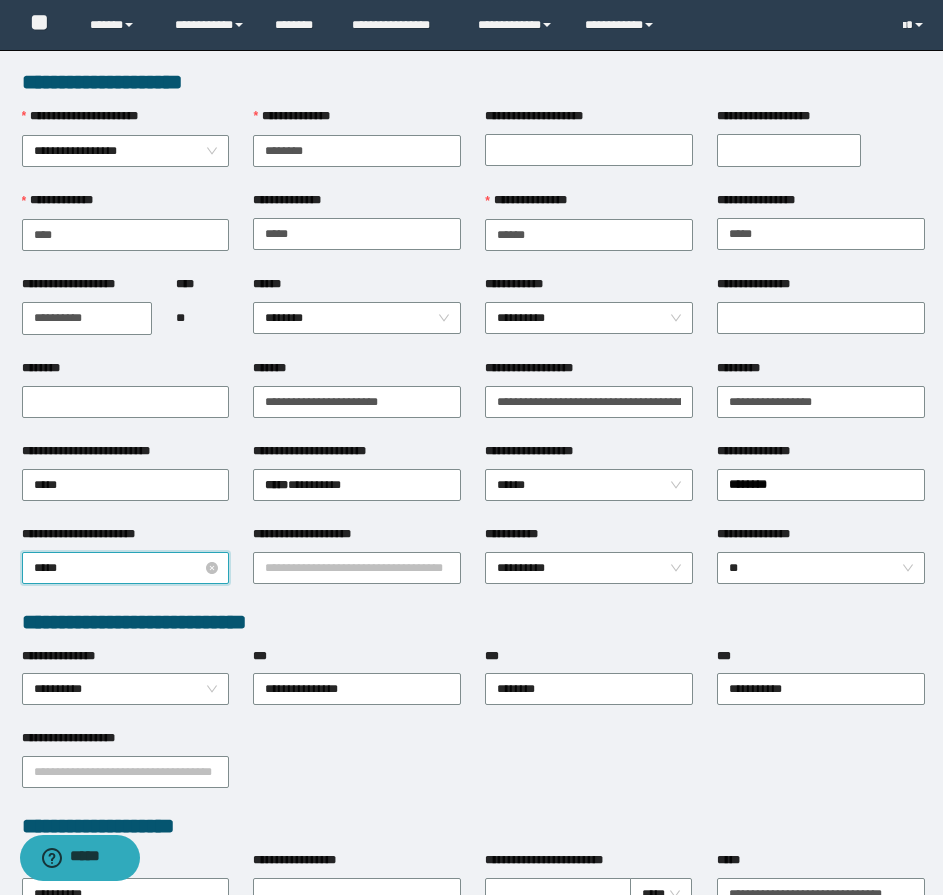 click on "*****" at bounding box center (126, 568) 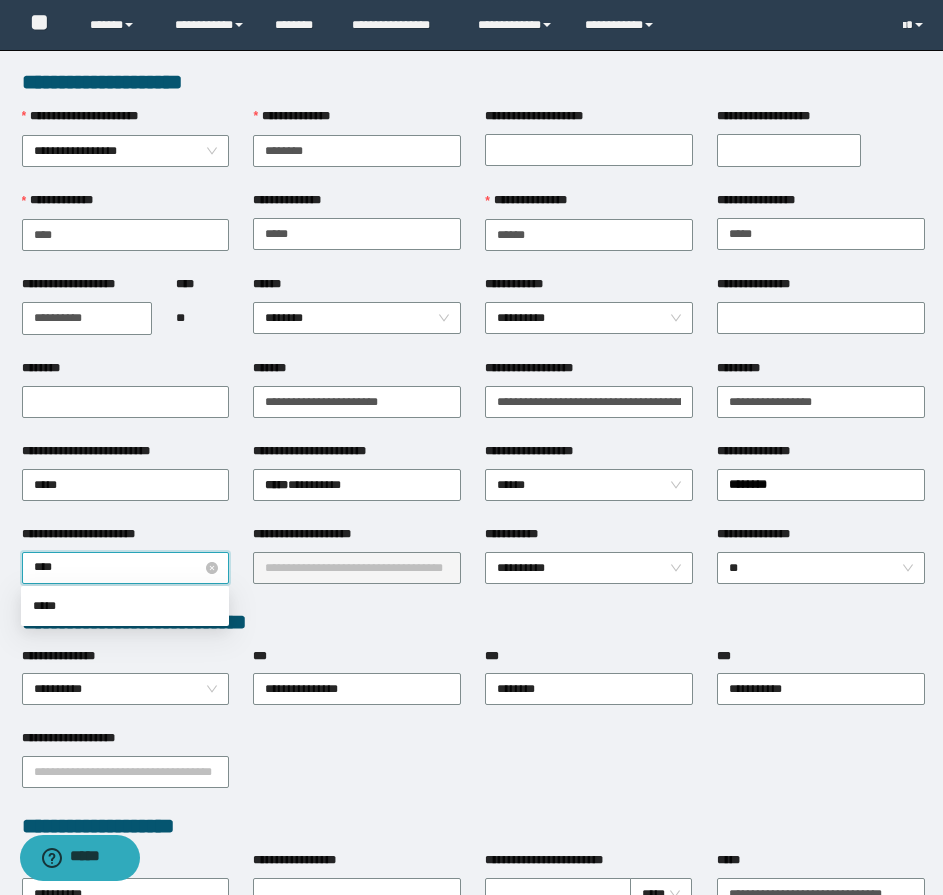 type on "*****" 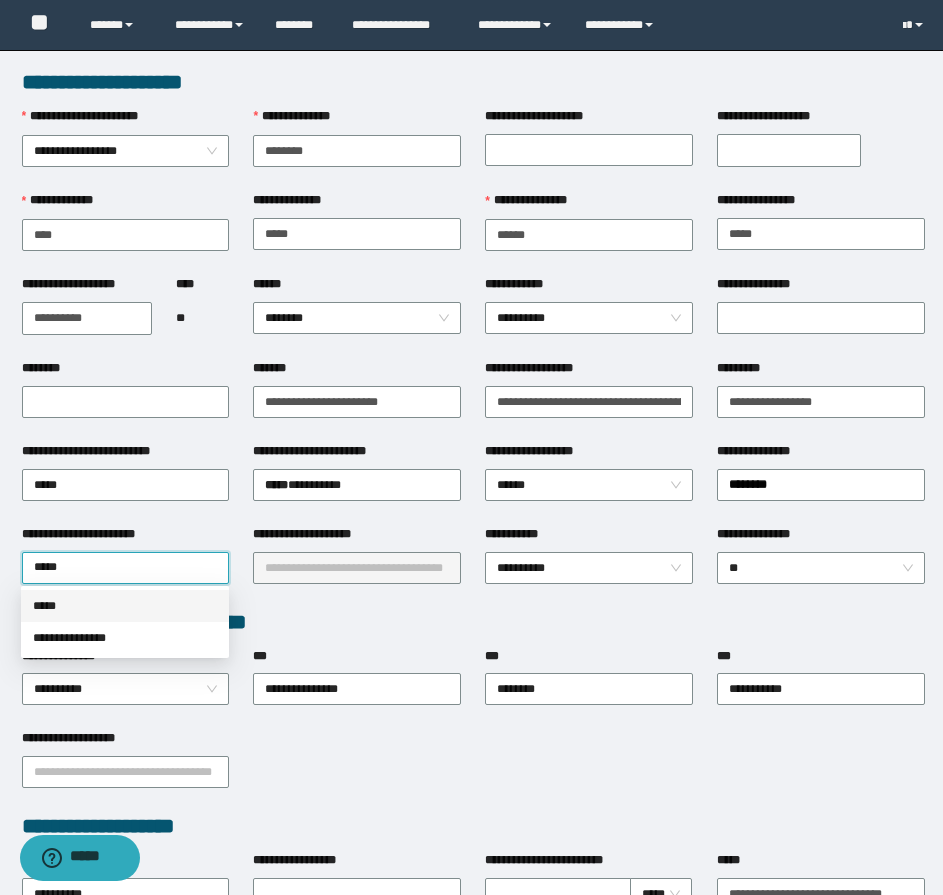 click on "*****" at bounding box center (125, 606) 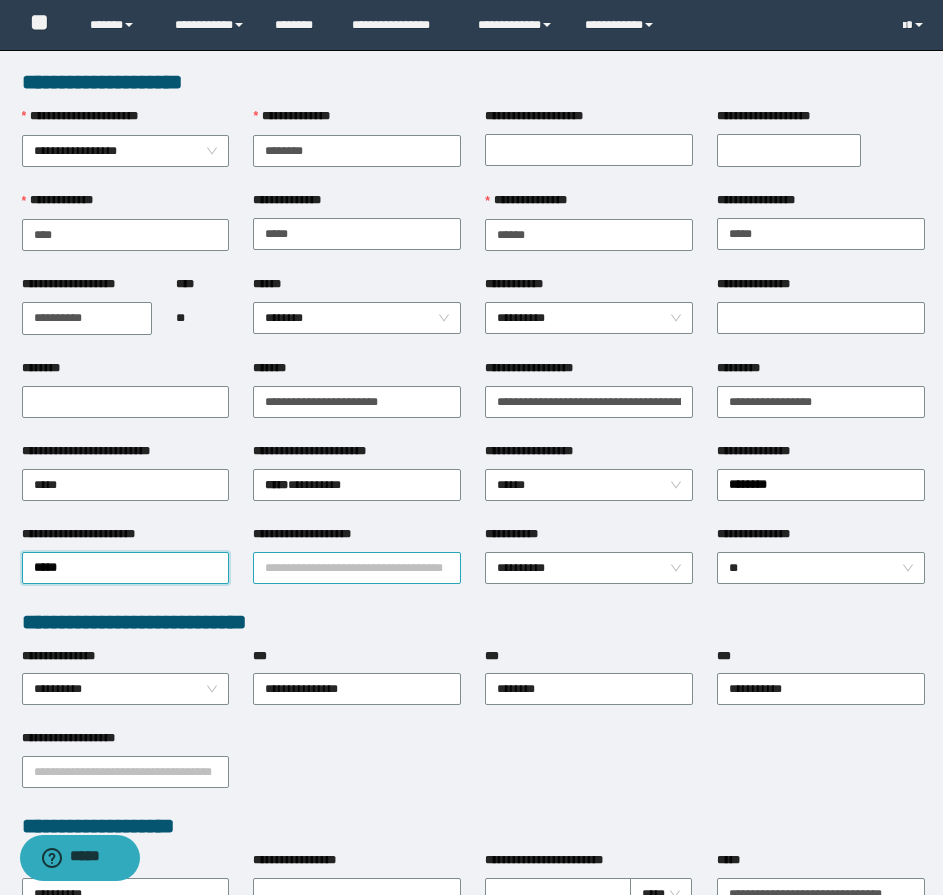 click on "**********" at bounding box center [357, 568] 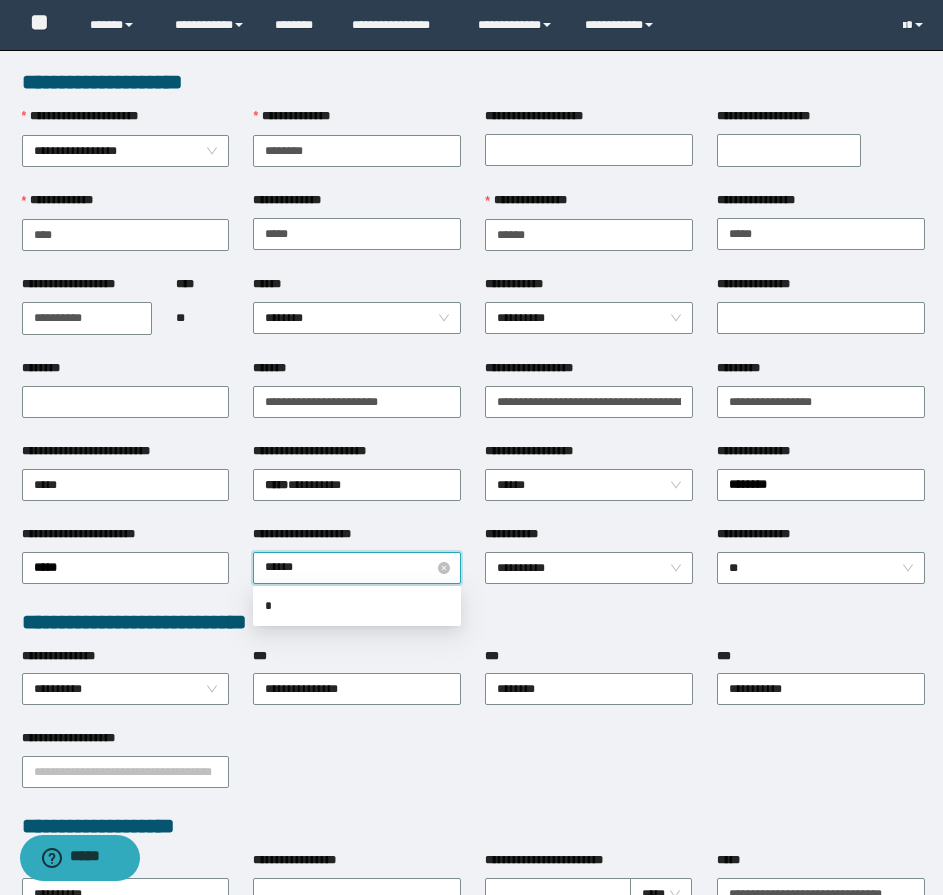 type on "*******" 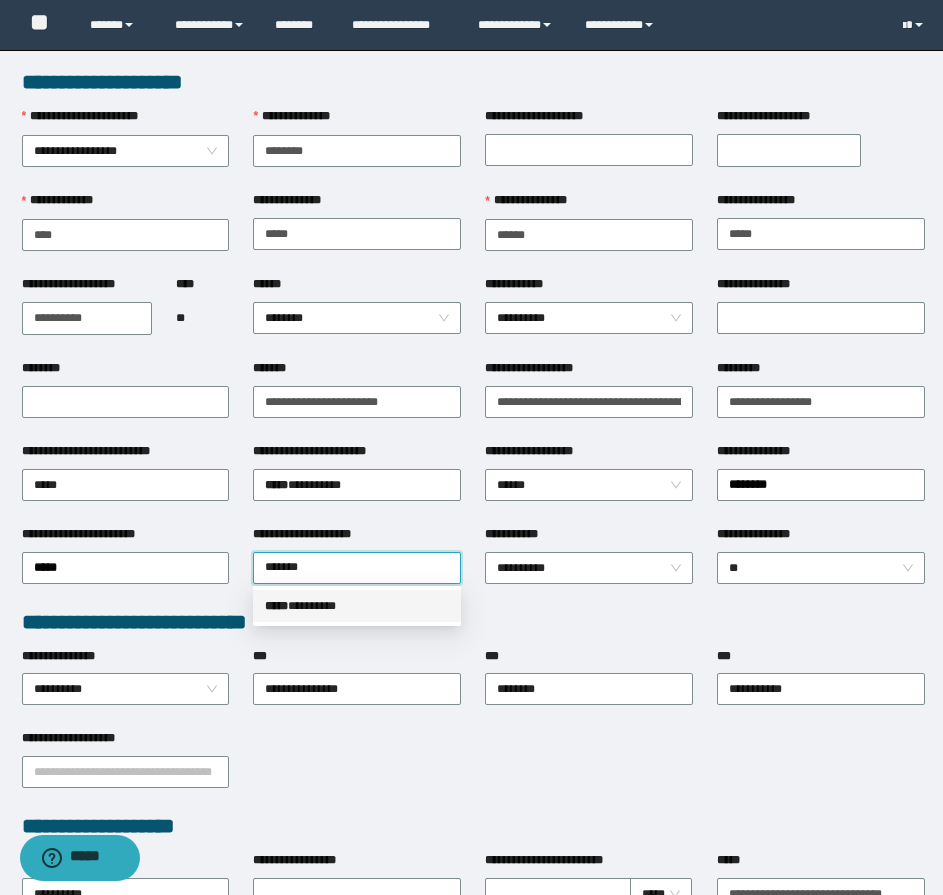 click on "***** * *******" at bounding box center (357, 606) 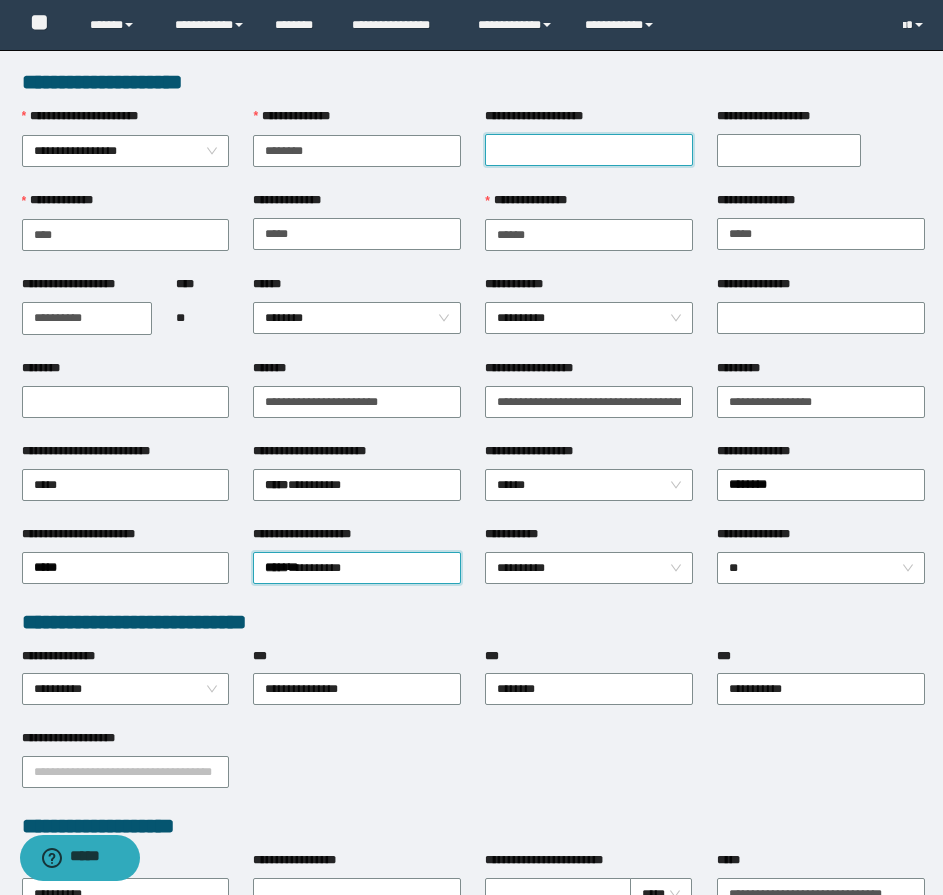 click on "**********" at bounding box center [589, 150] 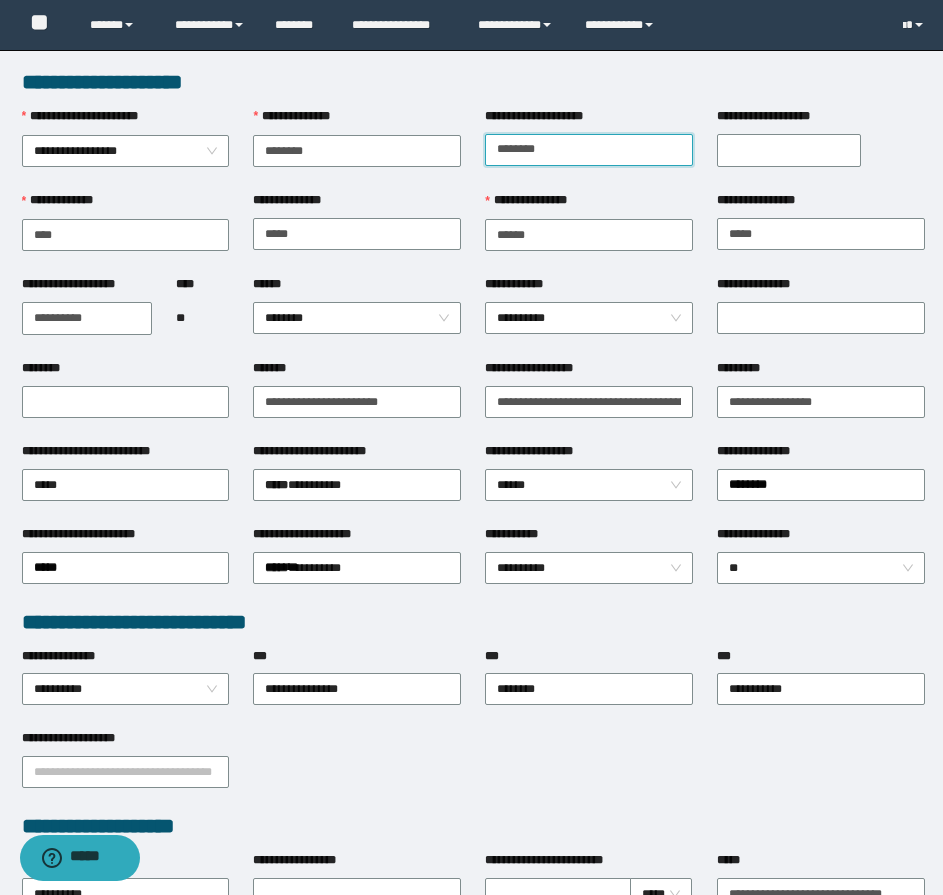 type on "********" 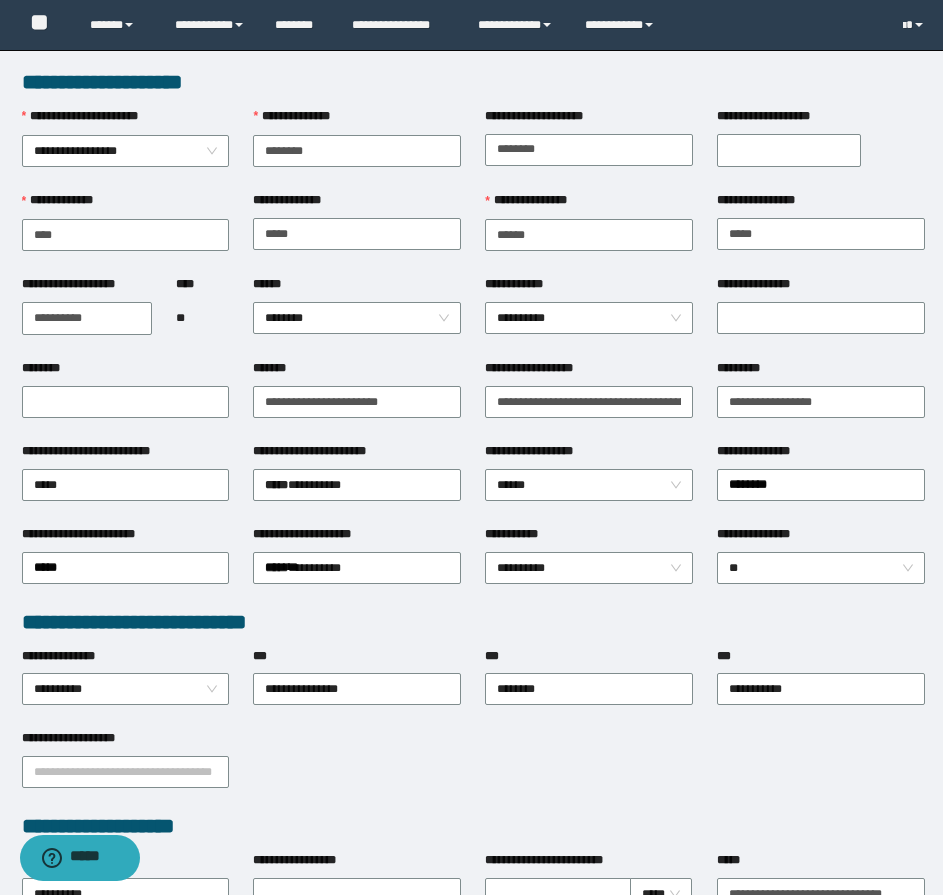 click on "**********" at bounding box center (789, 150) 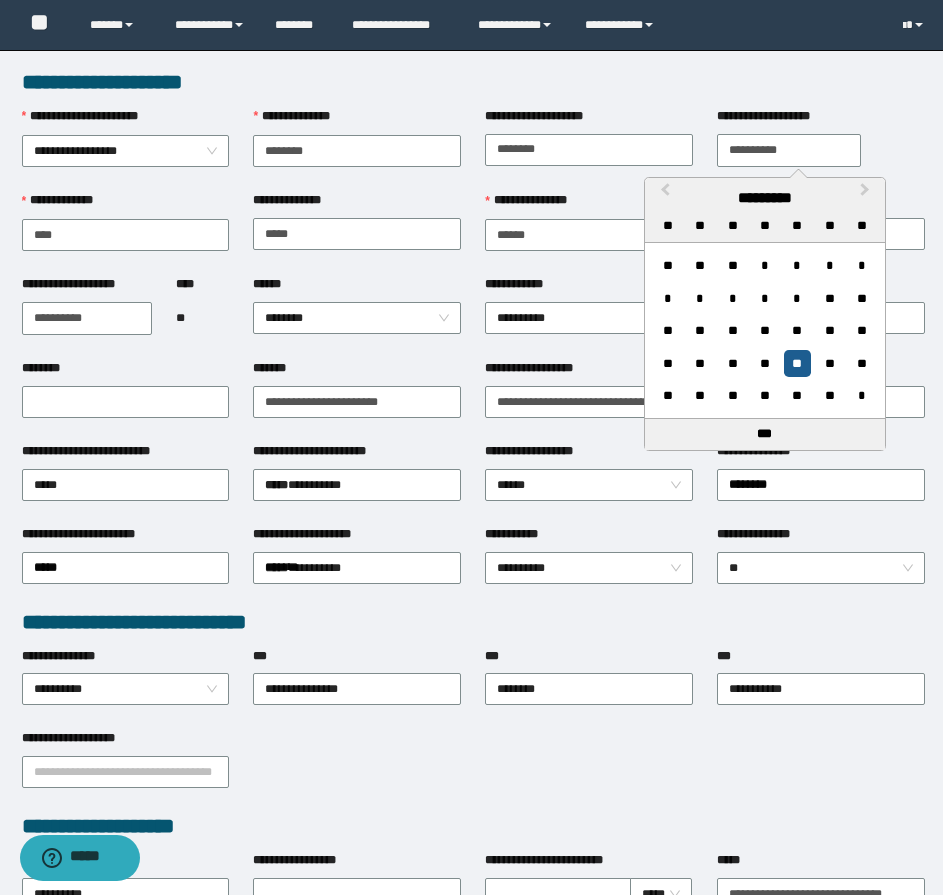 type on "**********" 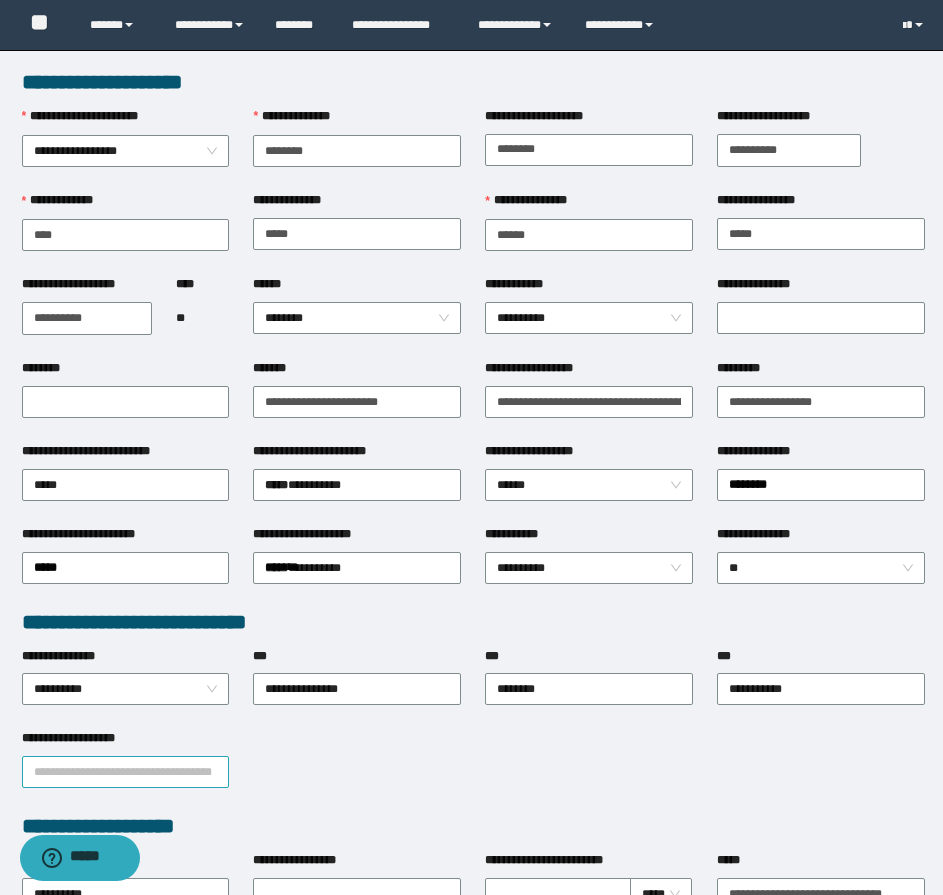 click on "**********" at bounding box center [126, 772] 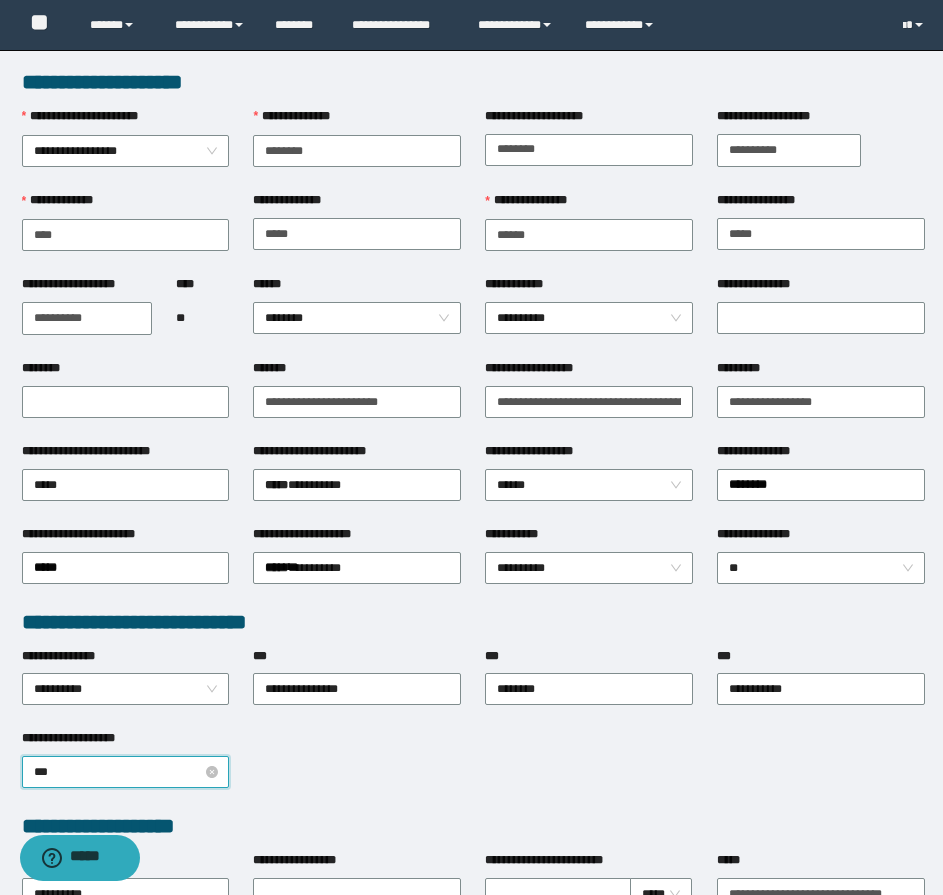 type on "****" 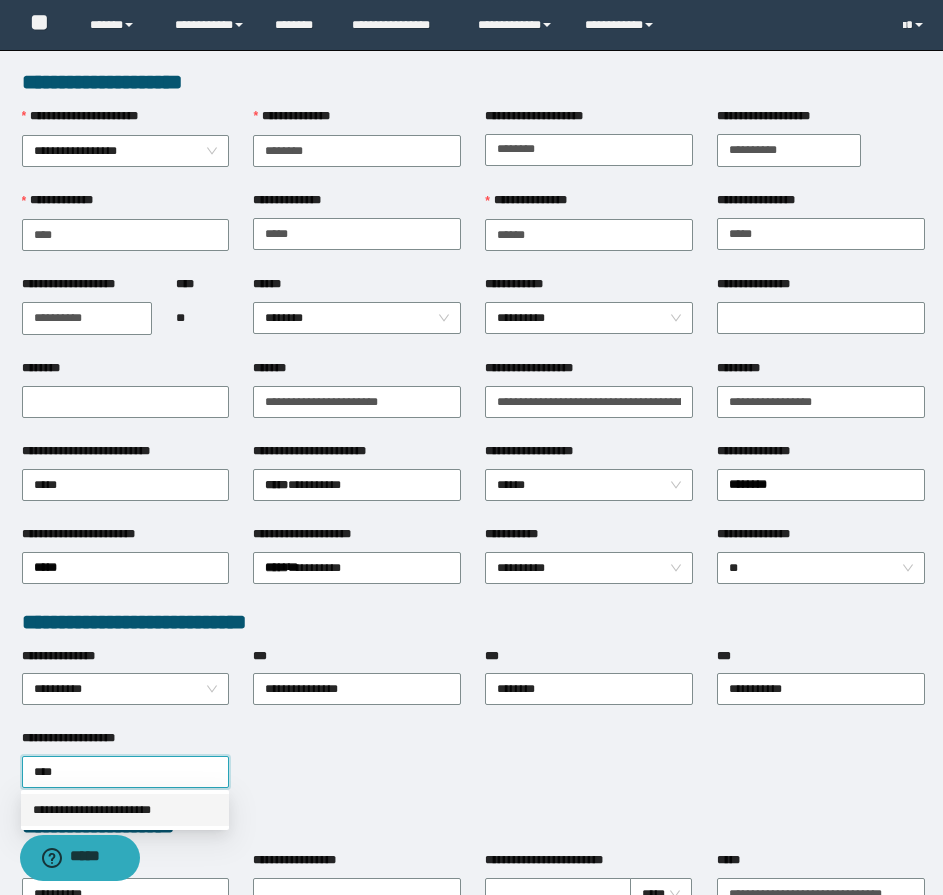click on "**********" at bounding box center [125, 810] 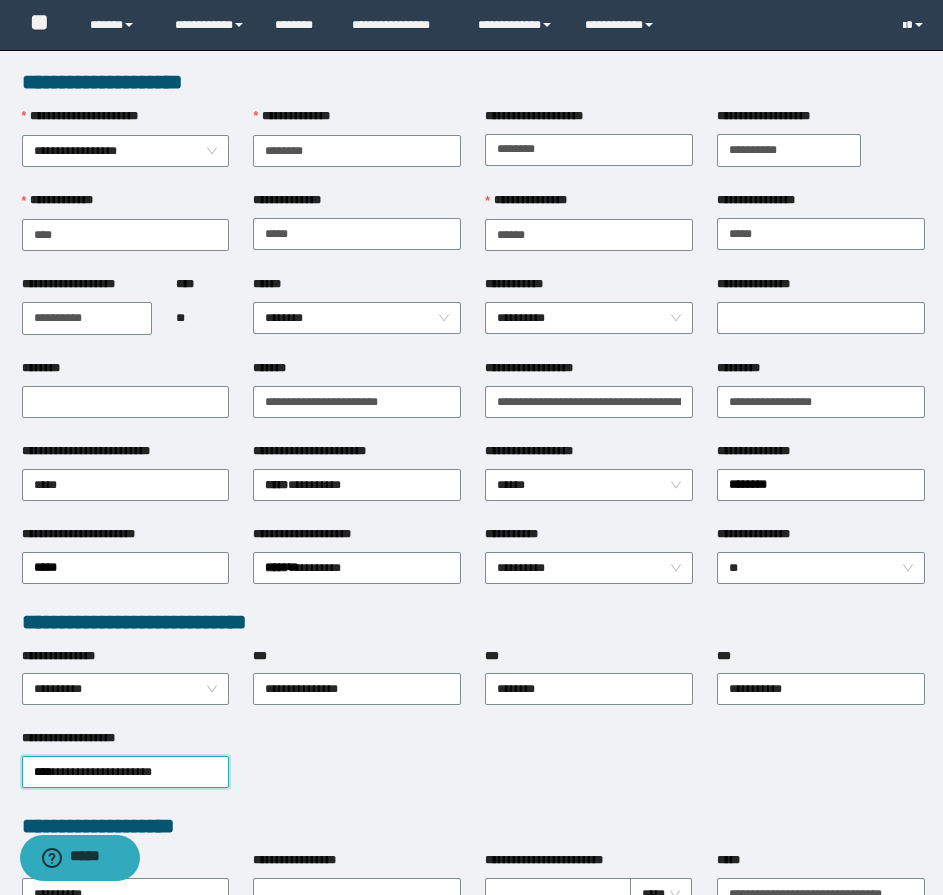 click on "**********" at bounding box center (473, 770) 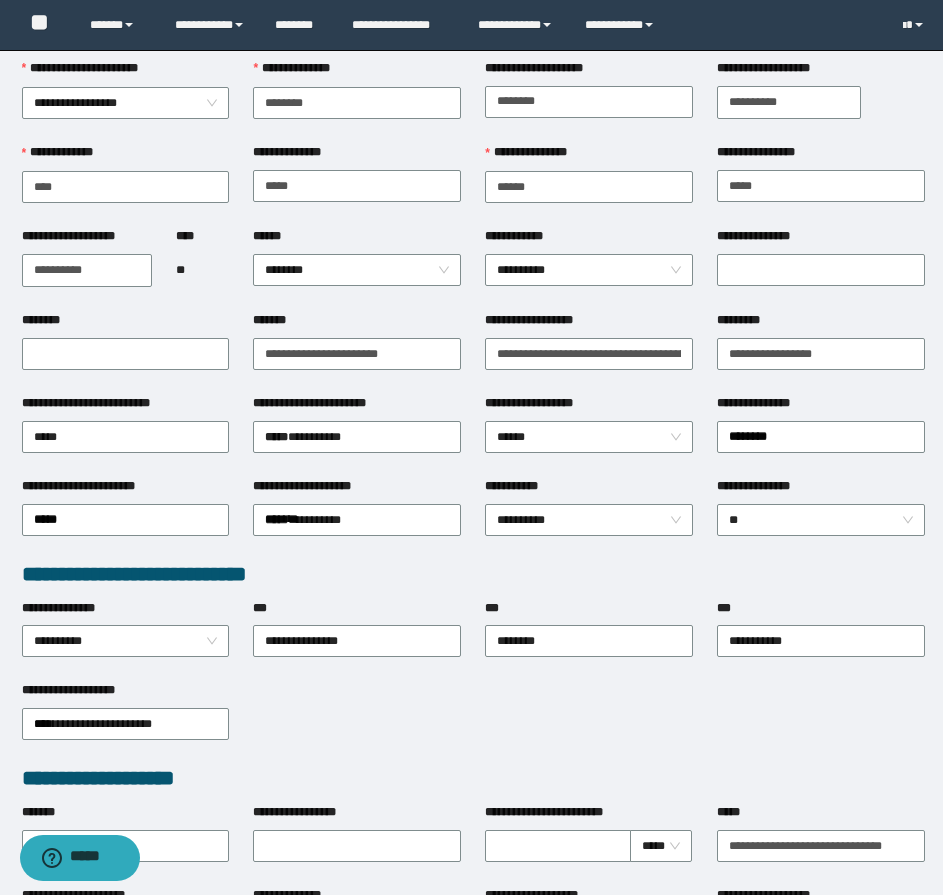 scroll, scrollTop: 0, scrollLeft: 0, axis: both 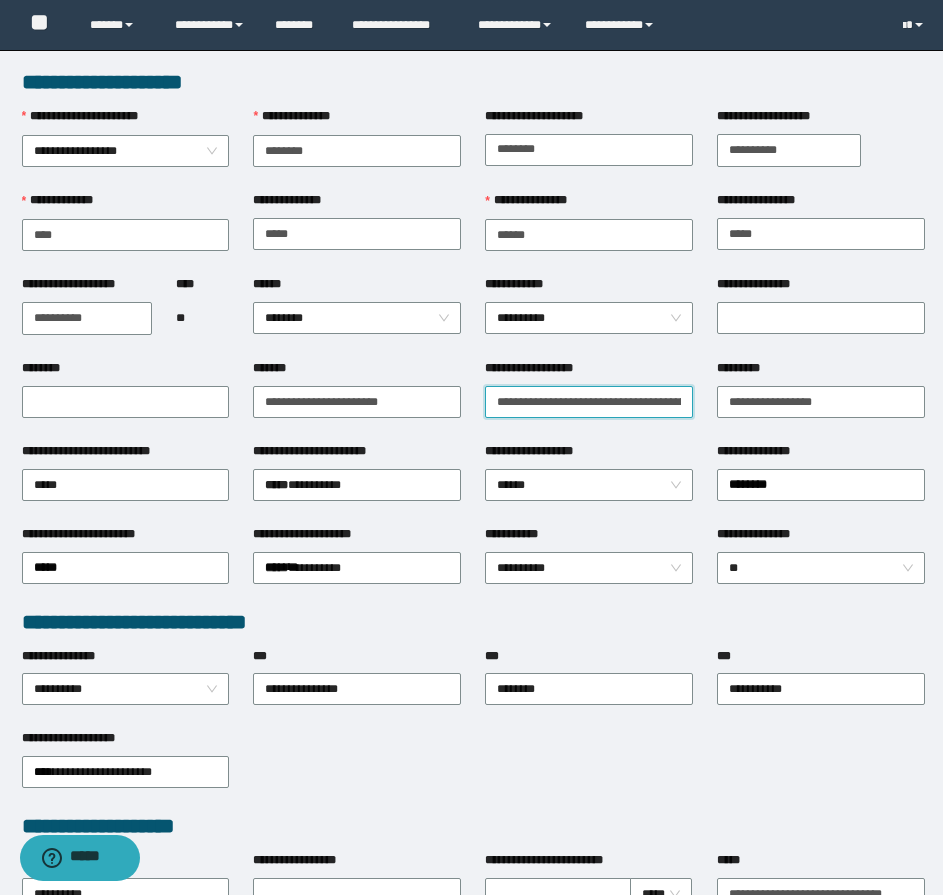 click on "**********" at bounding box center [589, 402] 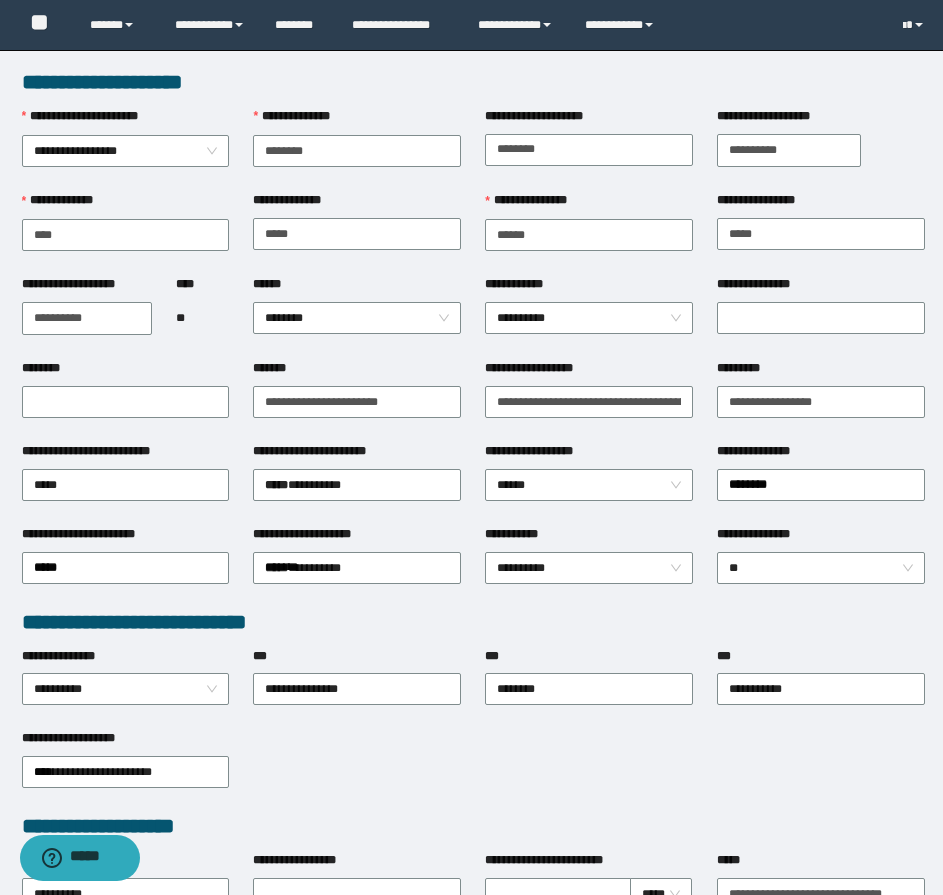 click on "**********" at bounding box center [589, 317] 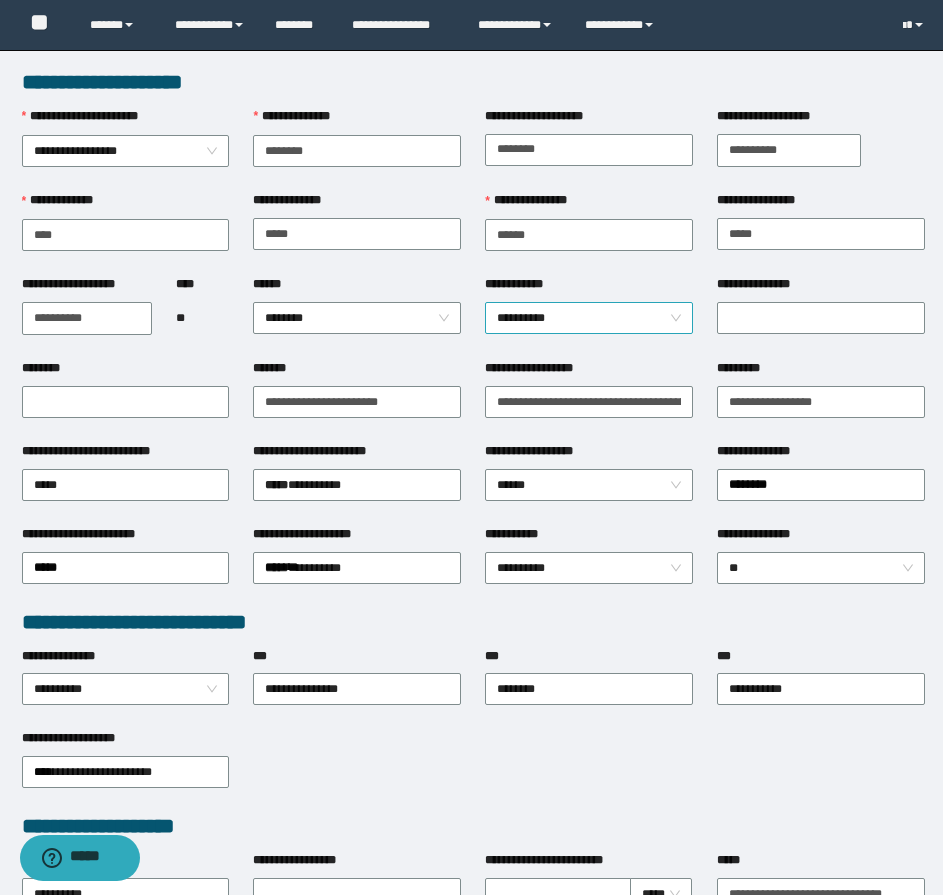click on "**********" at bounding box center [589, 318] 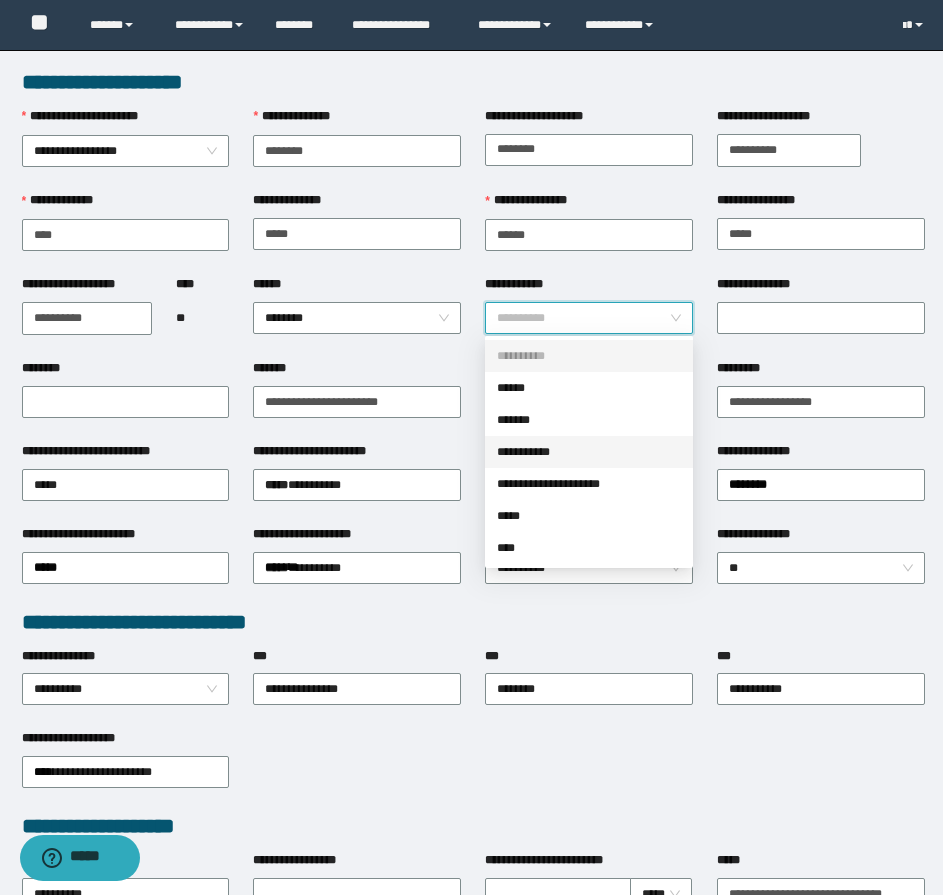 click on "**********" at bounding box center [589, 452] 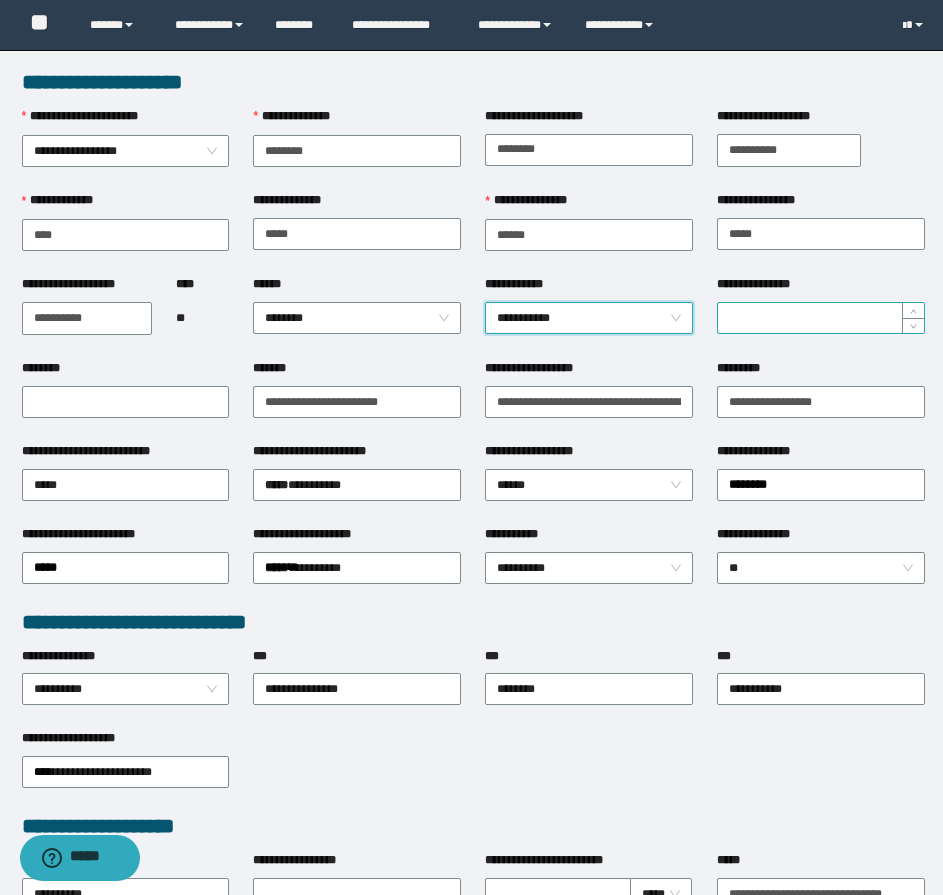 click on "**********" at bounding box center (821, 318) 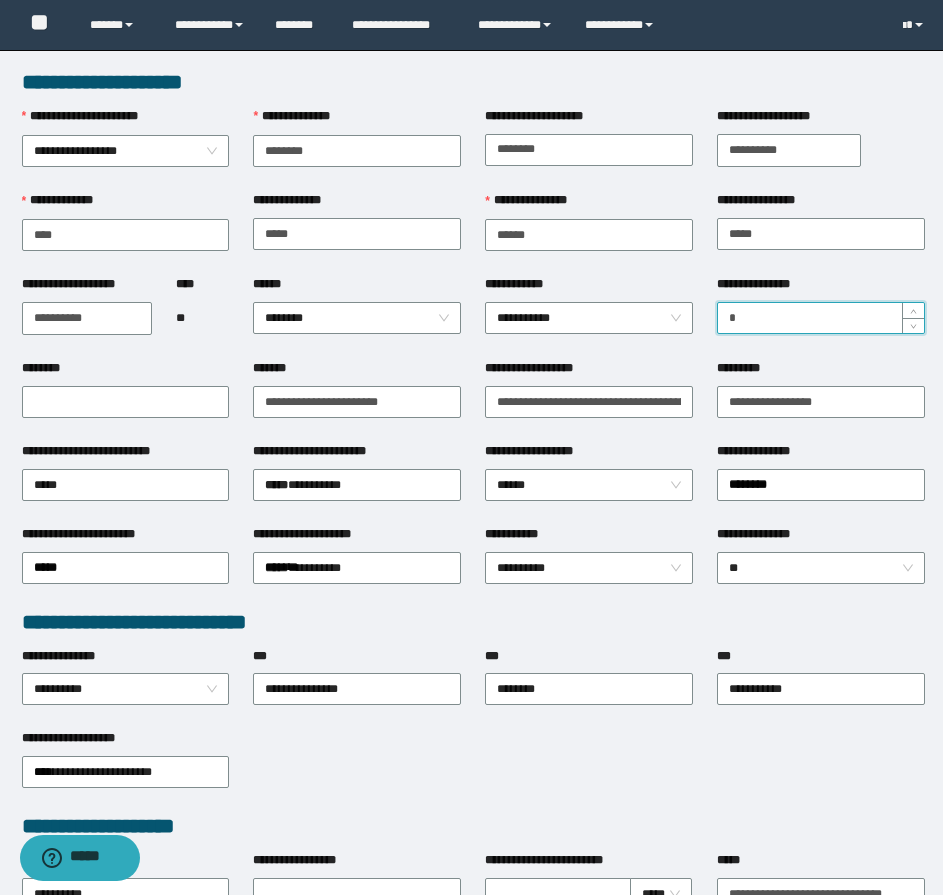 type on "*" 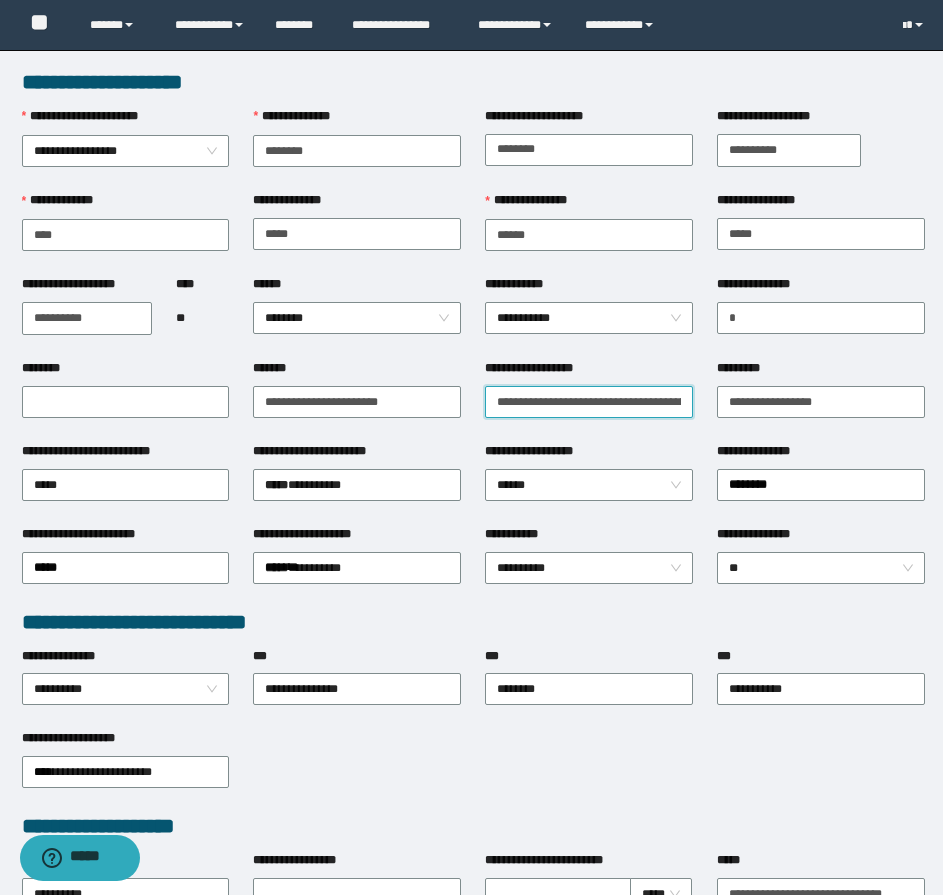 click on "**********" at bounding box center [589, 402] 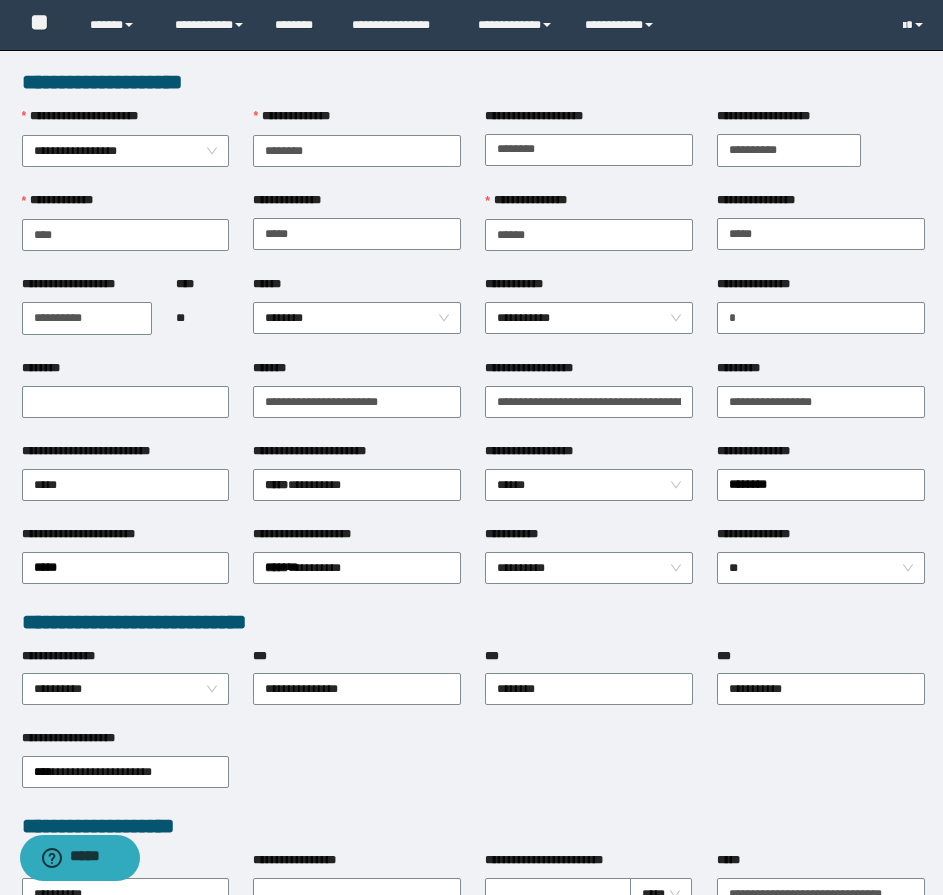 click on "*********" at bounding box center (821, 372) 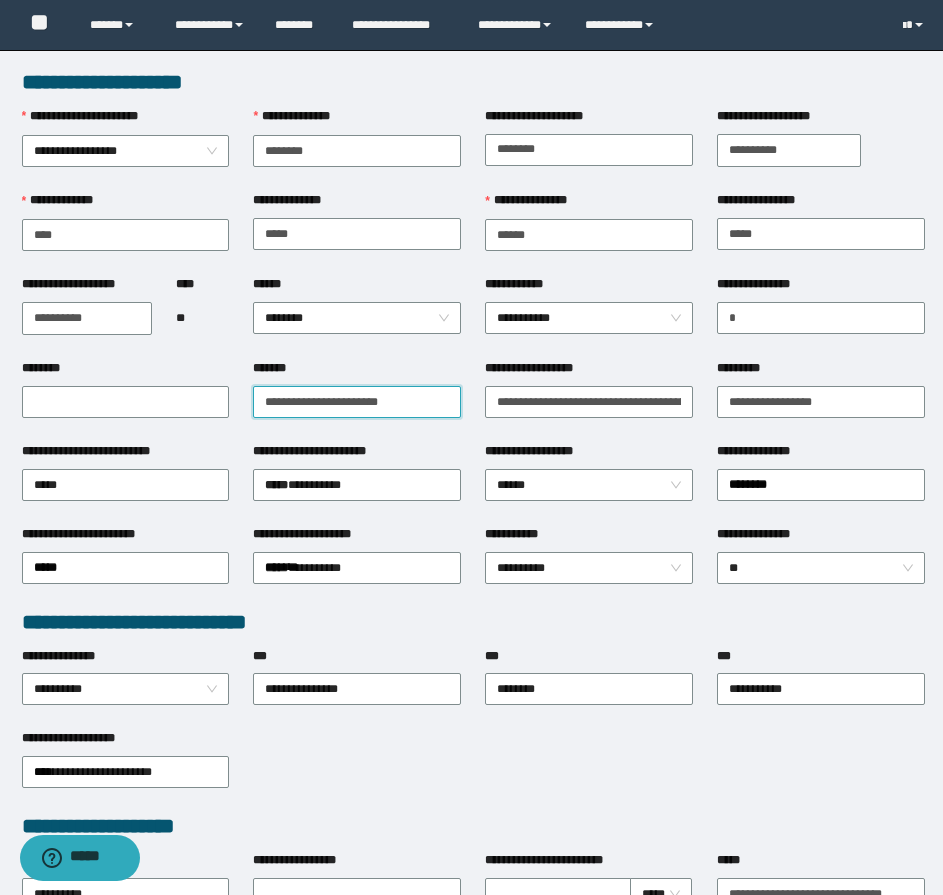 click on "*******" at bounding box center [357, 402] 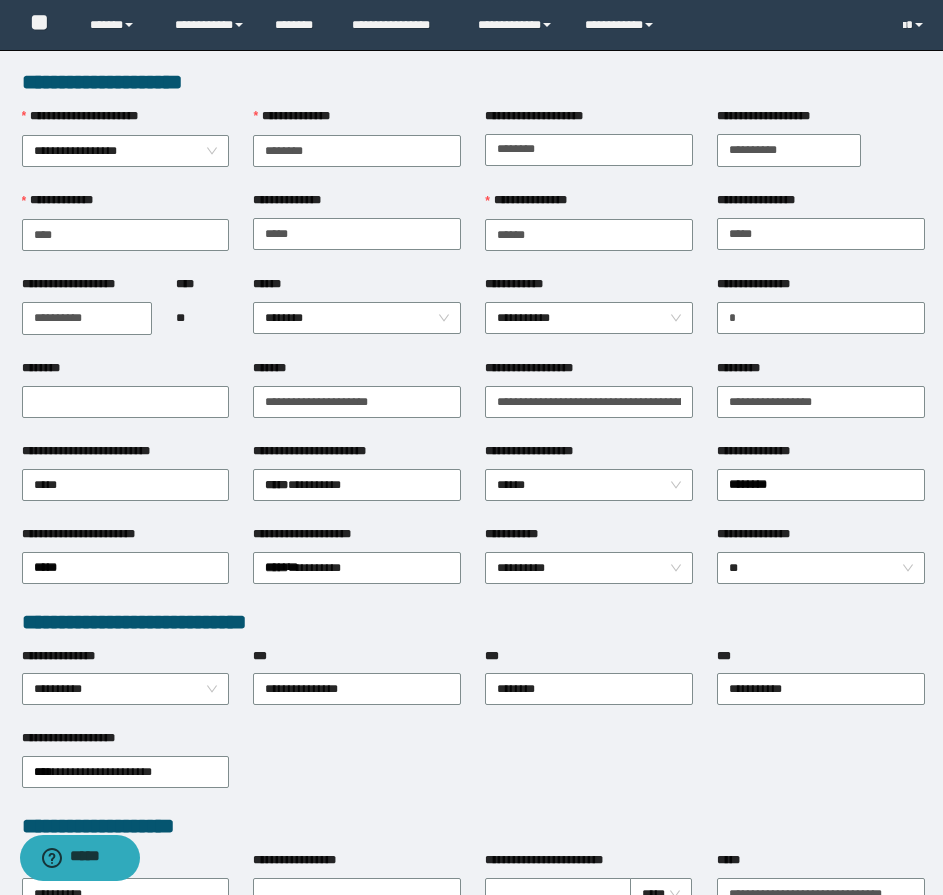 click on "****** ********" at bounding box center (357, 317) 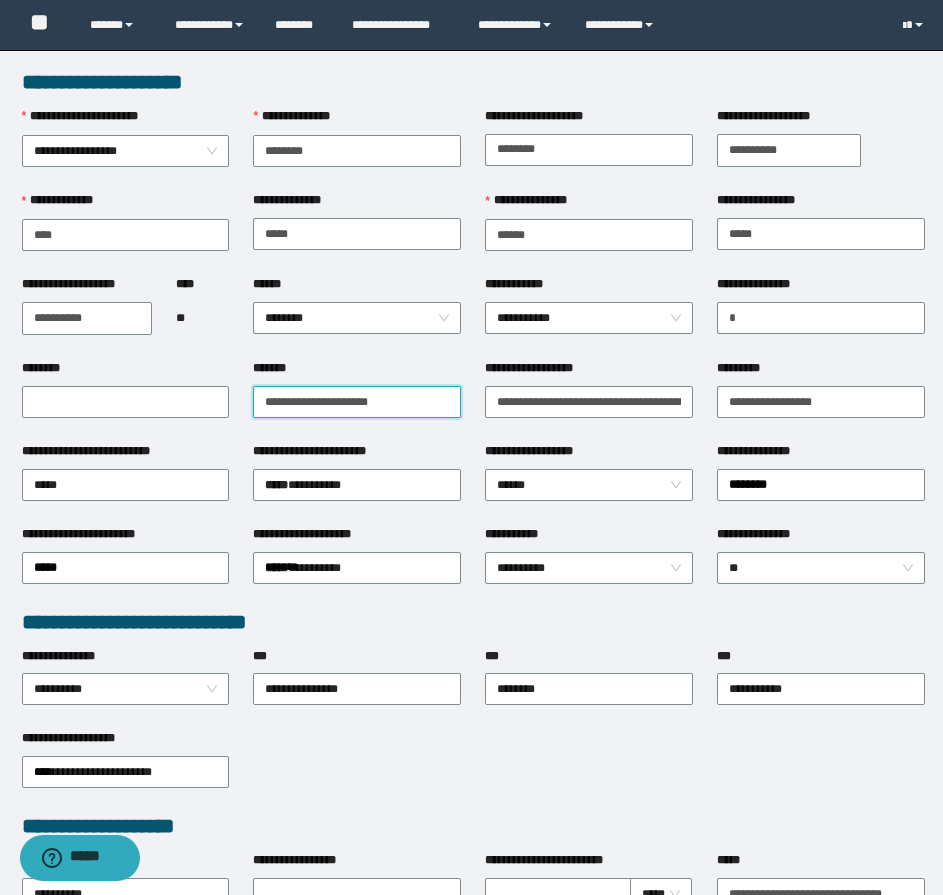 drag, startPoint x: 332, startPoint y: 395, endPoint x: 425, endPoint y: 396, distance: 93.00538 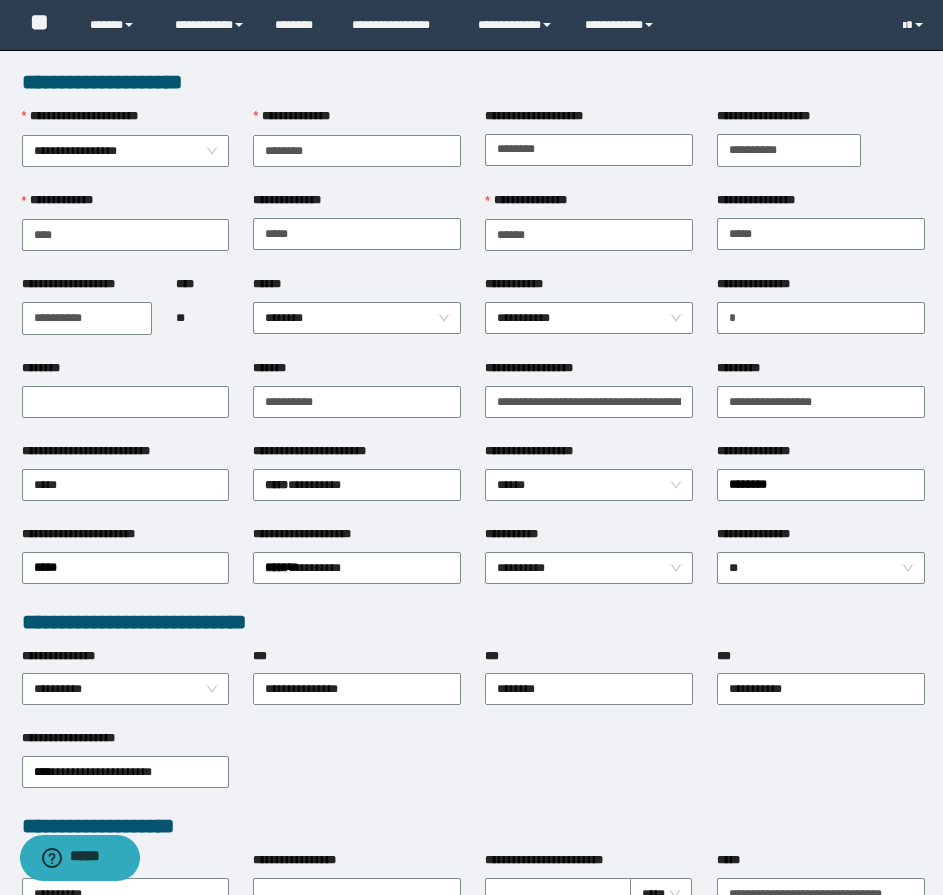 drag, startPoint x: 425, startPoint y: 439, endPoint x: 451, endPoint y: 440, distance: 26.019224 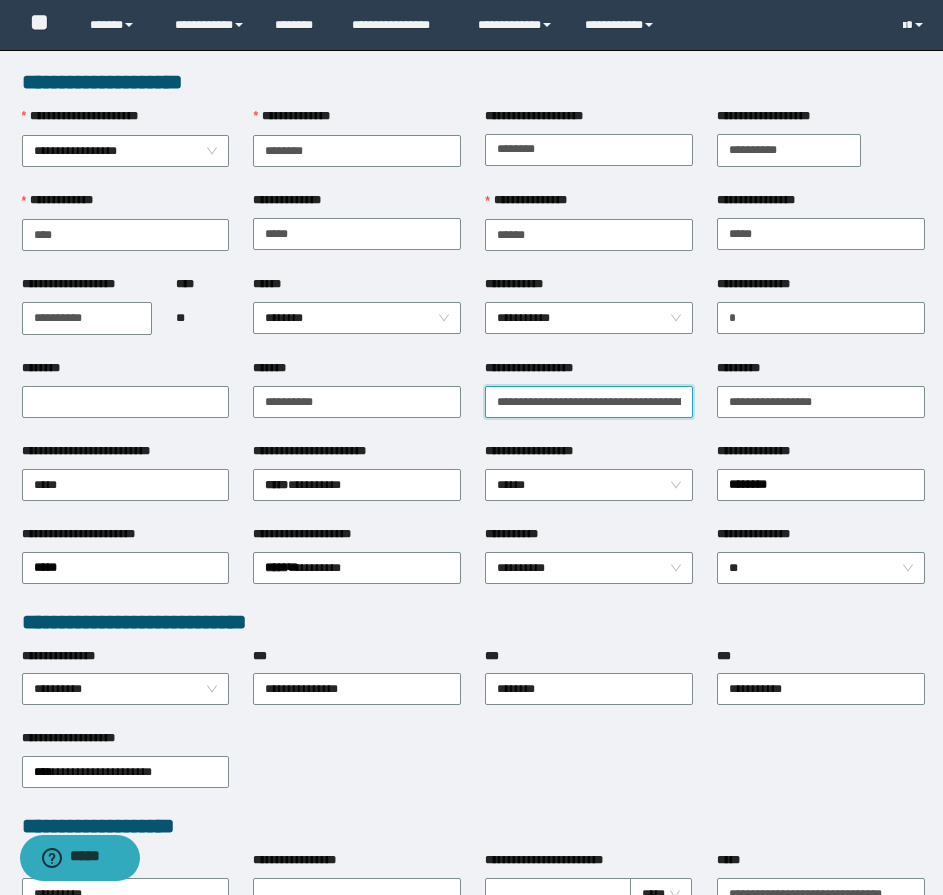 drag, startPoint x: 618, startPoint y: 406, endPoint x: 494, endPoint y: 401, distance: 124.10077 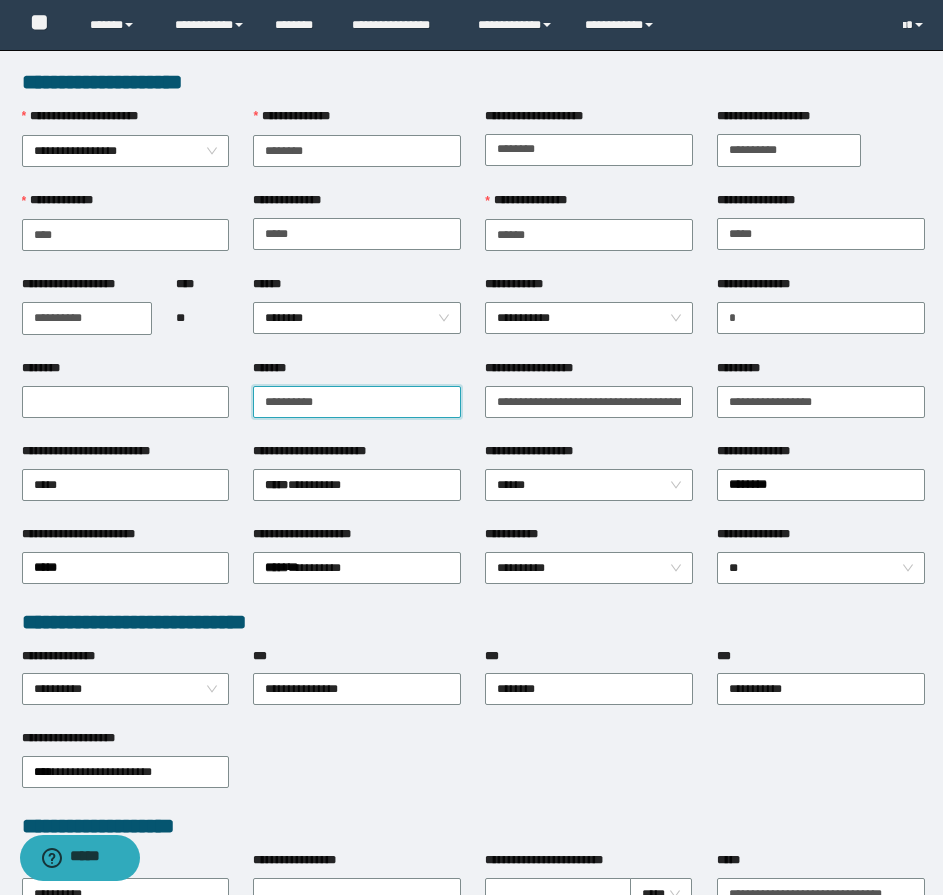 click on "**********" at bounding box center (357, 402) 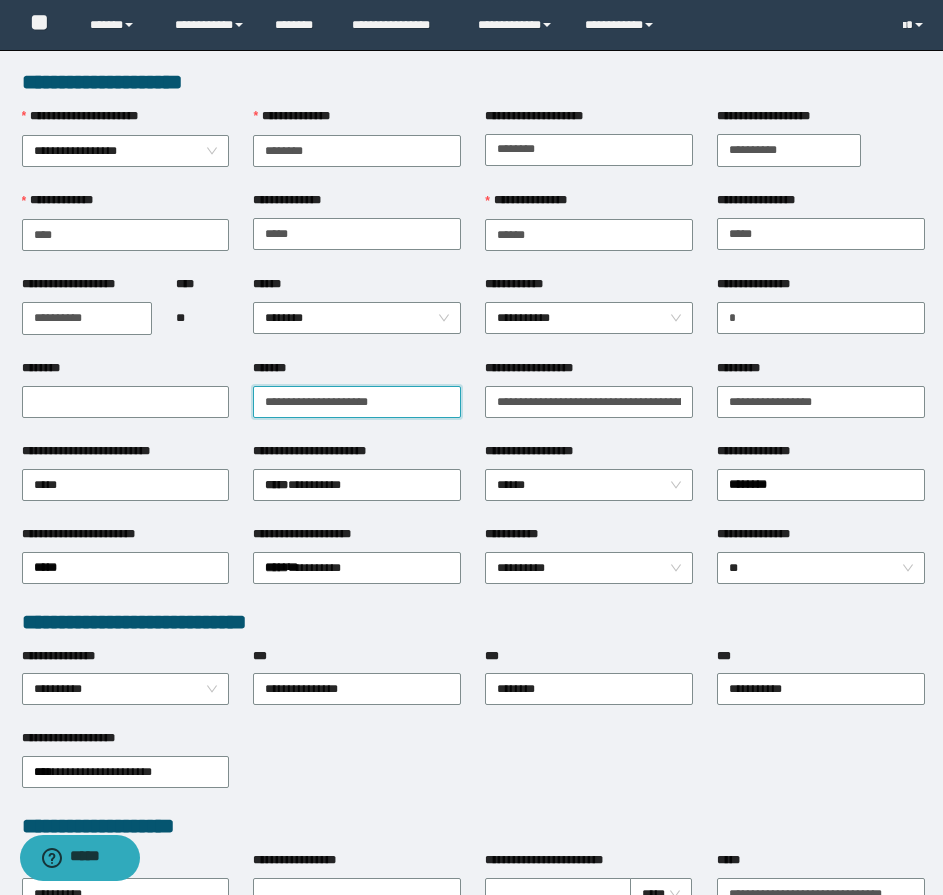 type on "**********" 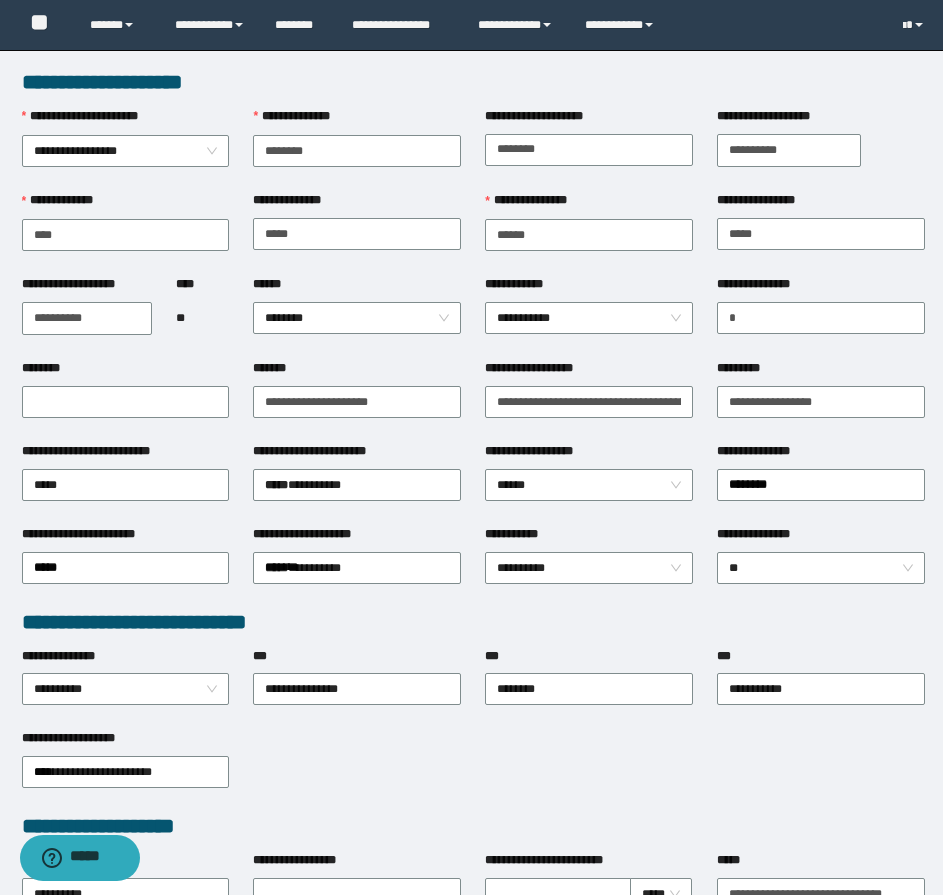click on "**********" at bounding box center [357, 455] 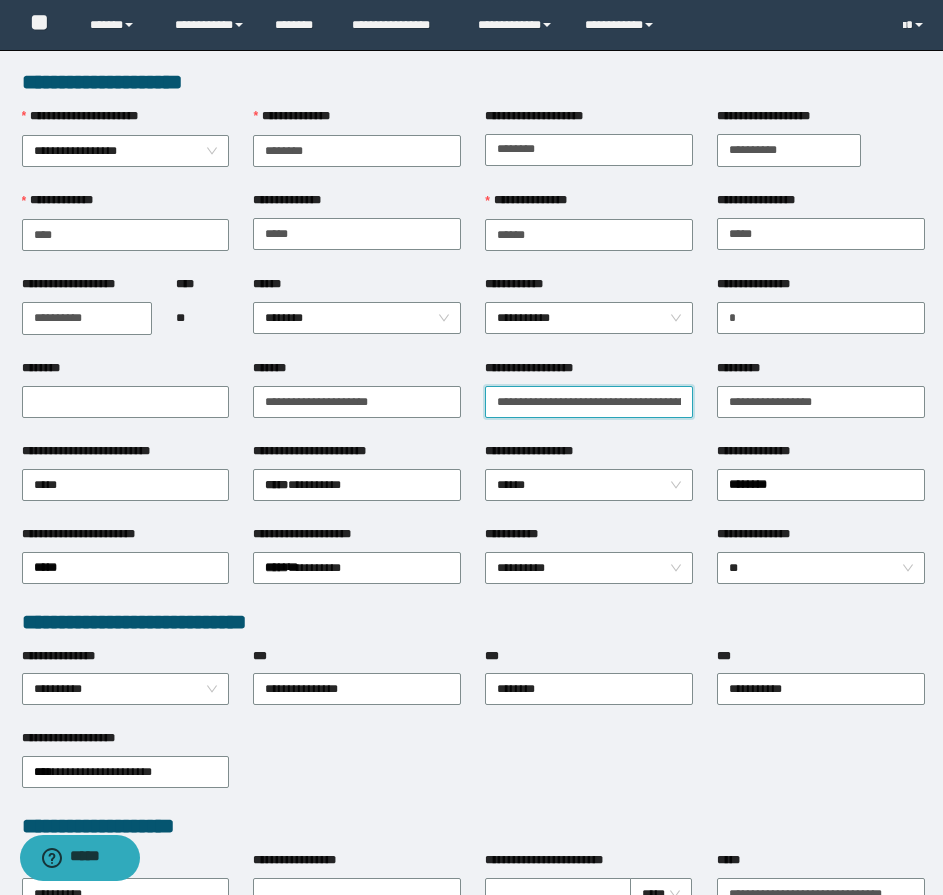 drag, startPoint x: 499, startPoint y: 400, endPoint x: 621, endPoint y: 399, distance: 122.0041 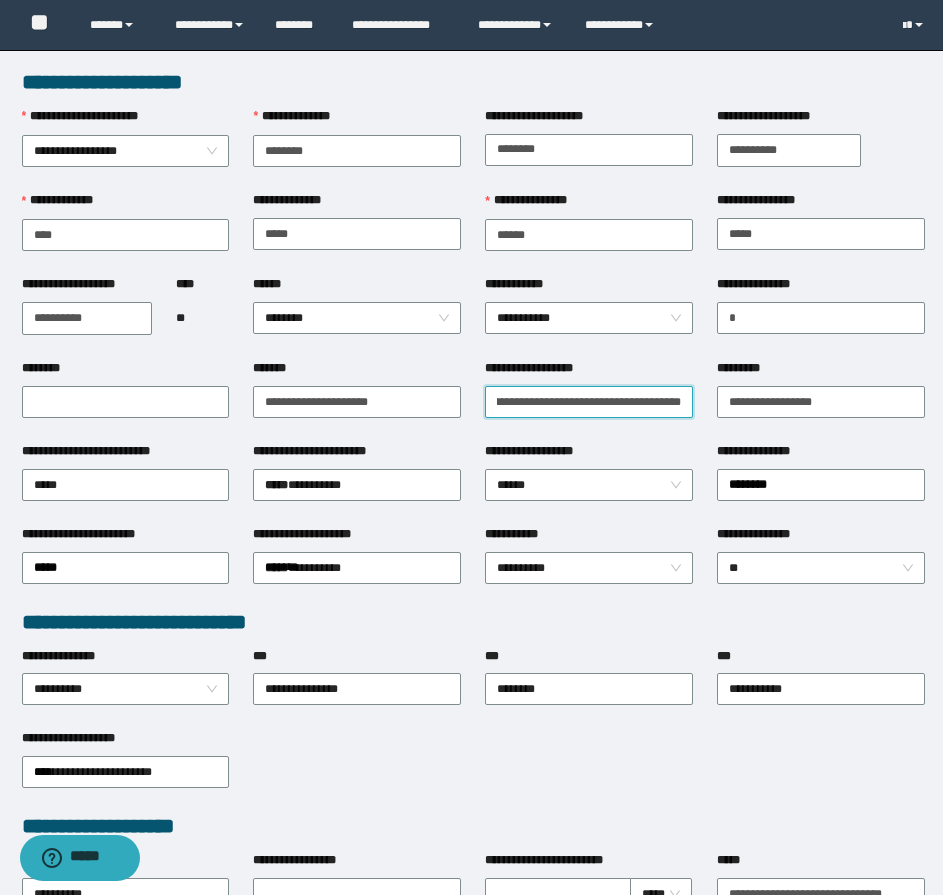 drag, startPoint x: 624, startPoint y: 402, endPoint x: 684, endPoint y: 400, distance: 60.033325 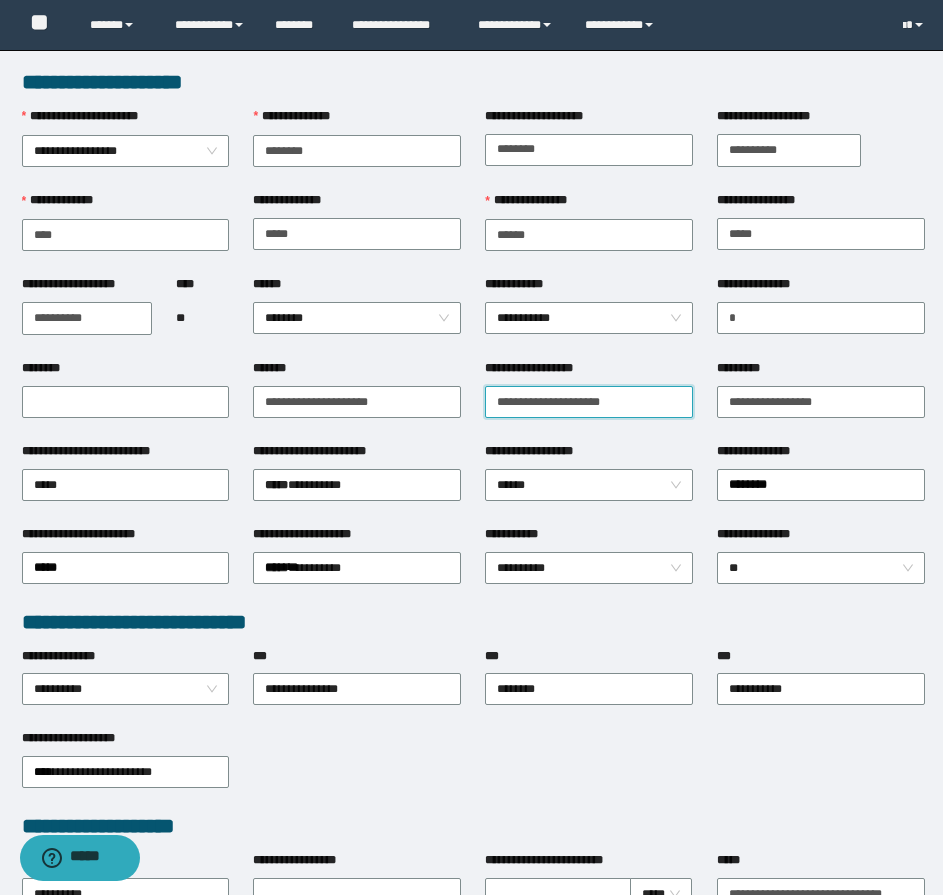 scroll, scrollTop: 0, scrollLeft: 0, axis: both 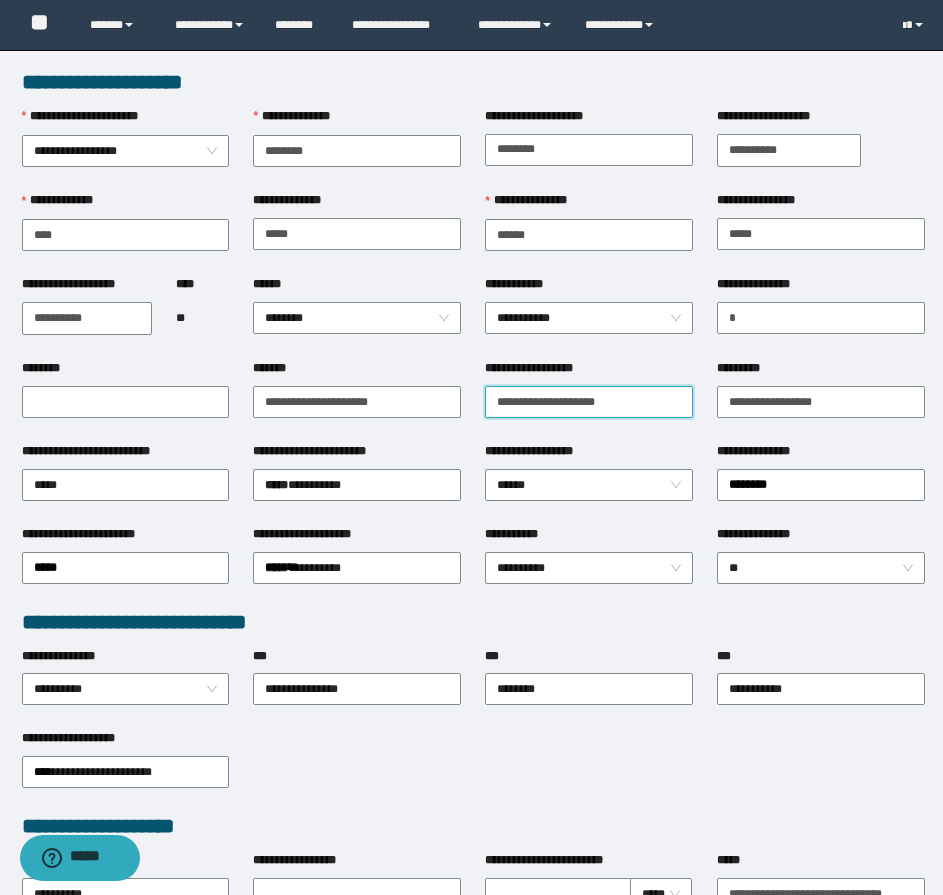 type on "**********" 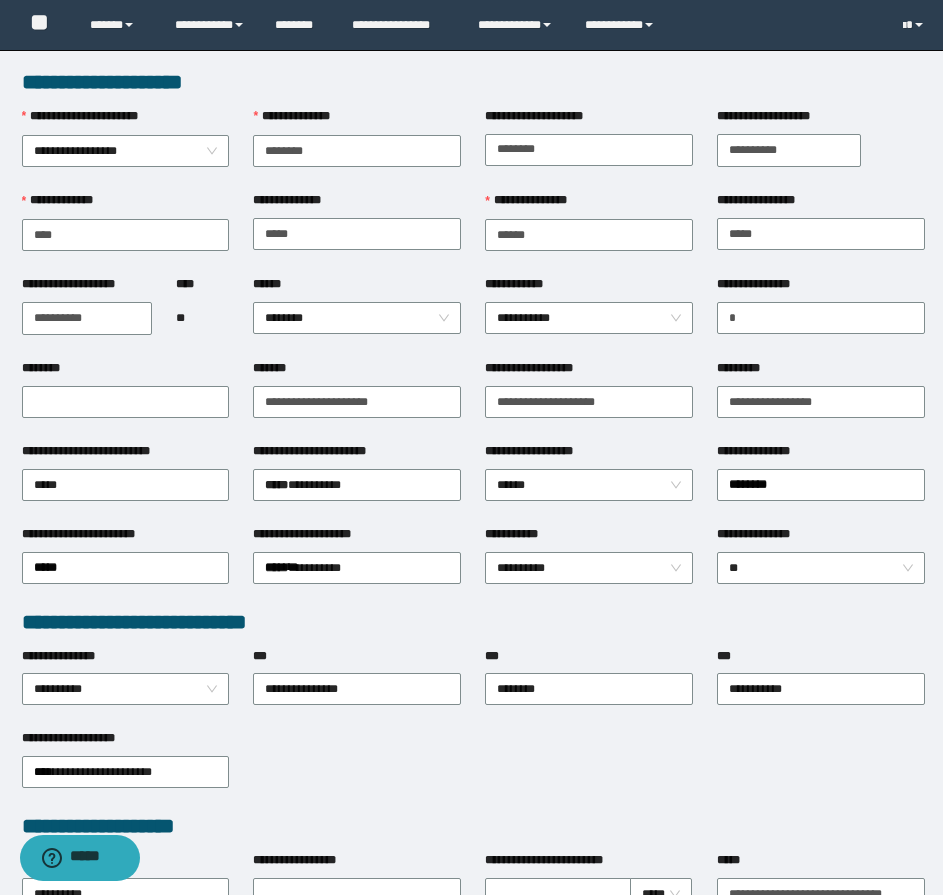 click on "**********" at bounding box center (589, 317) 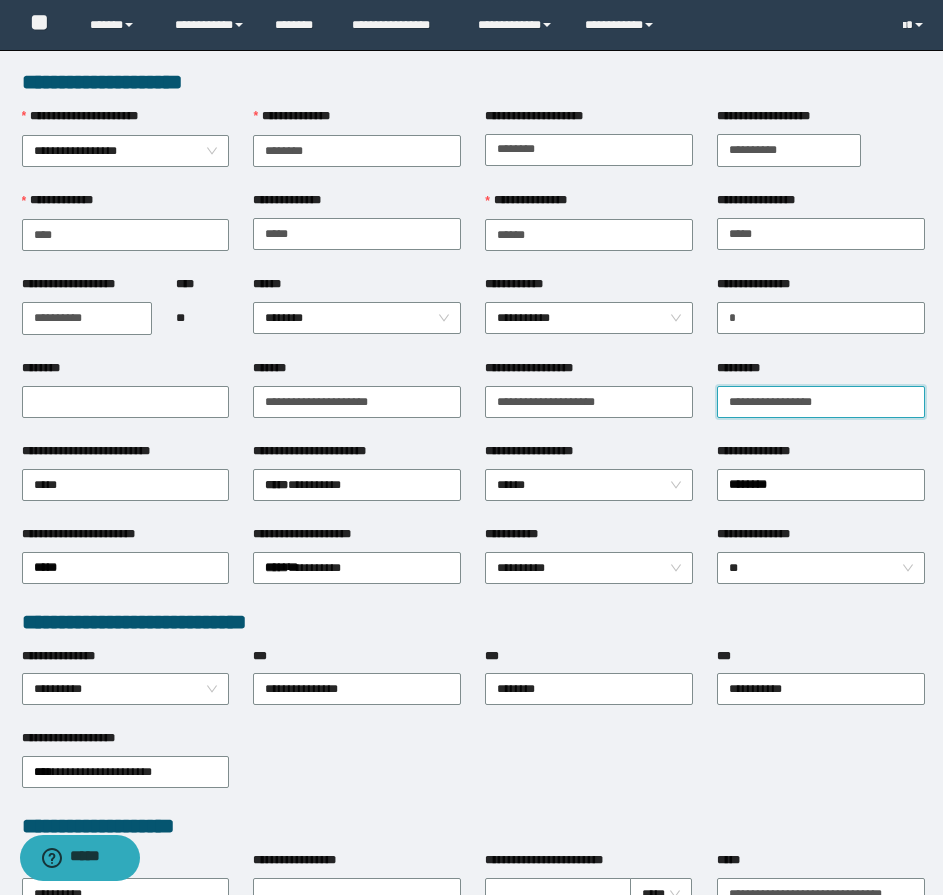 click on "*********" at bounding box center [821, 402] 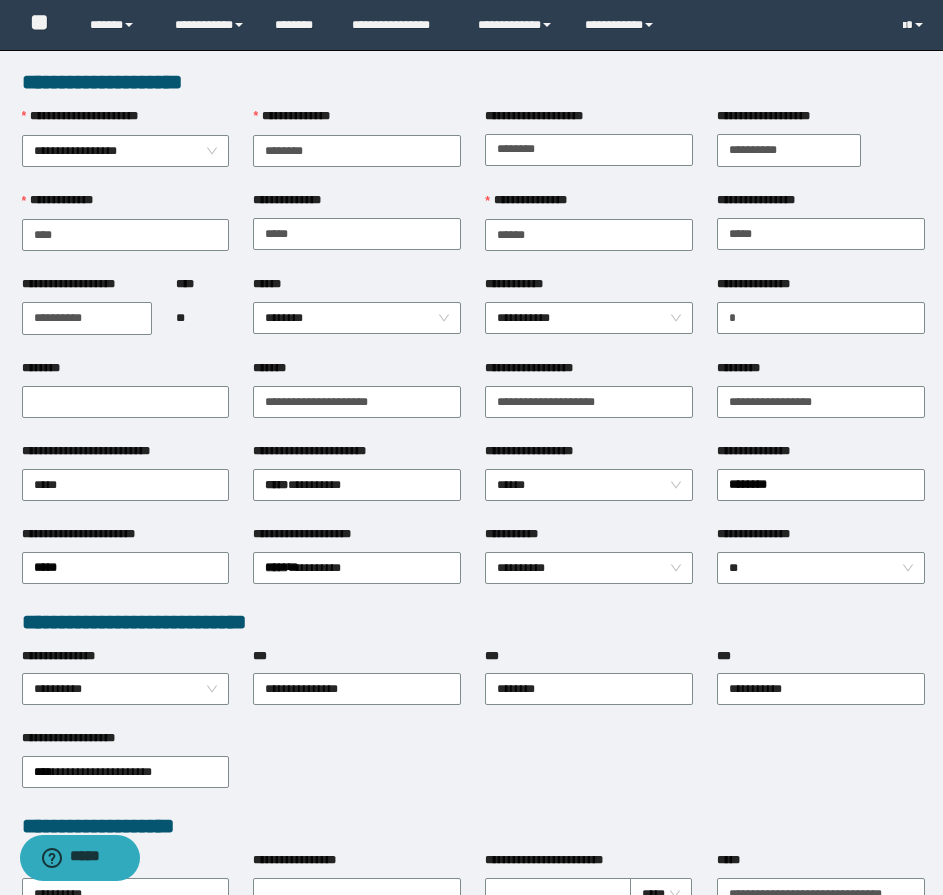 click on "*********" at bounding box center (821, 372) 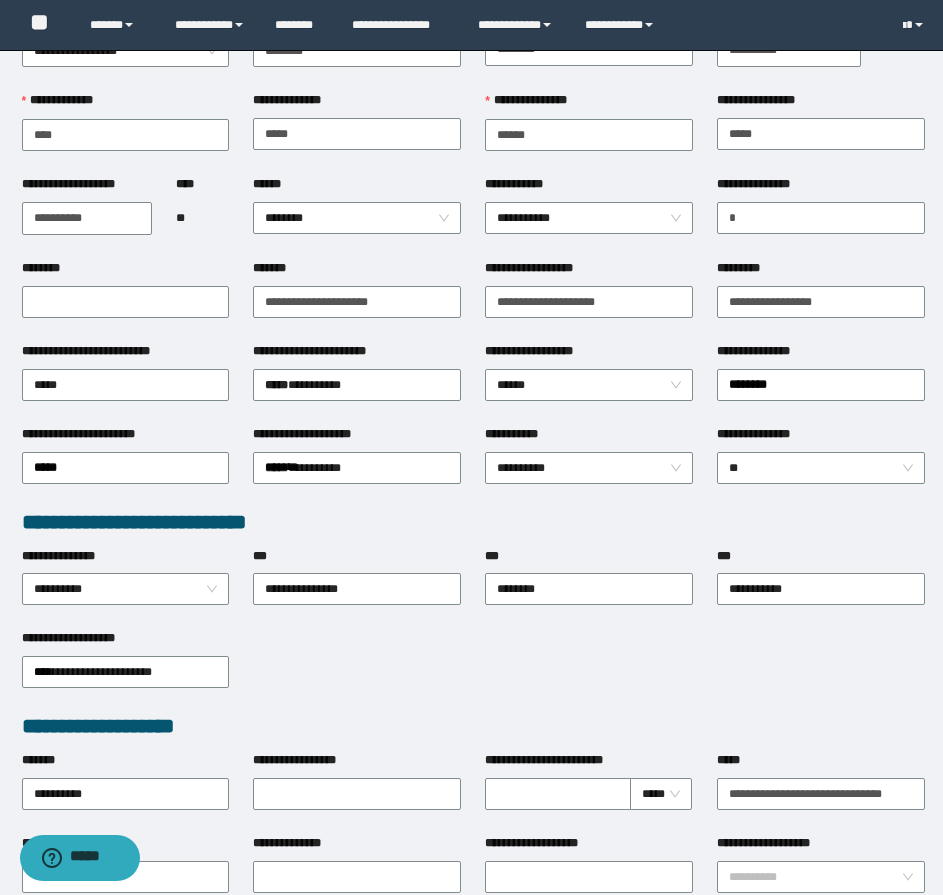 click on "**********" at bounding box center (589, 466) 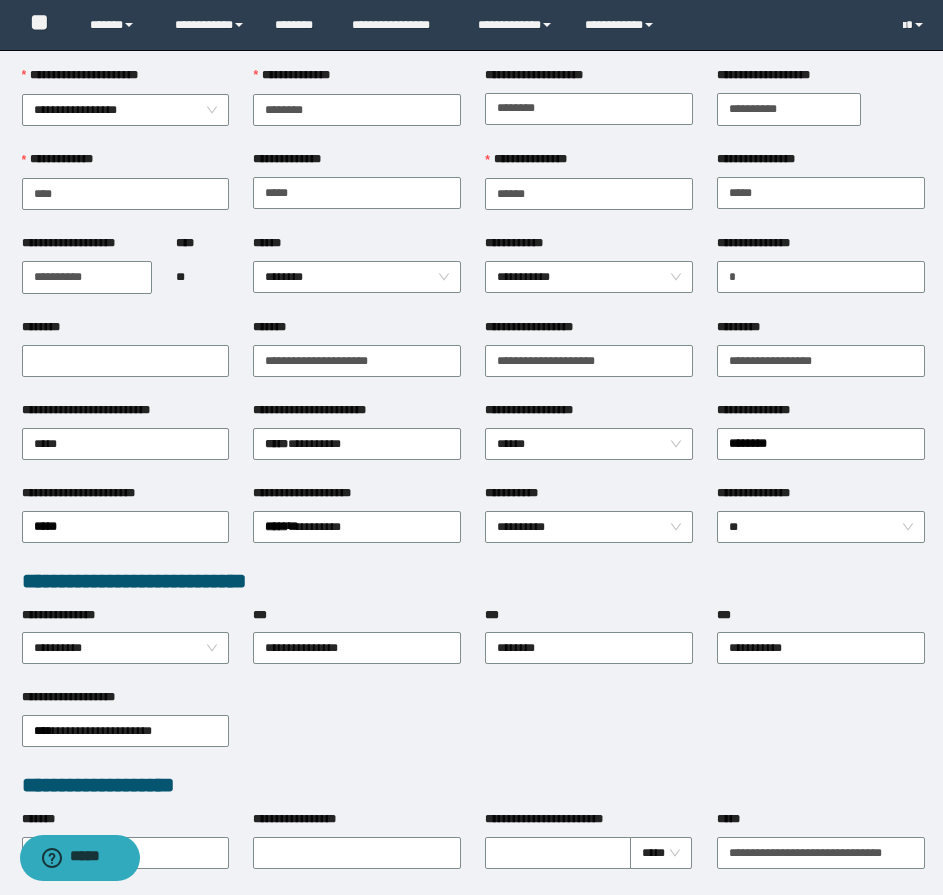 scroll, scrollTop: 0, scrollLeft: 0, axis: both 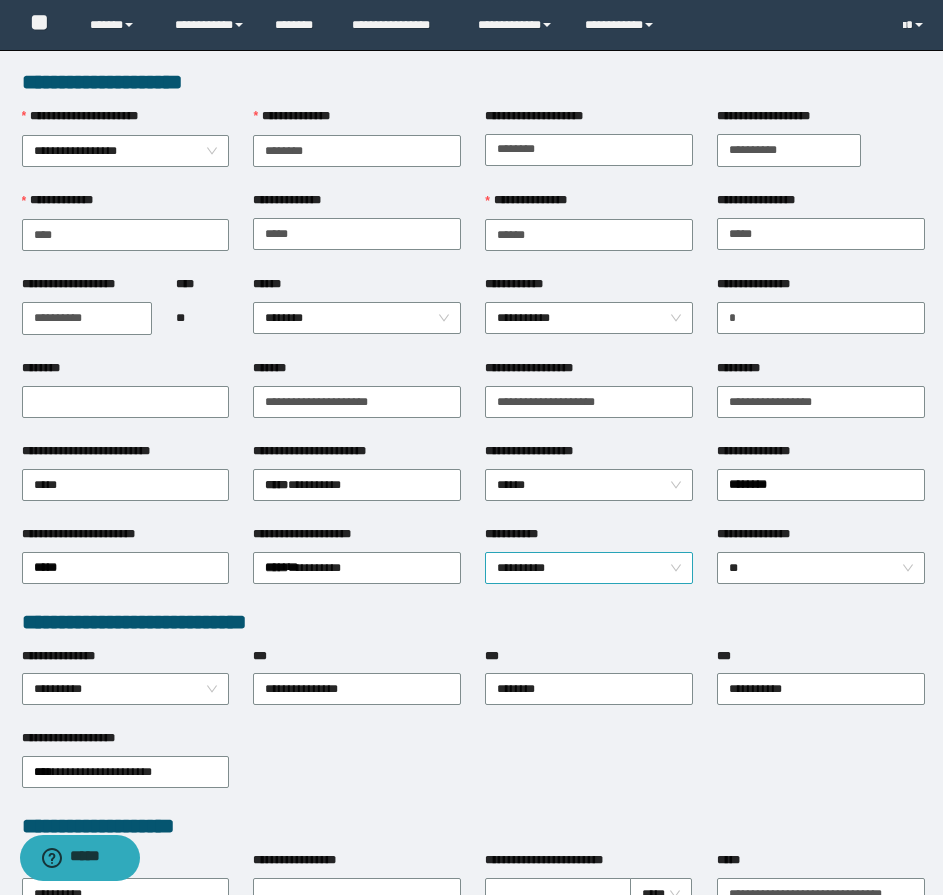 click on "**********" at bounding box center (589, 568) 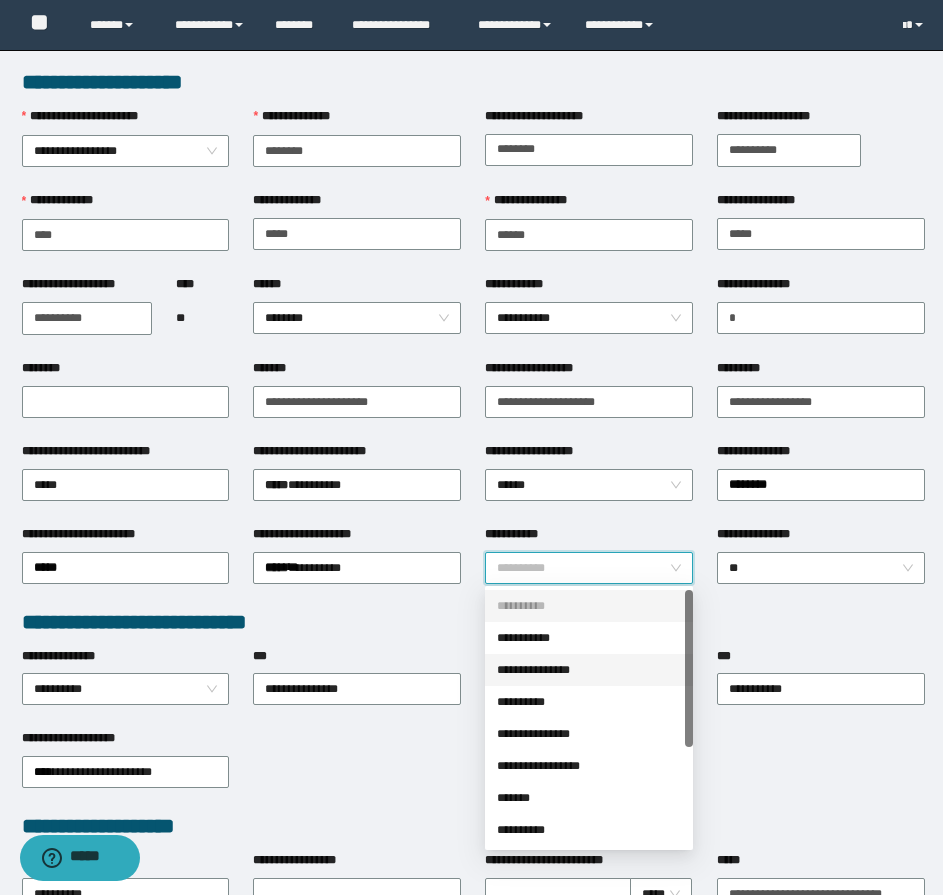scroll, scrollTop: 100, scrollLeft: 0, axis: vertical 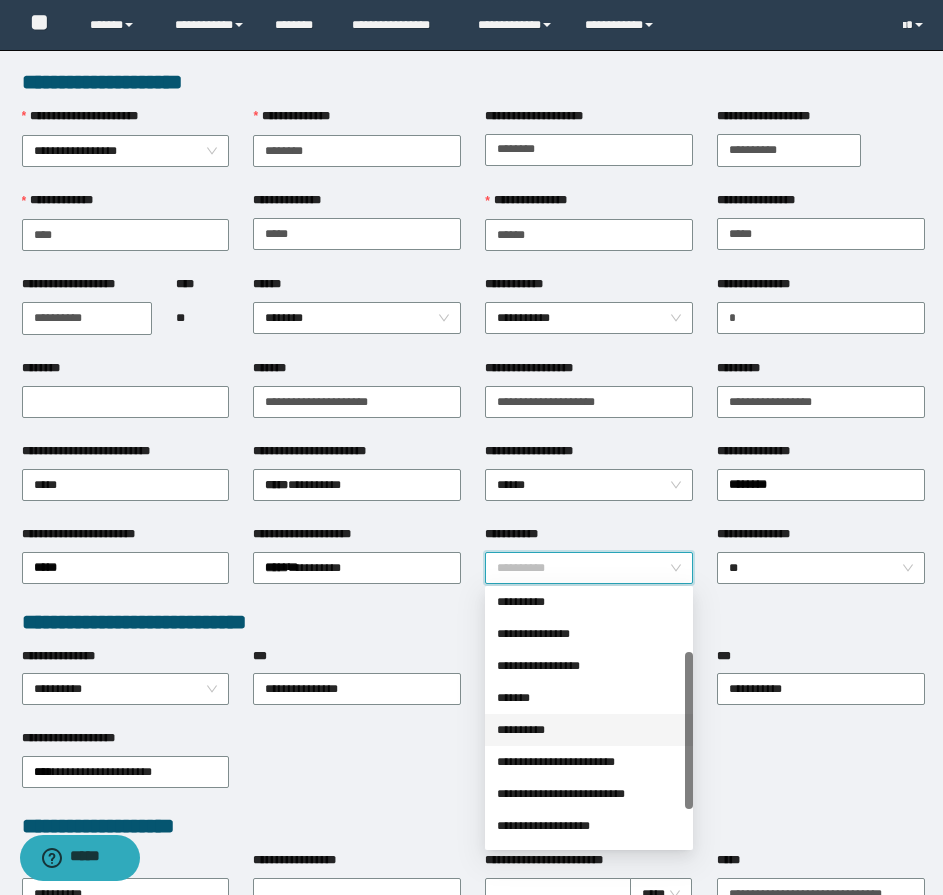 click on "**********" at bounding box center [589, 730] 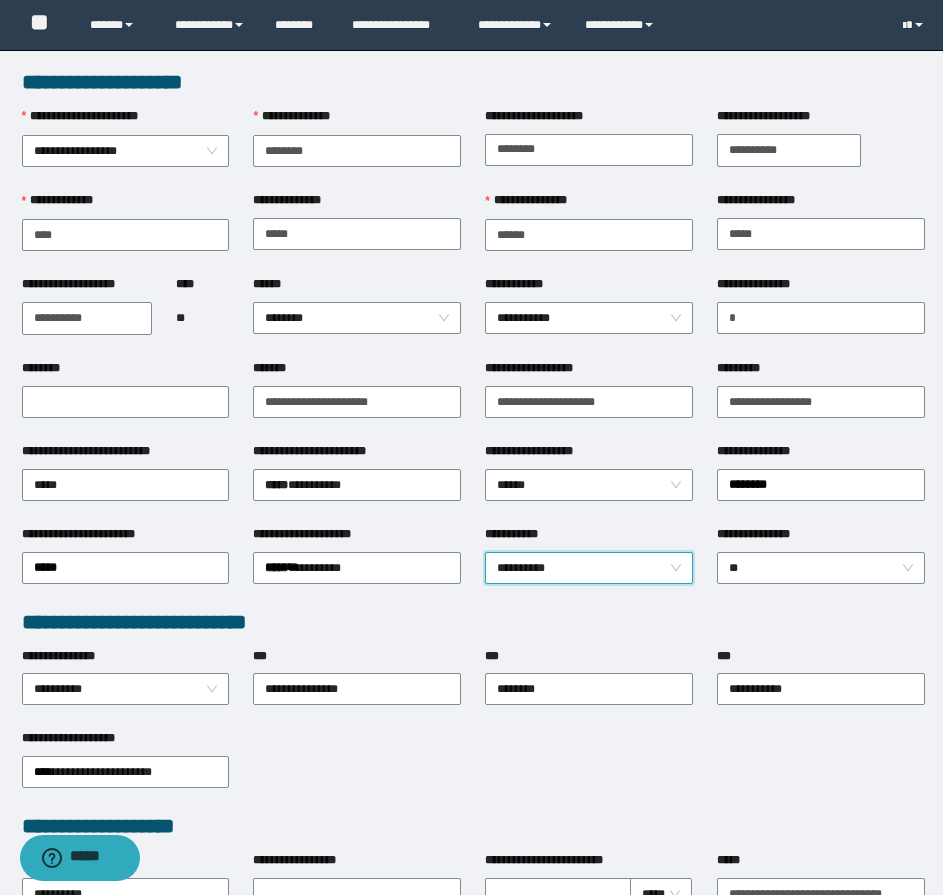 click on "**********" at bounding box center (589, 566) 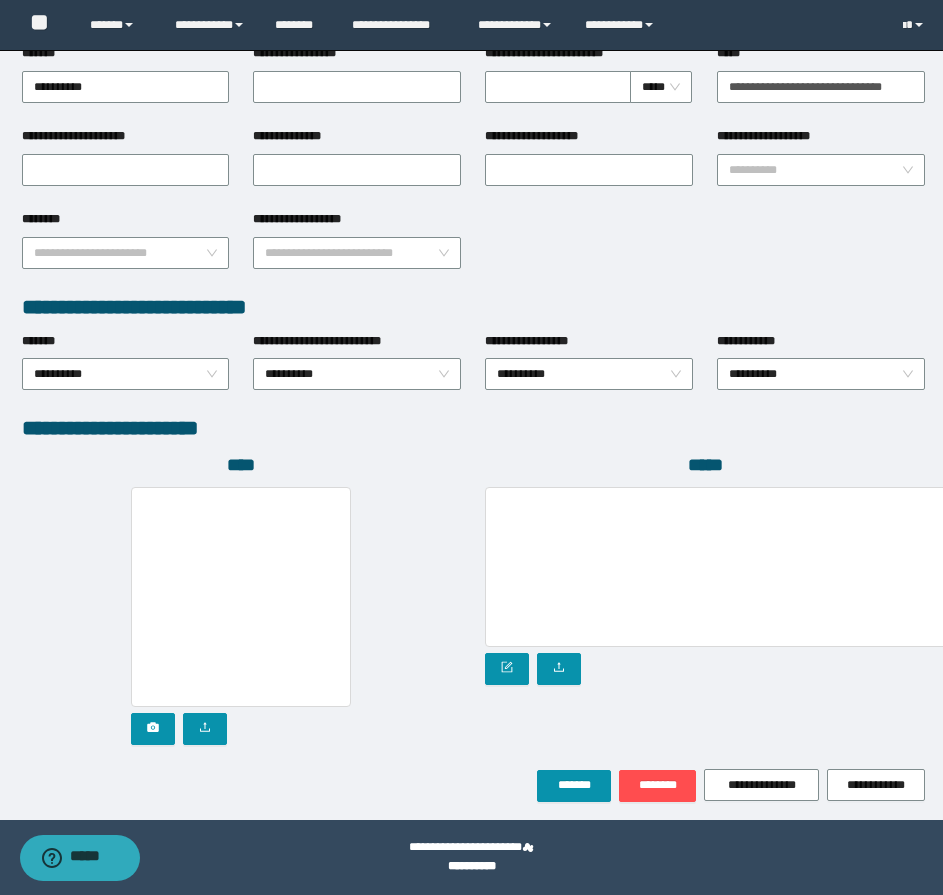 scroll, scrollTop: 808, scrollLeft: 0, axis: vertical 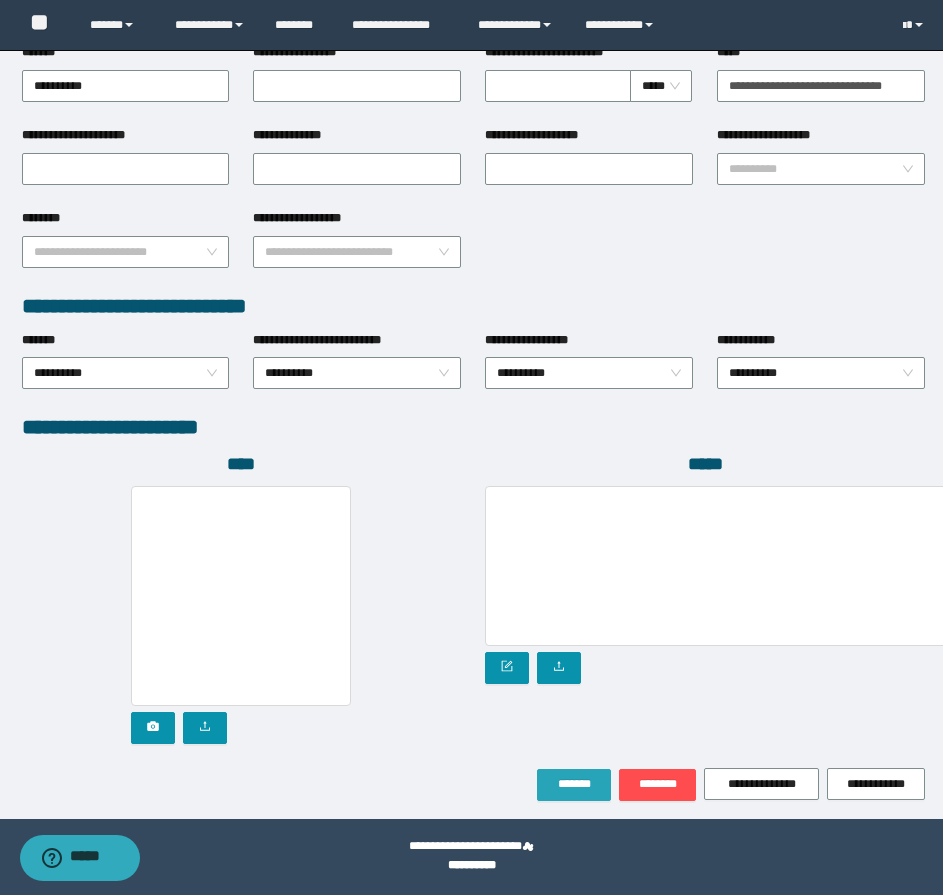 click on "*******" at bounding box center [574, 784] 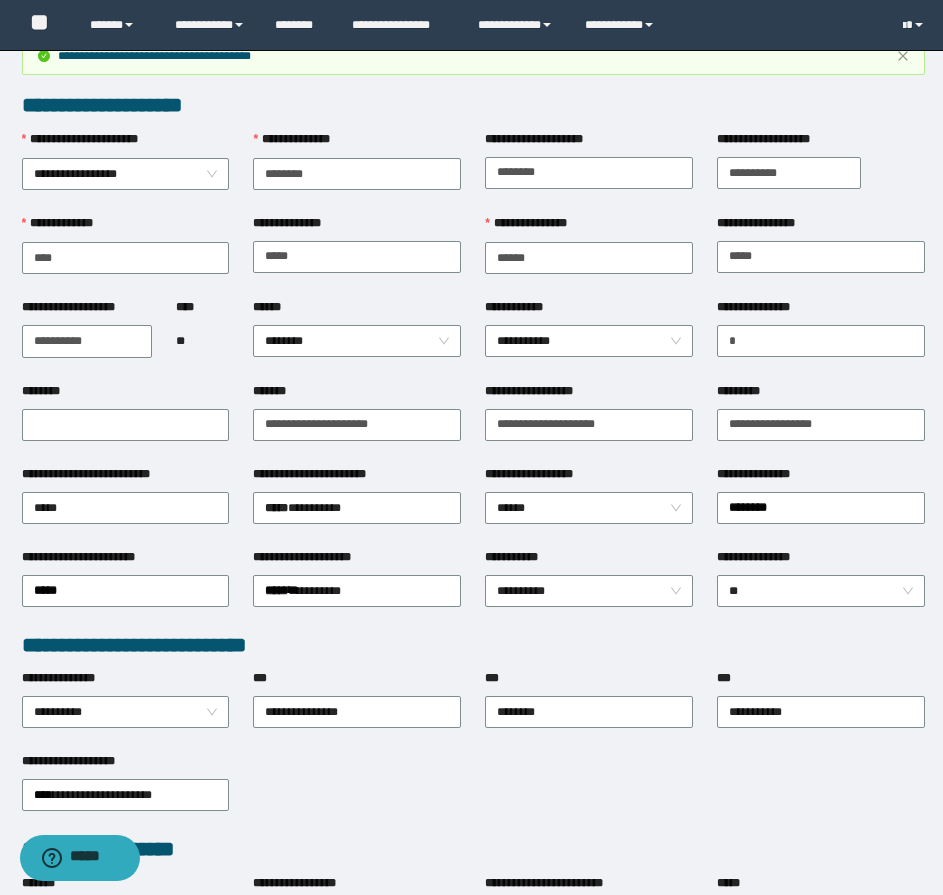 scroll, scrollTop: 0, scrollLeft: 0, axis: both 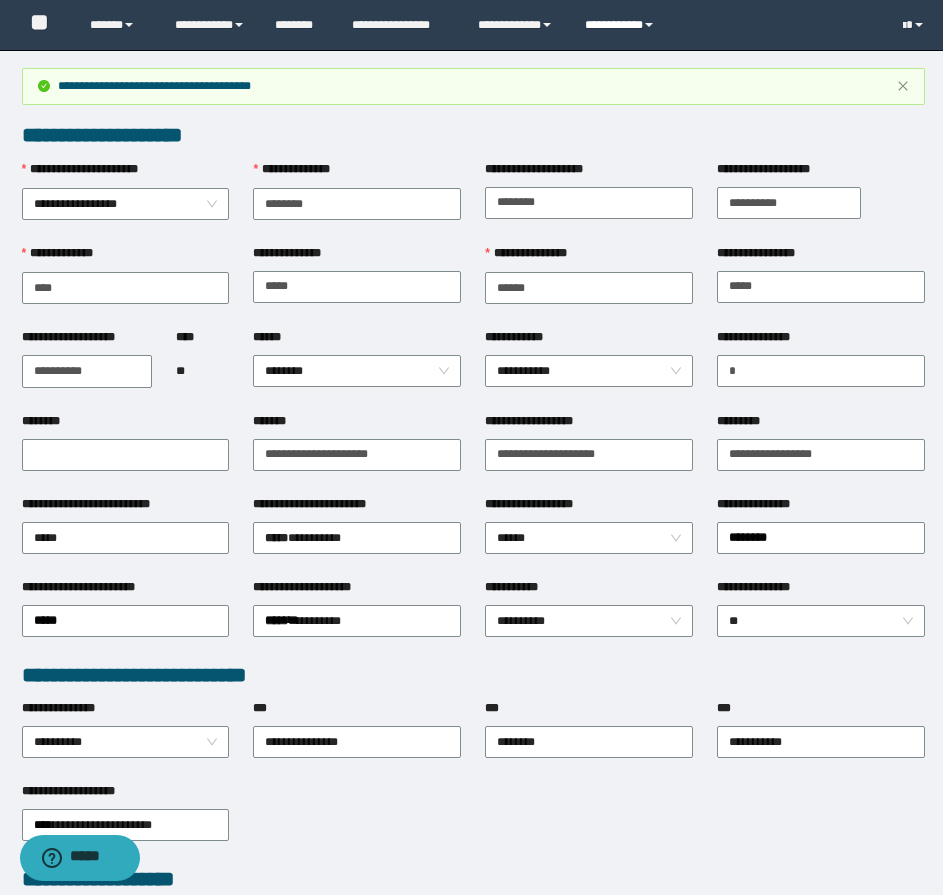 click on "**********" at bounding box center (622, 25) 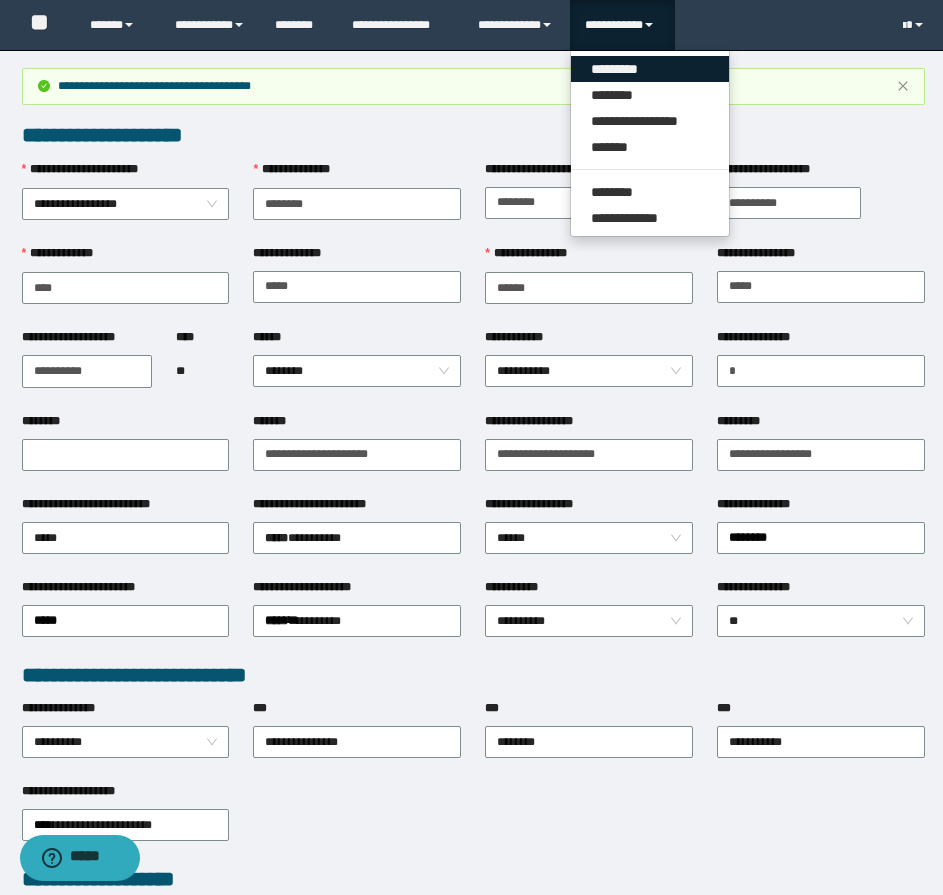 click on "*********" at bounding box center (650, 69) 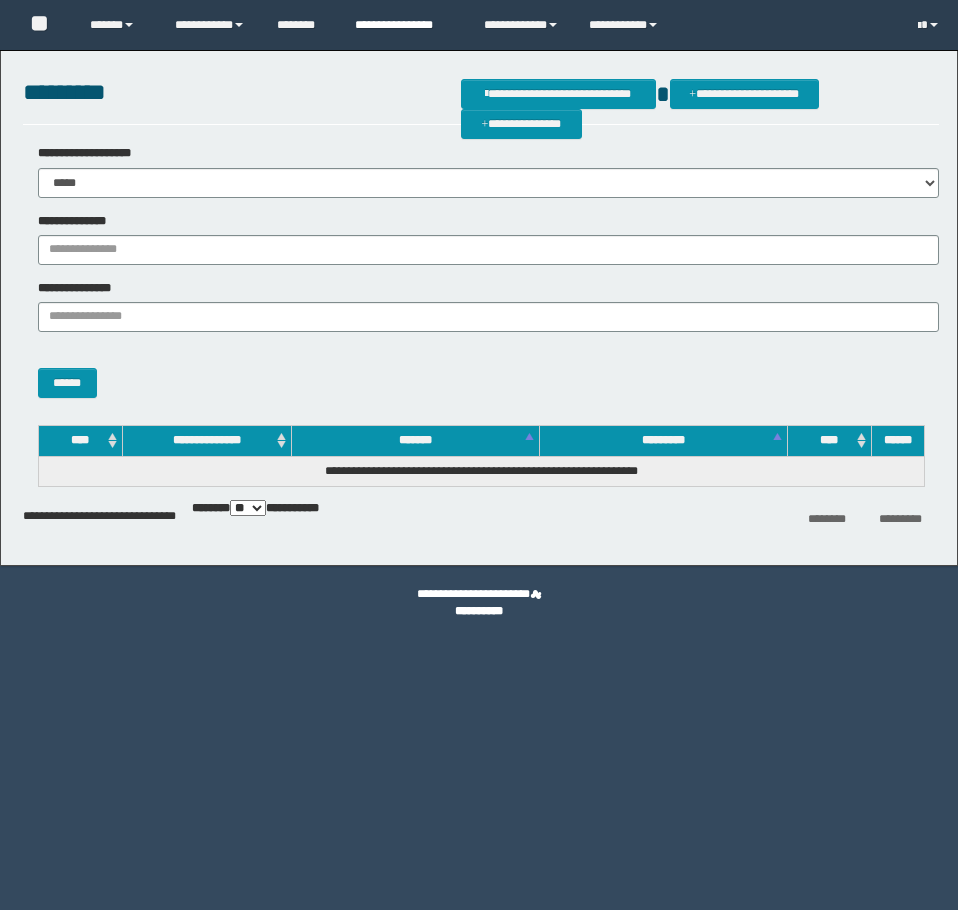 scroll, scrollTop: 0, scrollLeft: 0, axis: both 